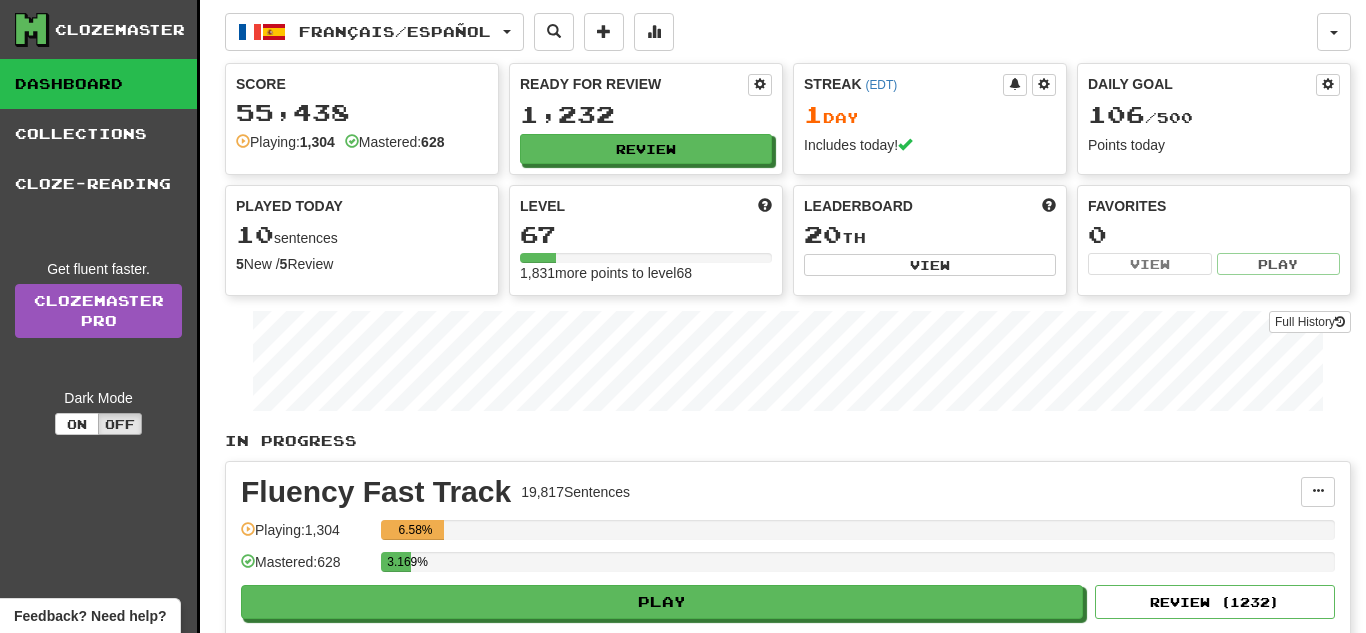 scroll, scrollTop: 0, scrollLeft: 0, axis: both 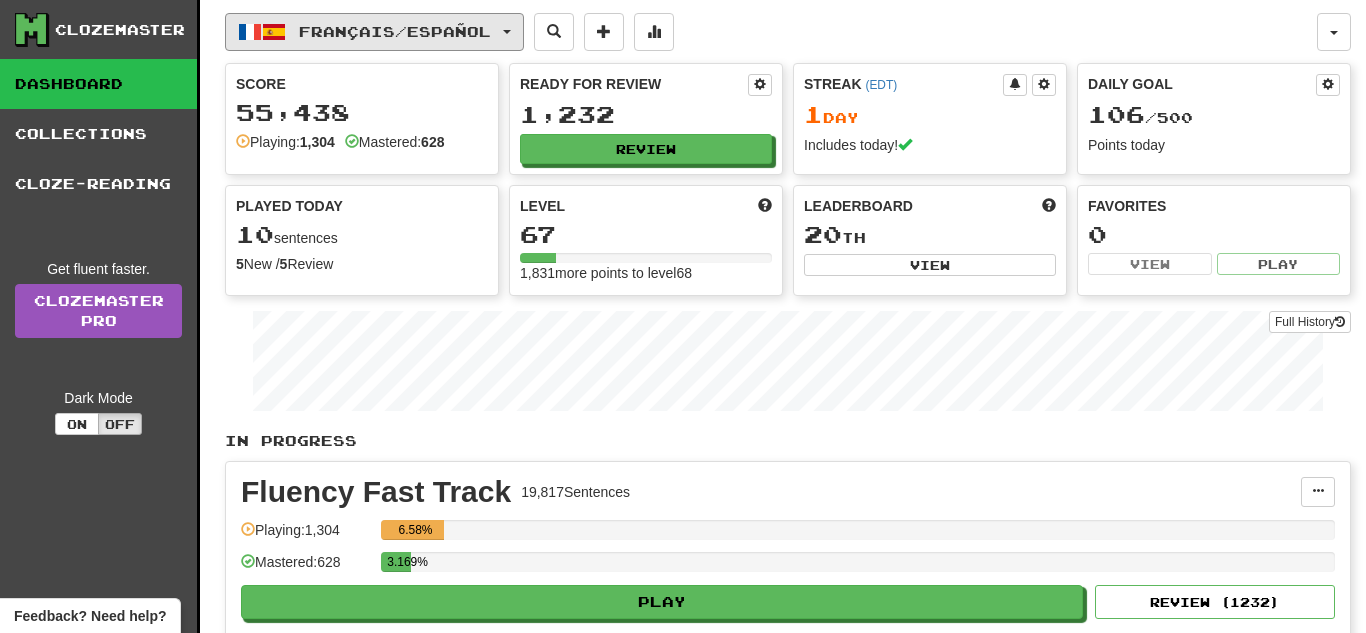 click on "Français  /  Español" at bounding box center (395, 31) 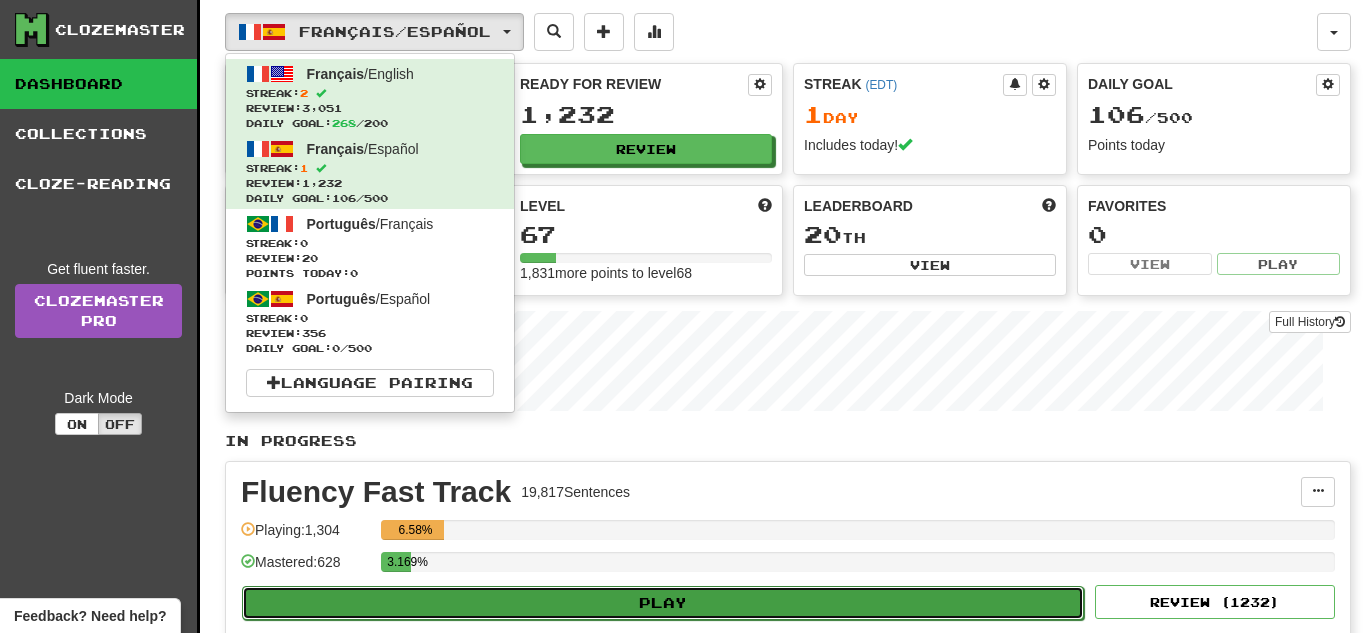 click on "Play" at bounding box center (663, 603) 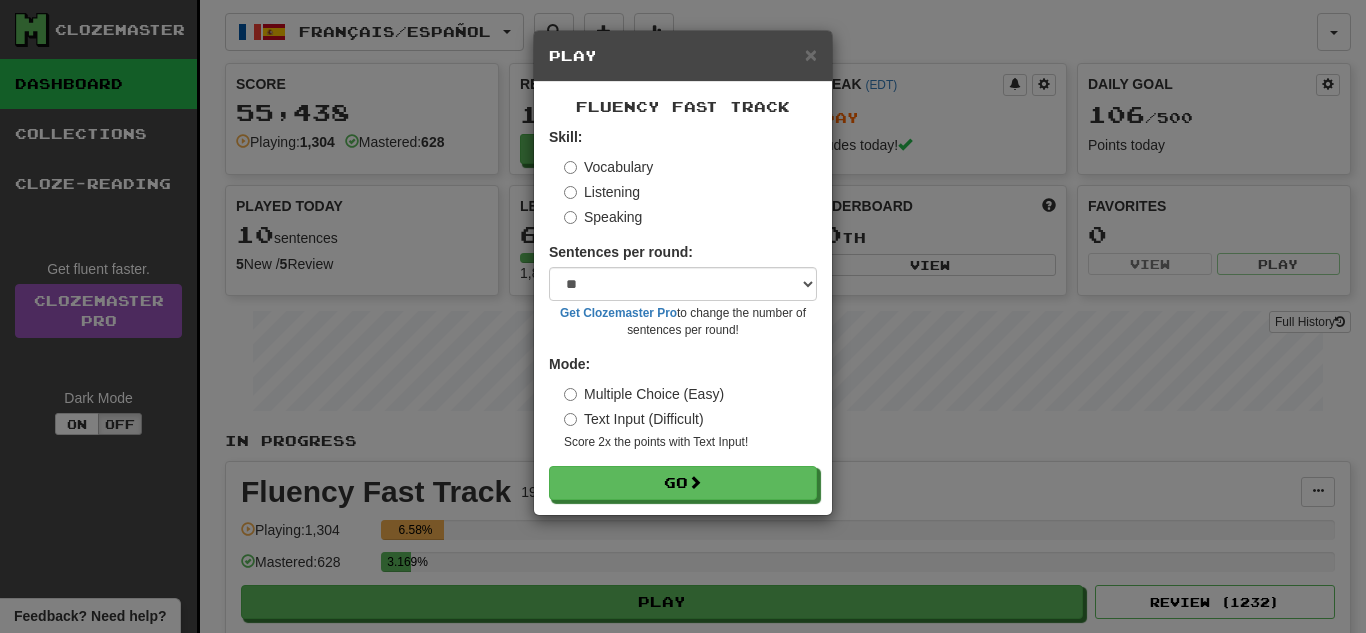 click on "Listening" at bounding box center [602, 192] 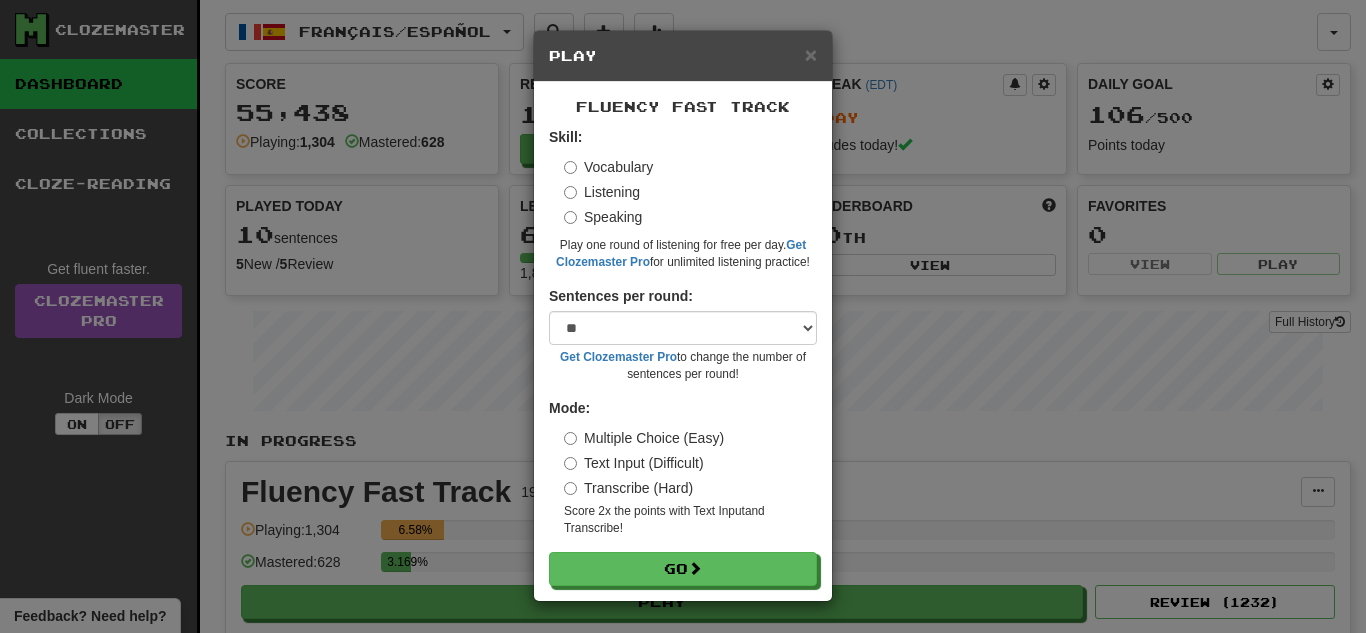 click on "Transcribe (Hard)" at bounding box center (628, 488) 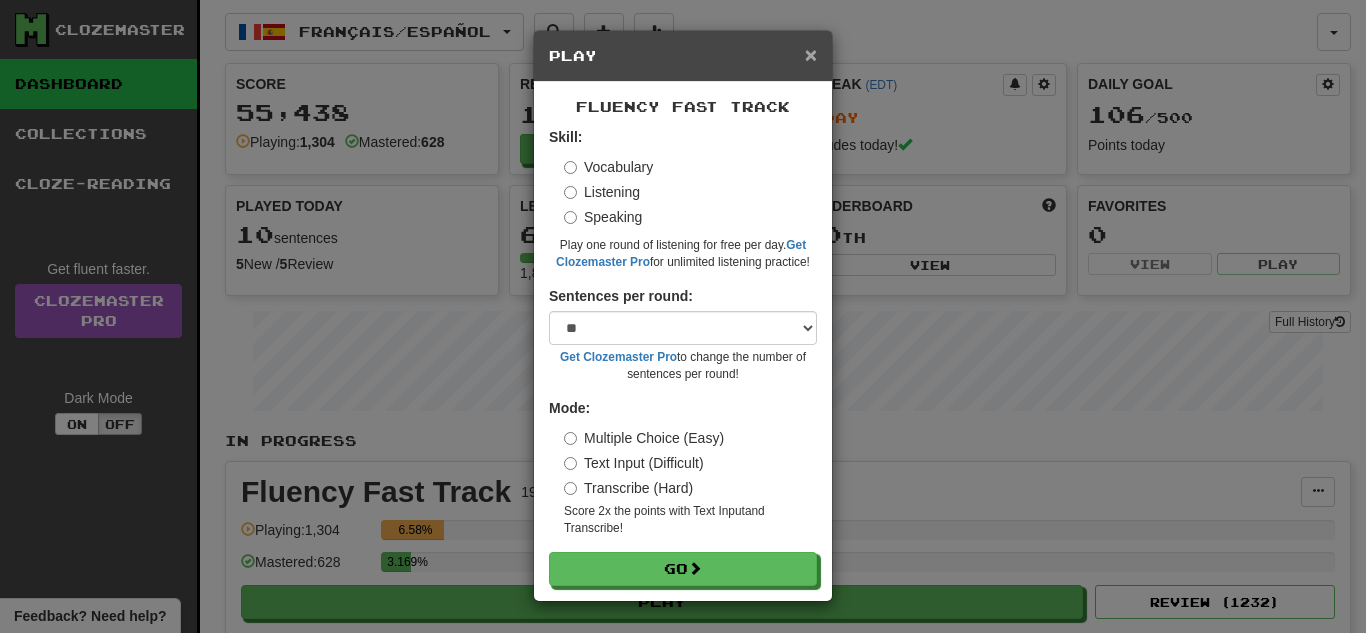 click on "×" at bounding box center (811, 54) 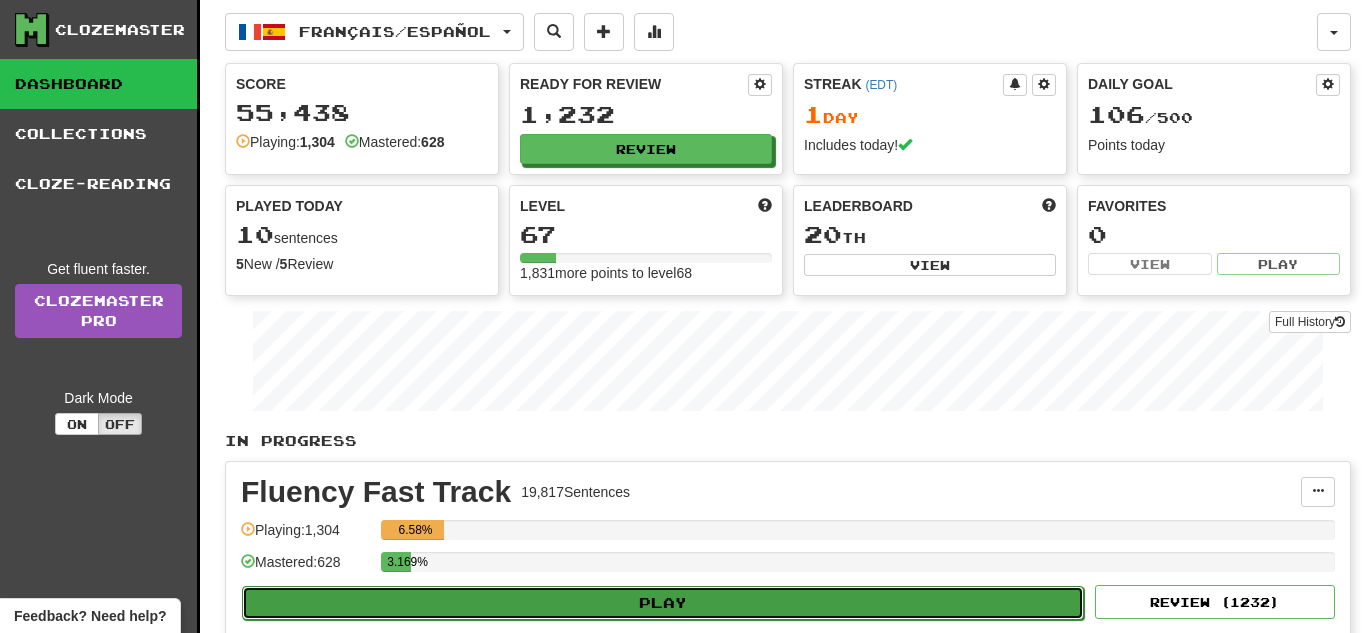 click on "Play" at bounding box center [663, 603] 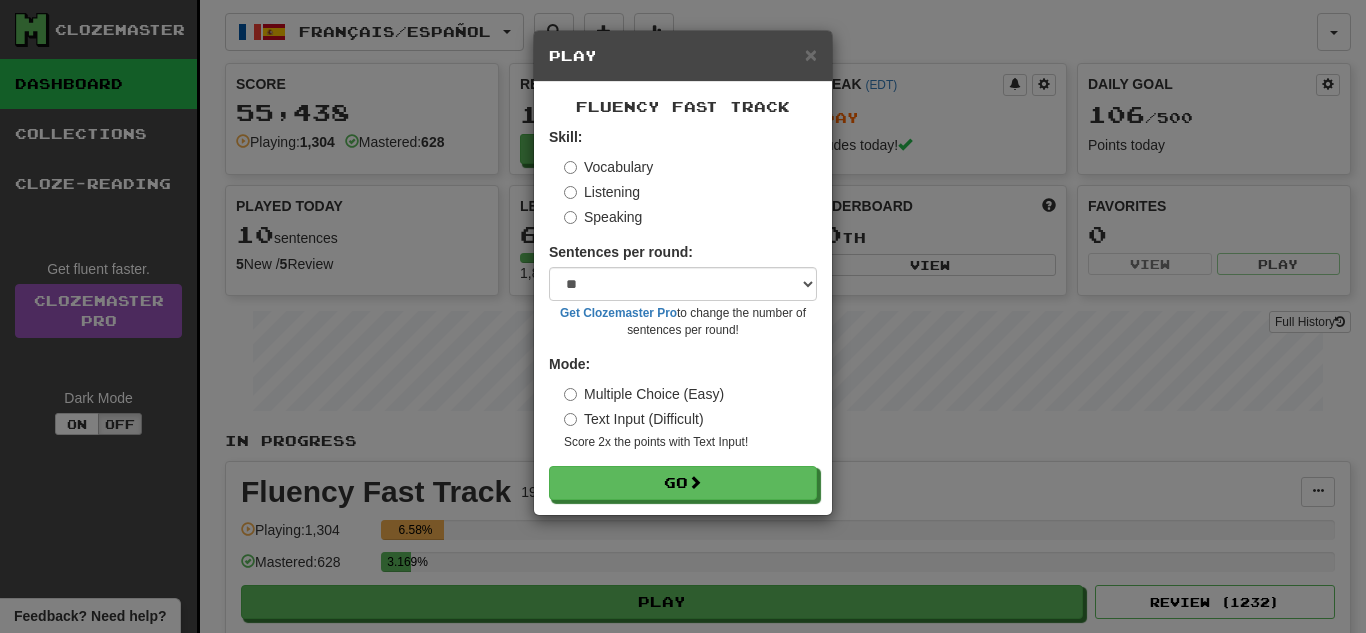 click on "Speaking" at bounding box center [603, 217] 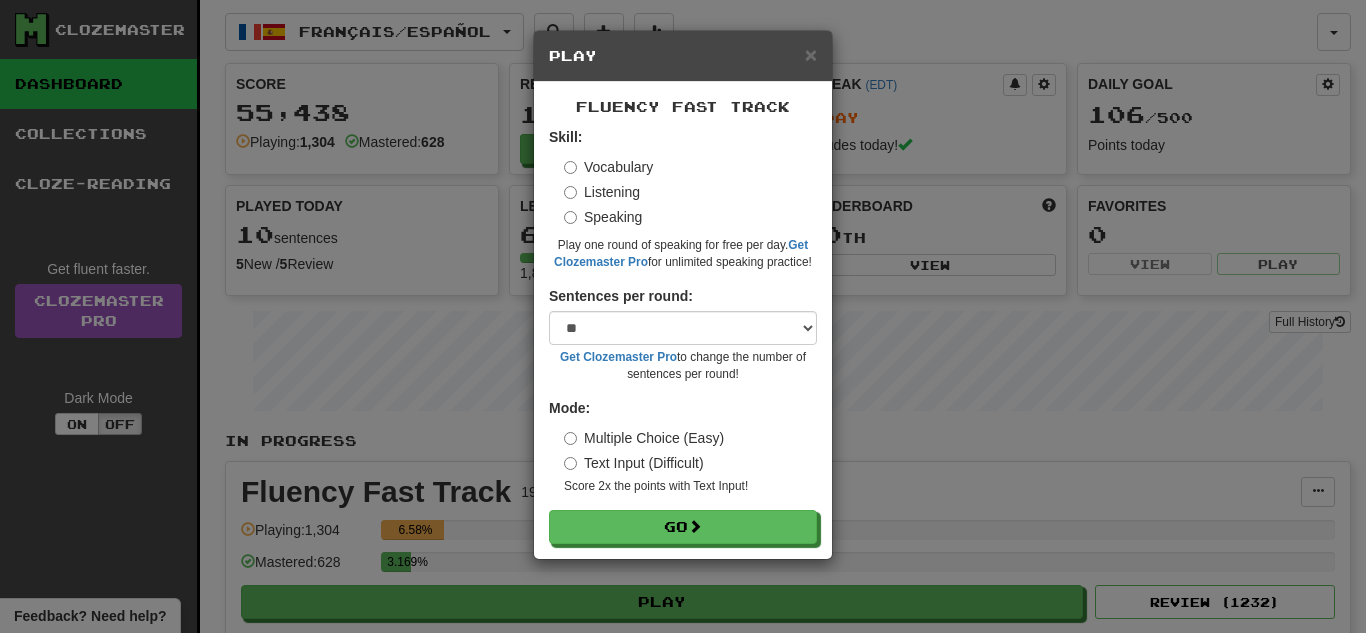 click on "Vocabulary Listening Speaking" at bounding box center [690, 192] 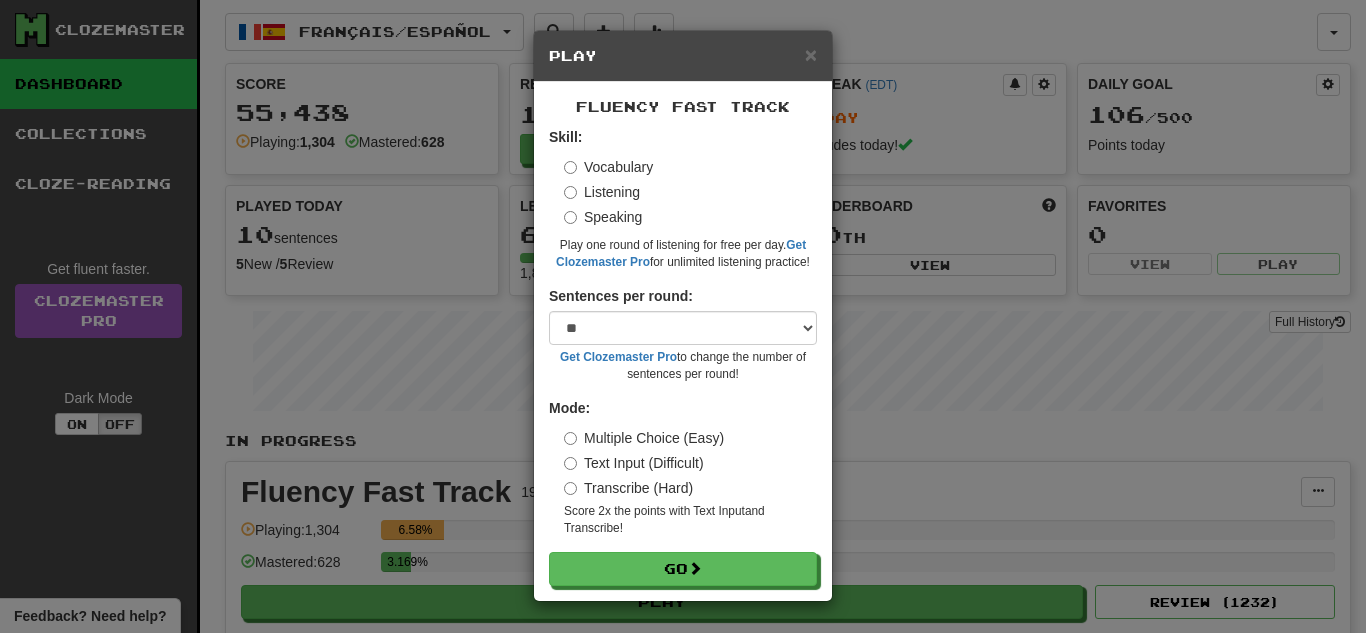 click on "Transcribe (Hard)" at bounding box center [628, 488] 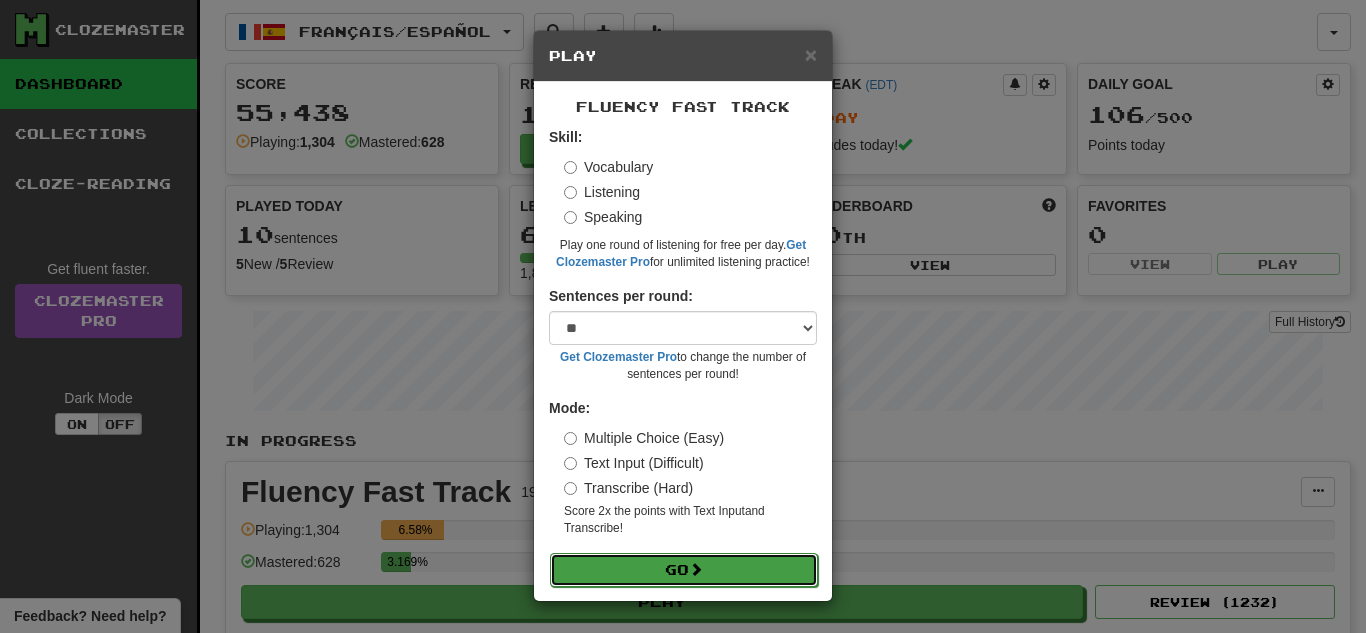 click on "Go" at bounding box center (684, 570) 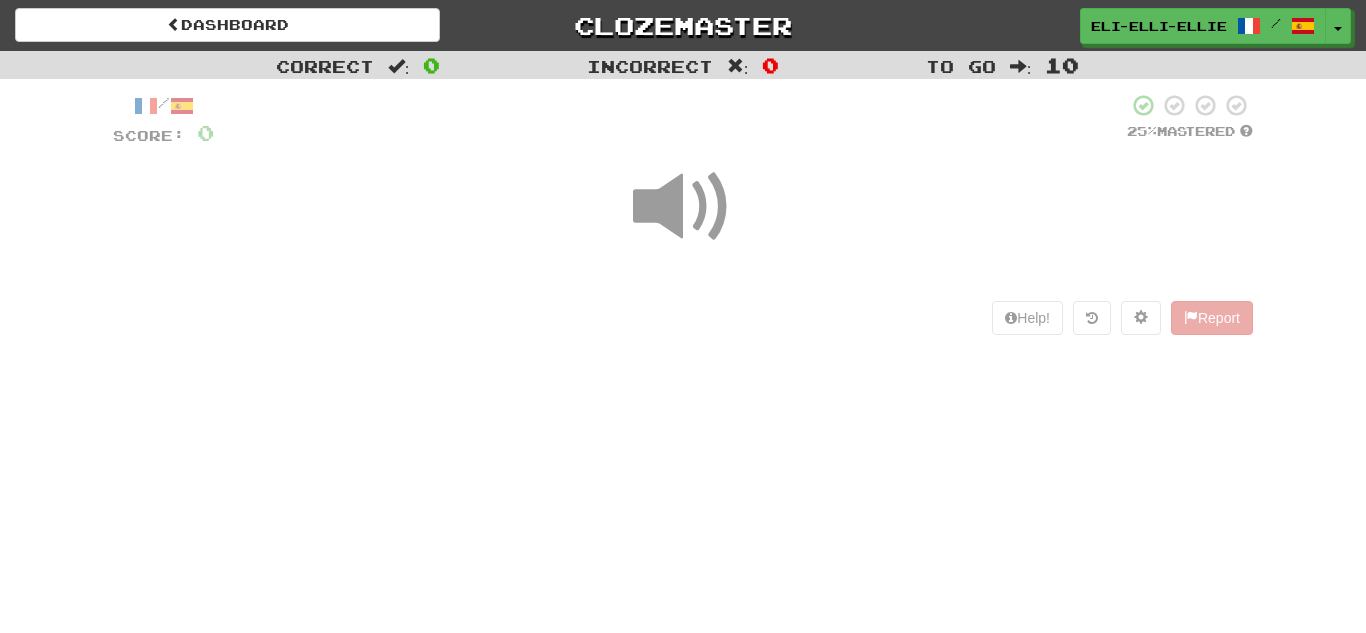 scroll, scrollTop: 0, scrollLeft: 0, axis: both 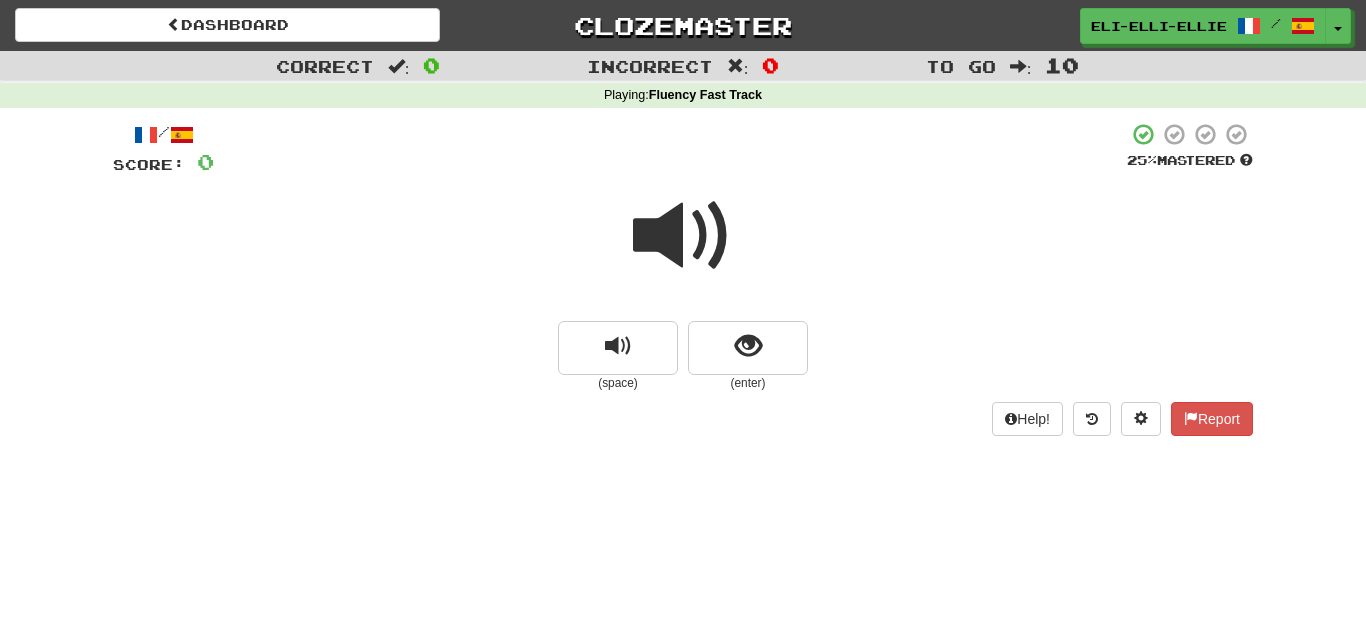 click at bounding box center (683, 236) 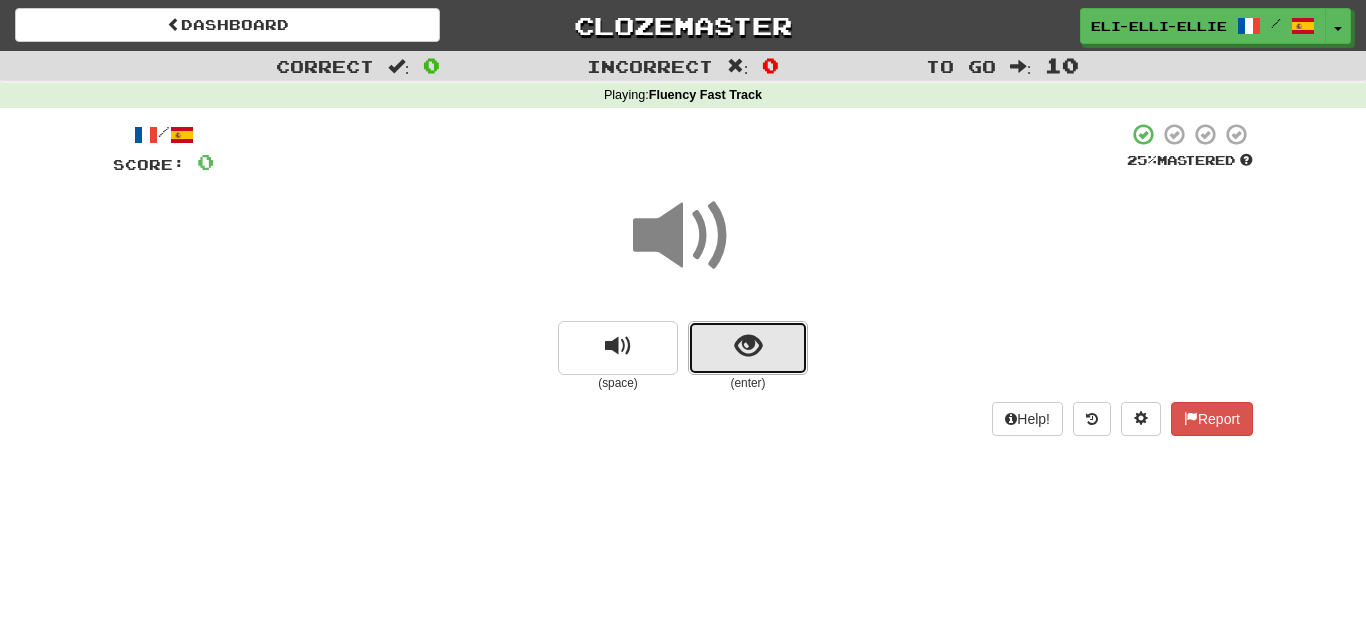 click at bounding box center (748, 346) 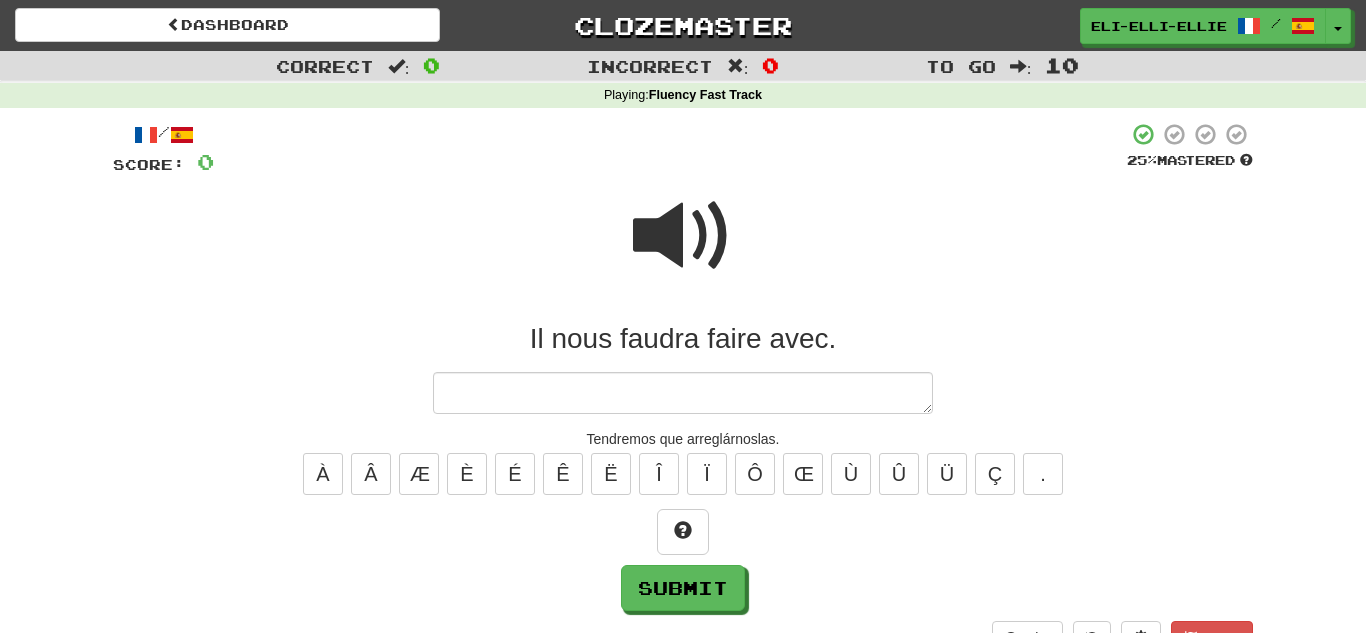 type on "*" 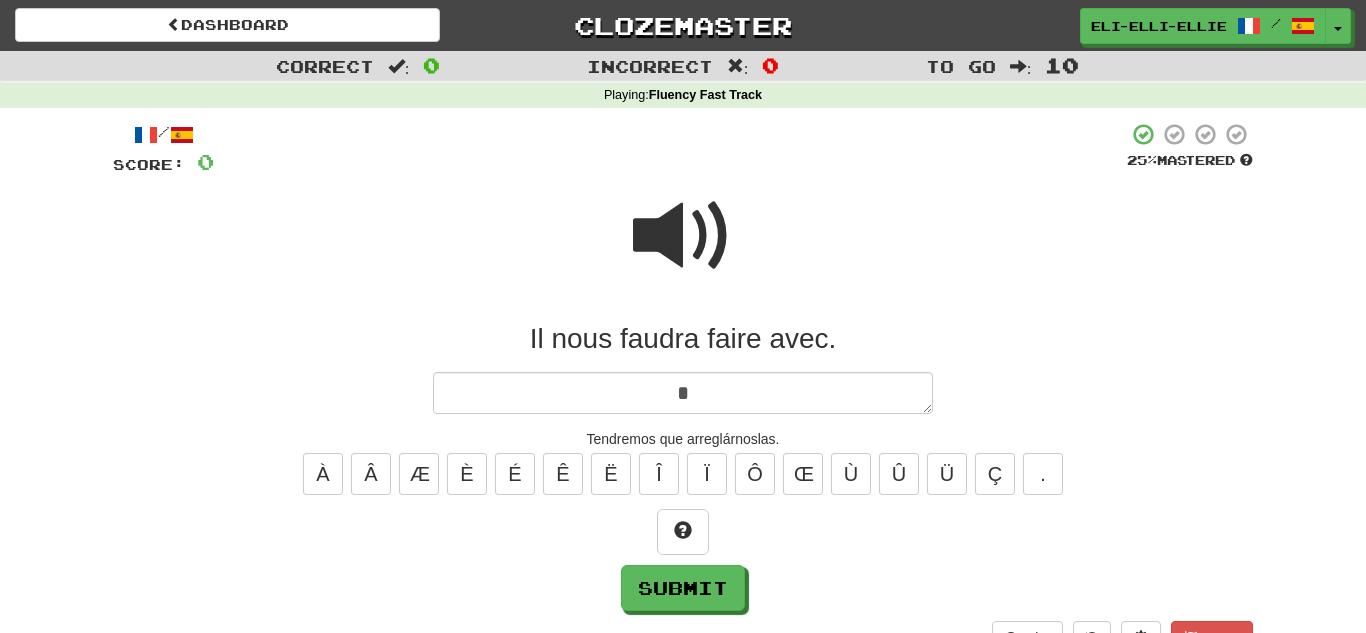 type on "*" 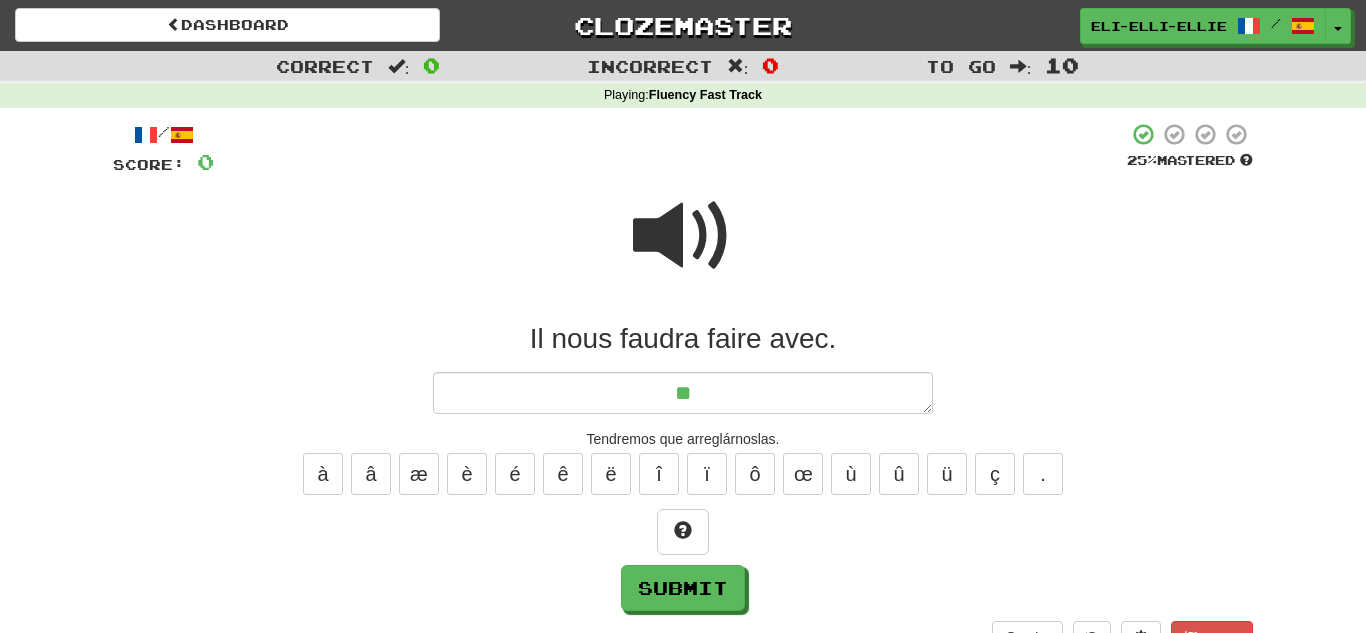 type on "*" 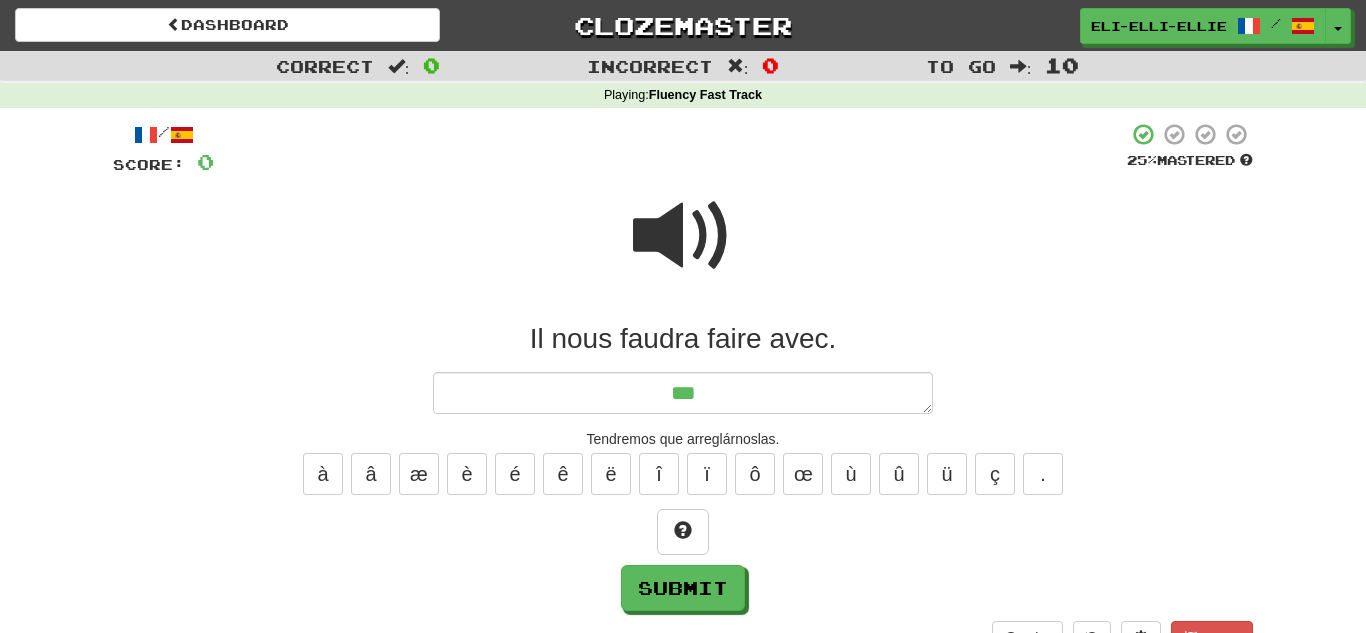 type on "*" 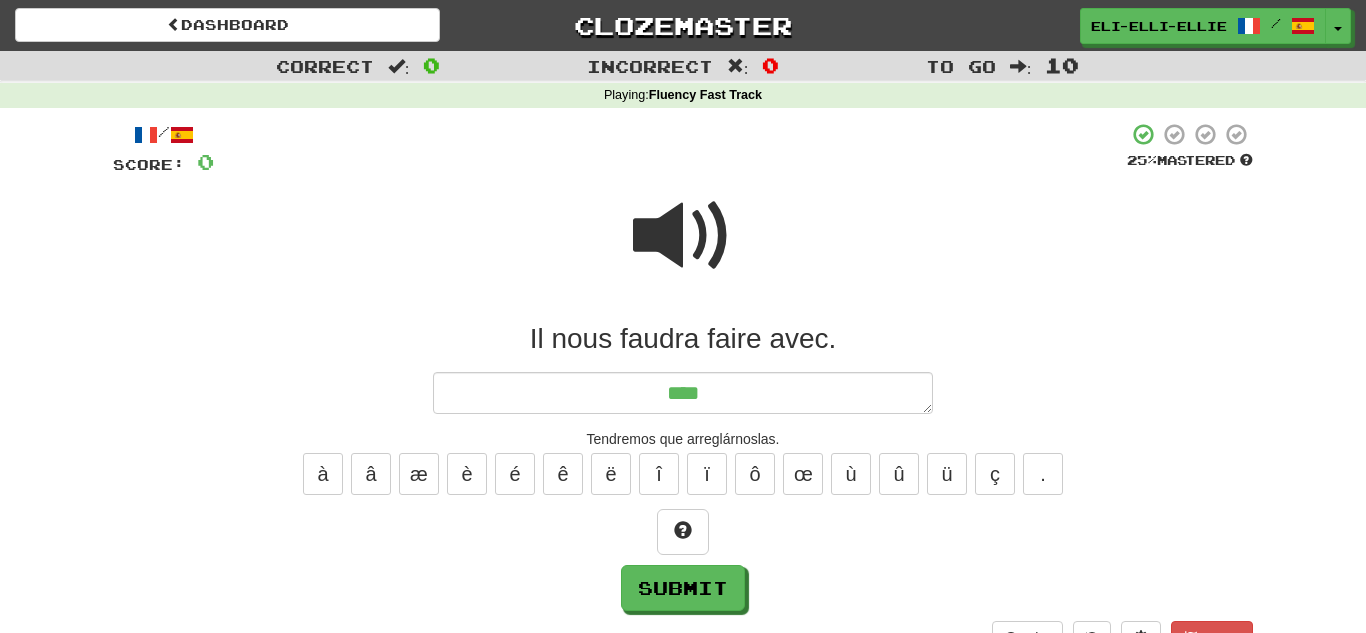 type on "*" 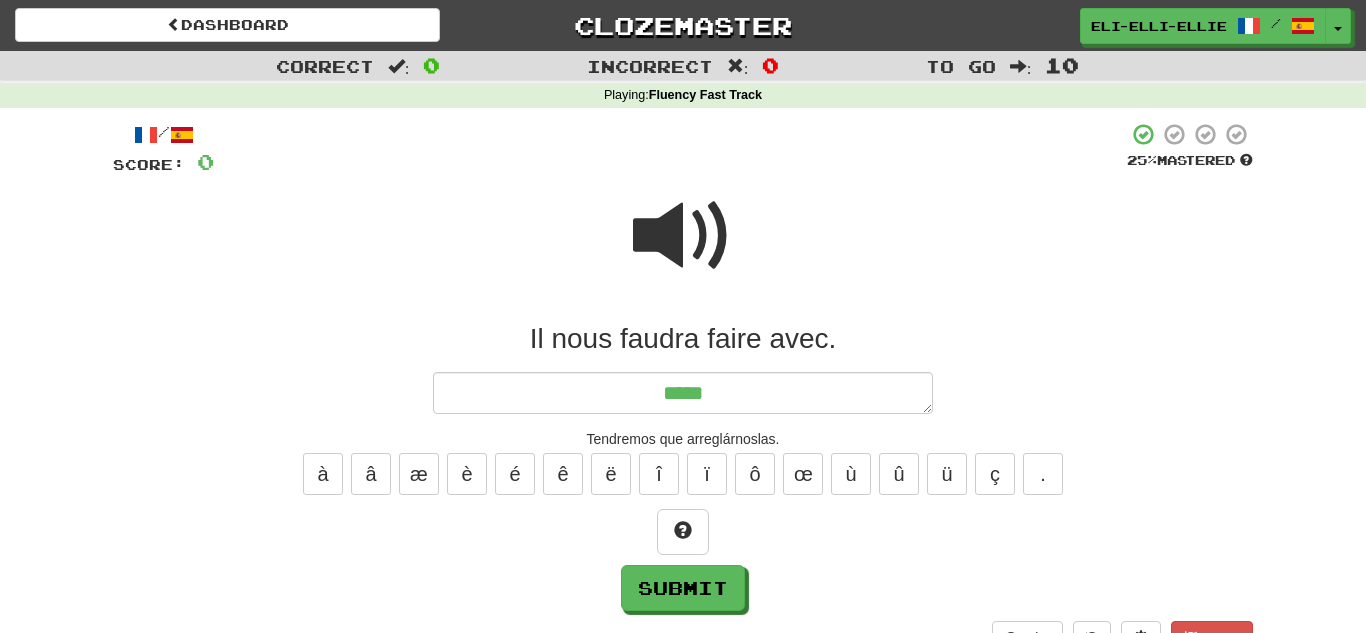 type on "*" 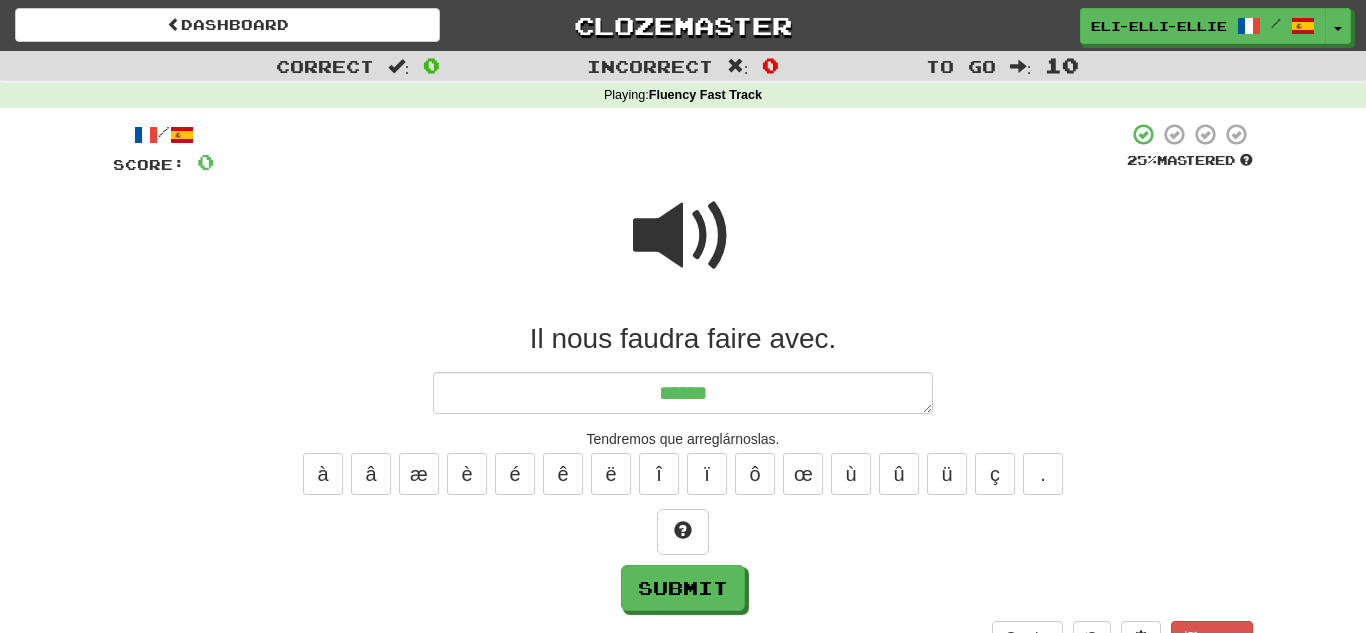 type on "*" 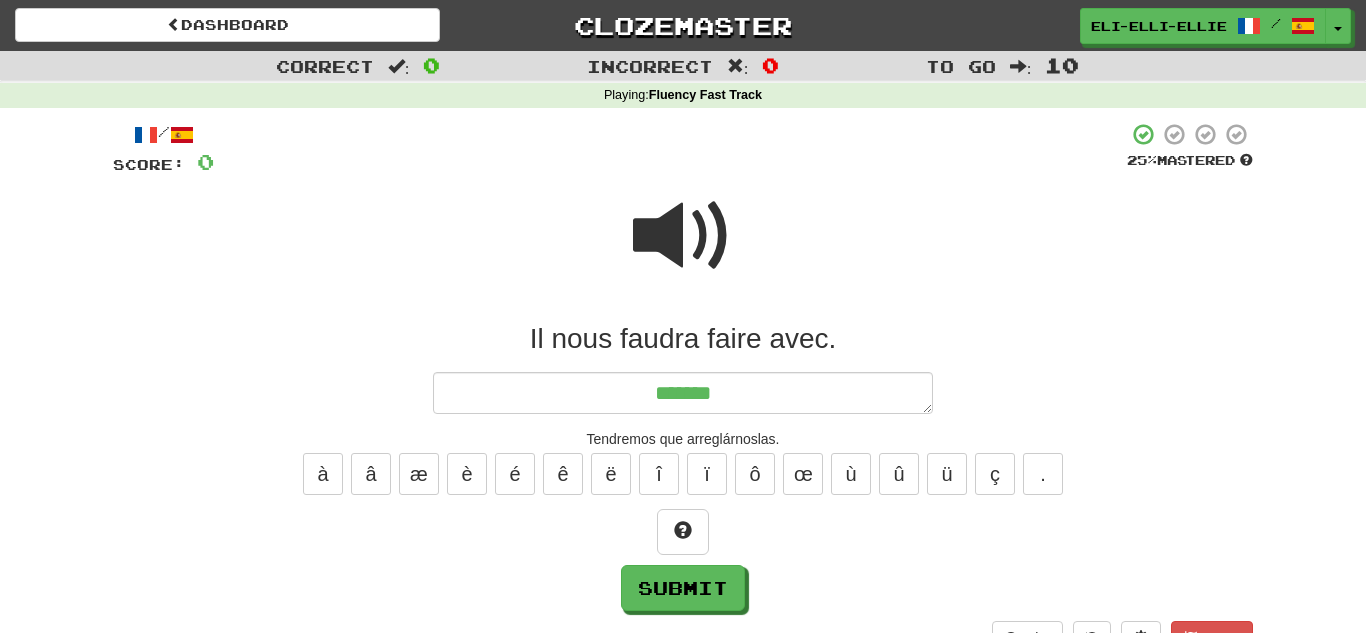 type on "*" 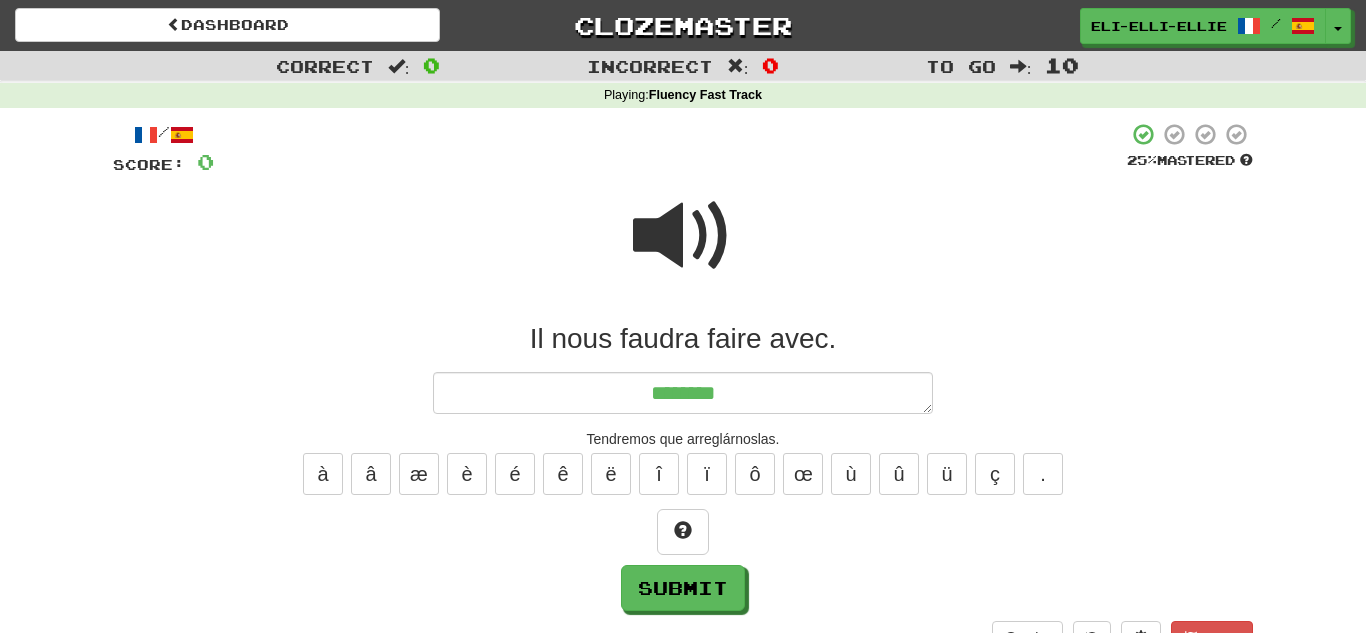 type on "*" 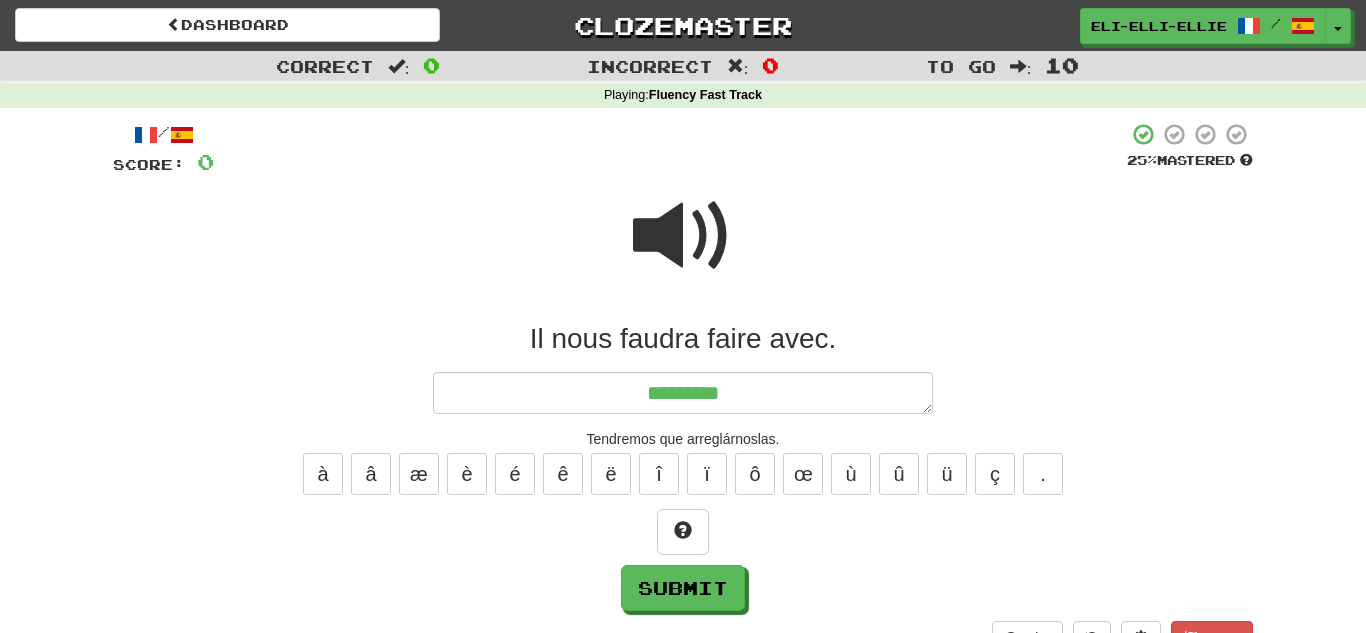 type on "*" 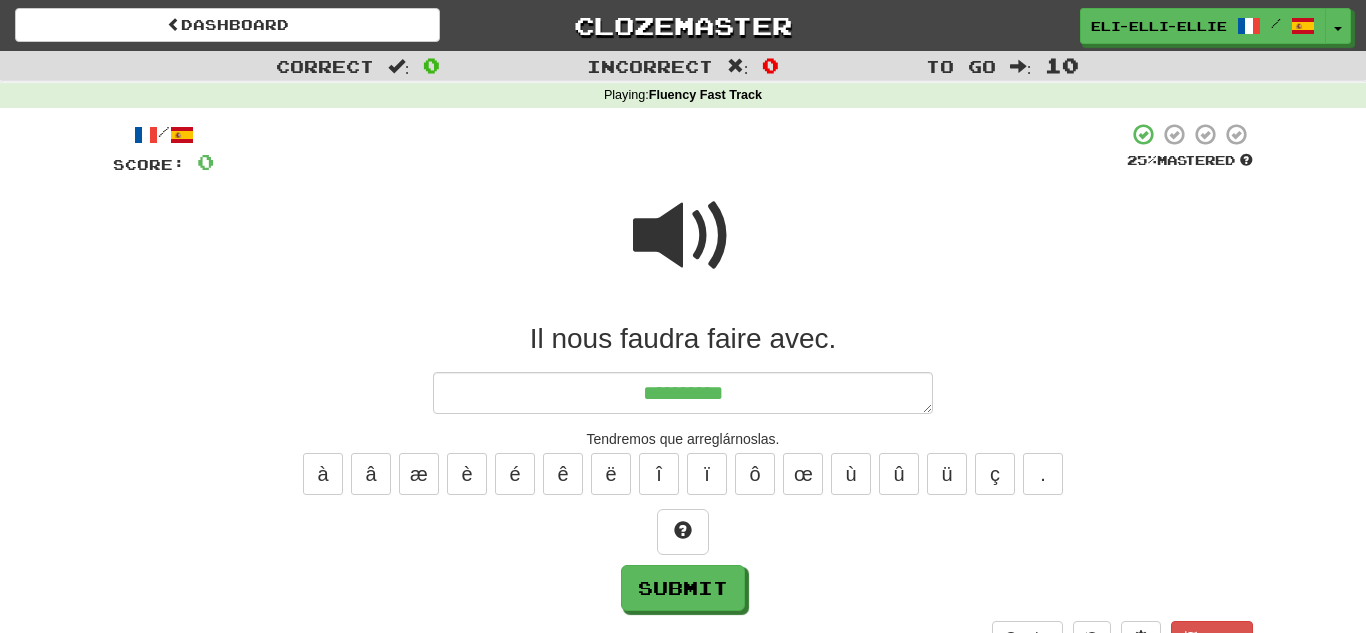 type on "*" 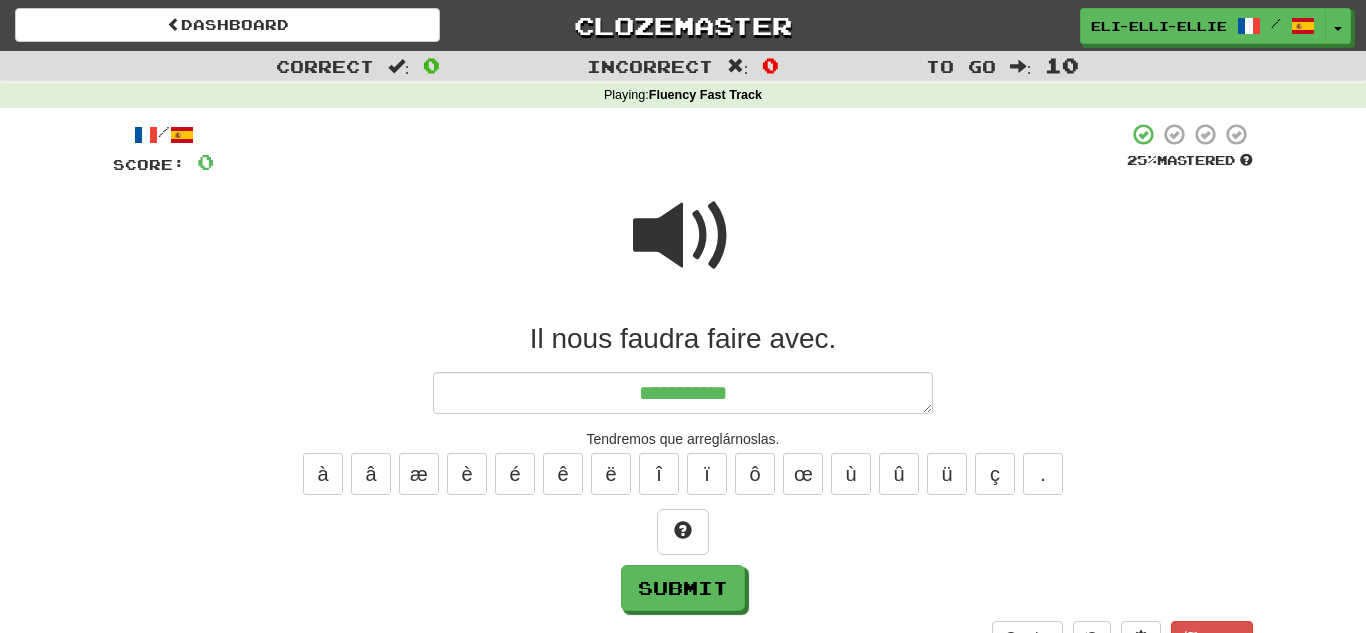 type on "*" 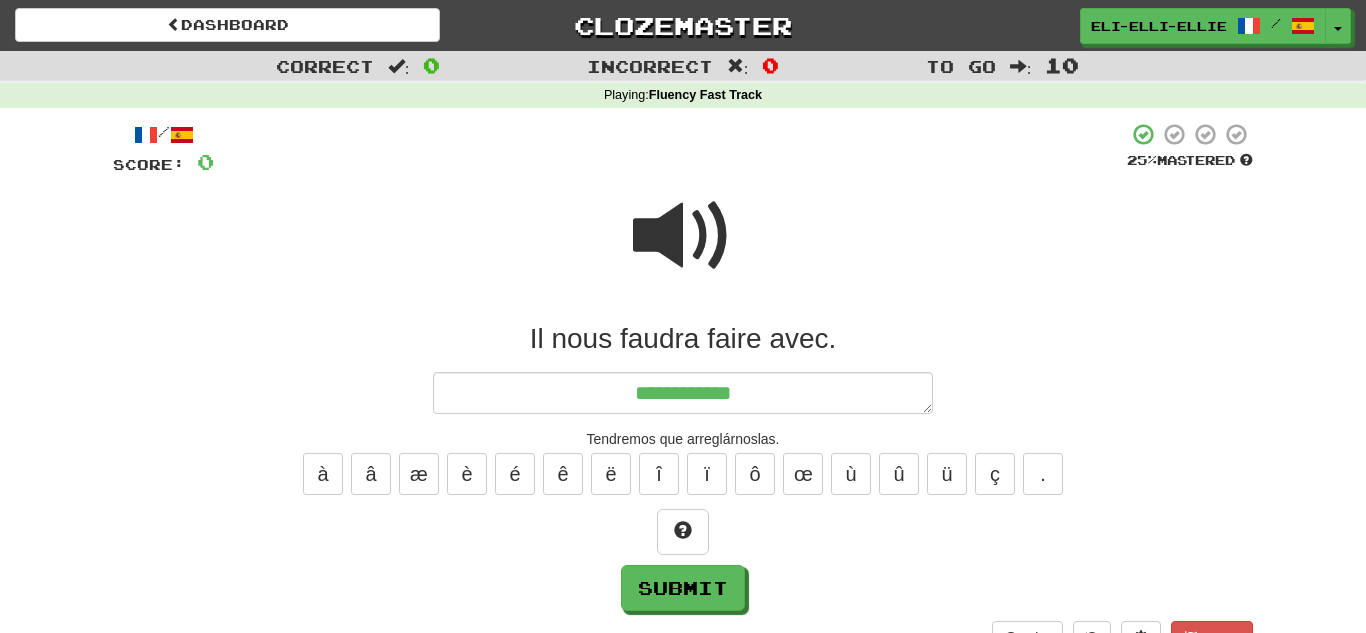 type on "*" 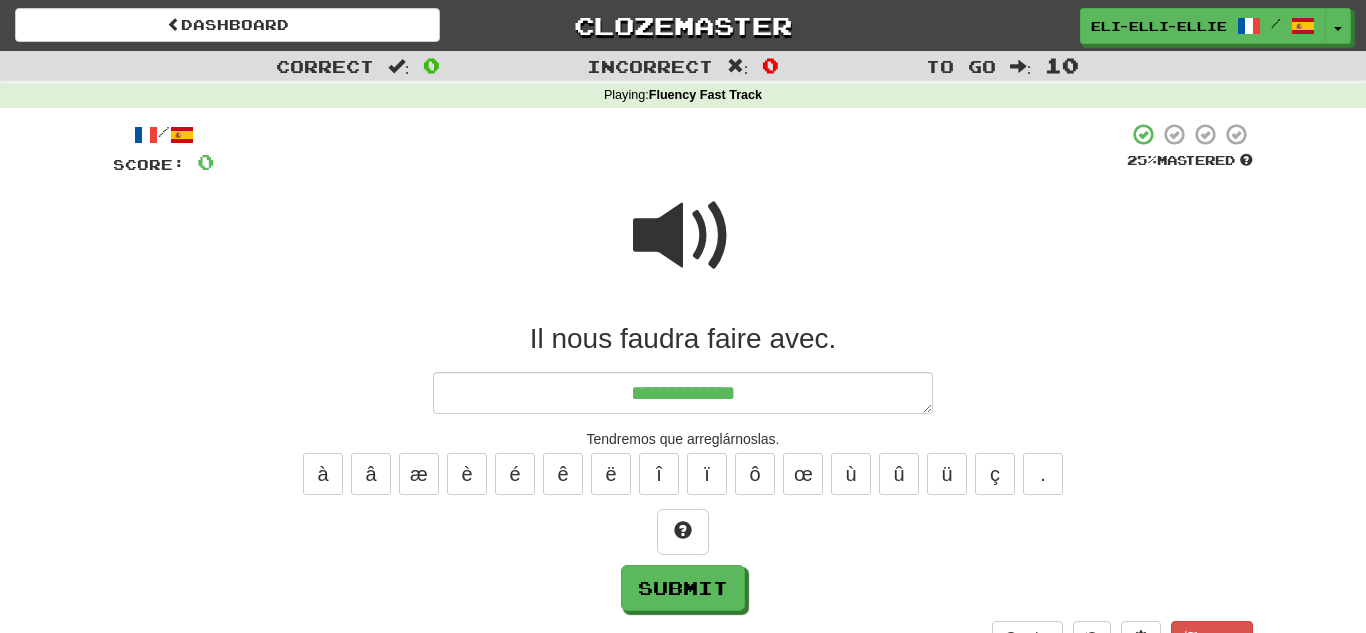 type on "*" 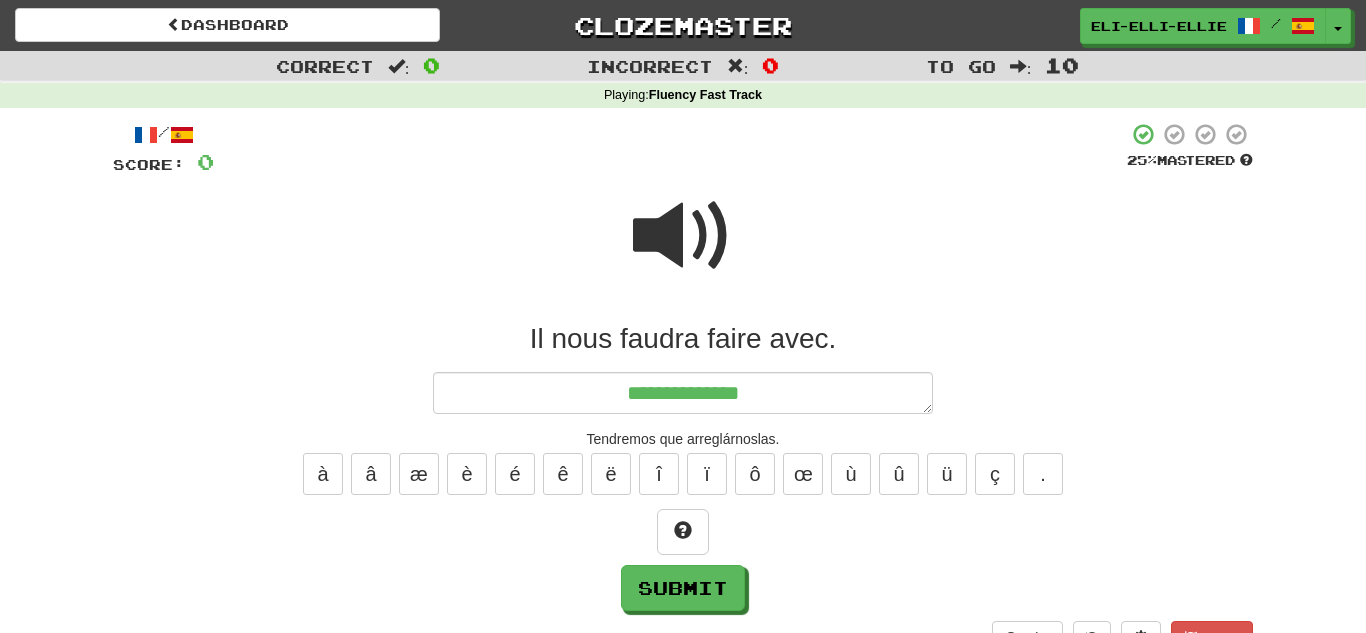 type on "*" 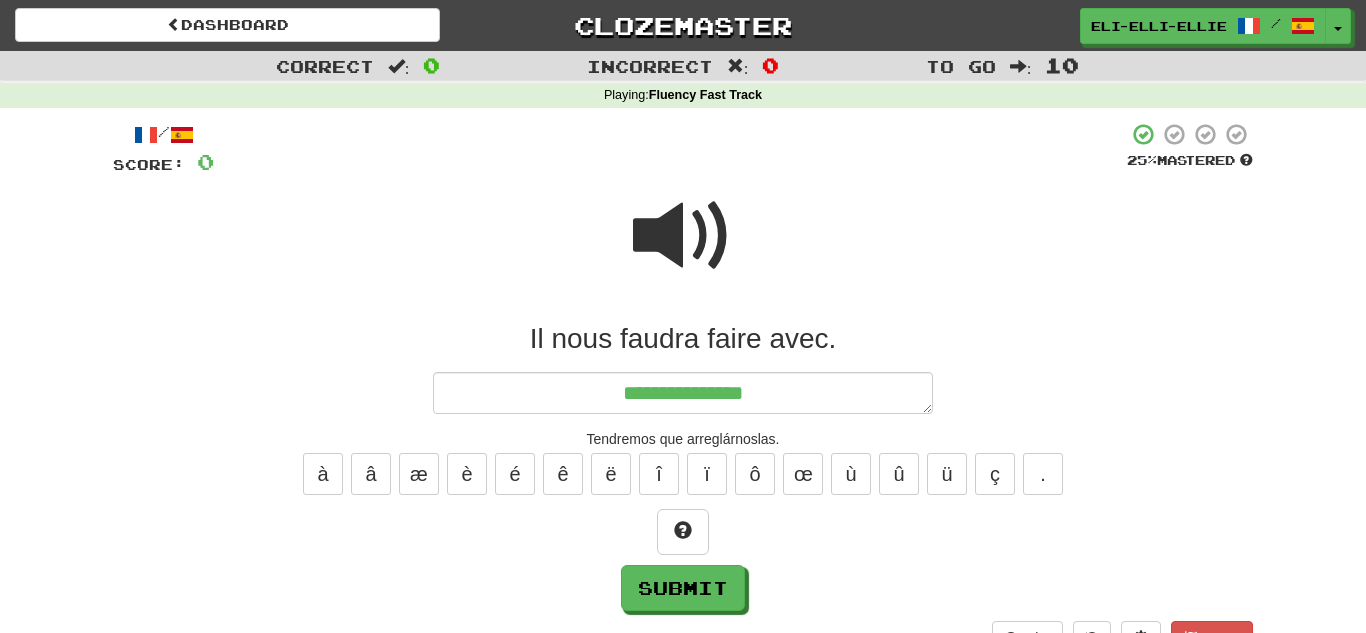type on "*" 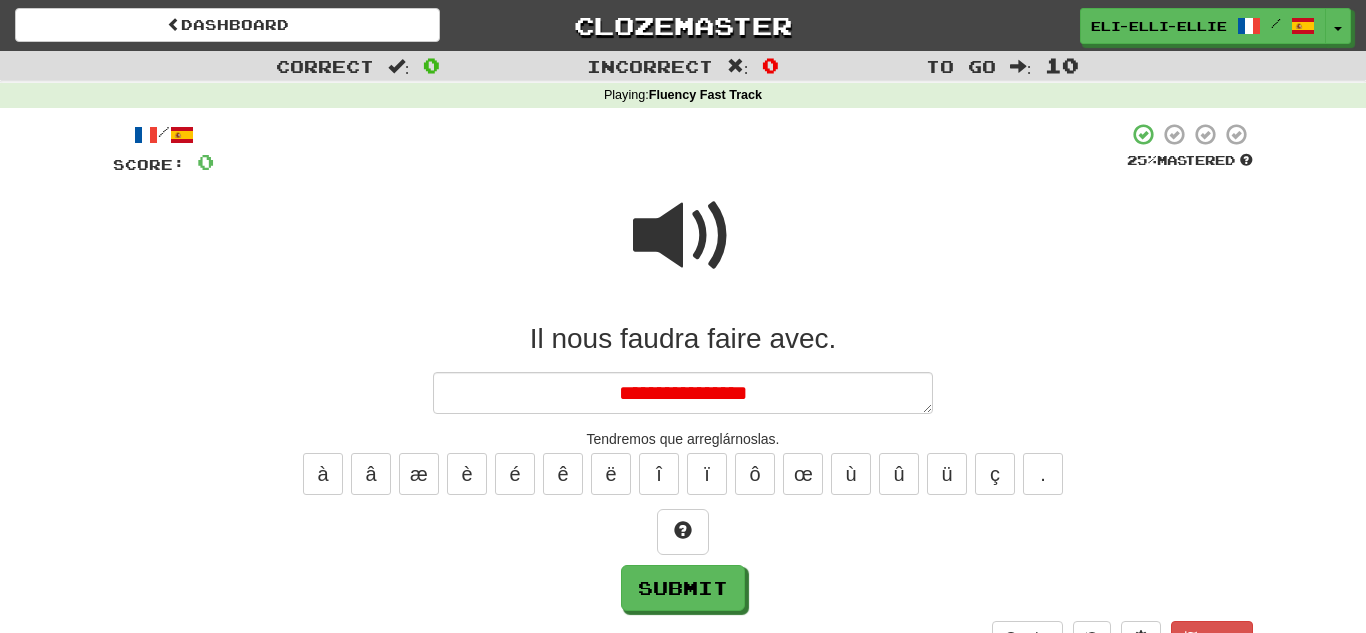 type on "*" 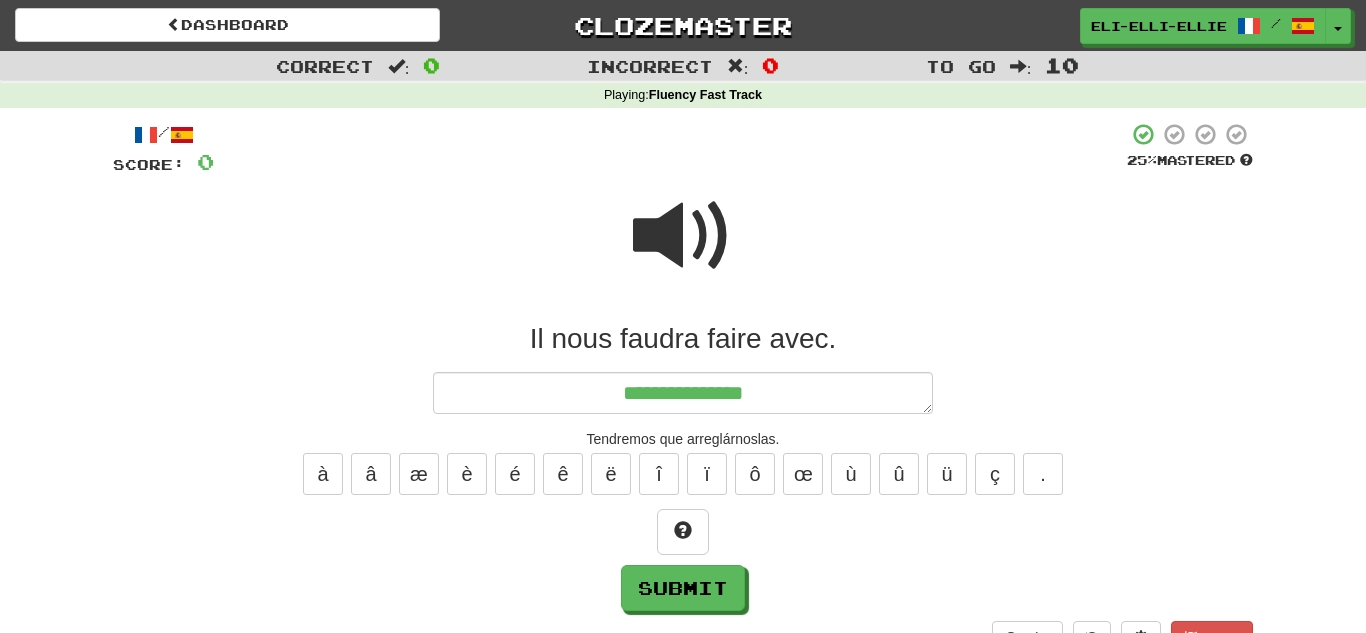 type on "*" 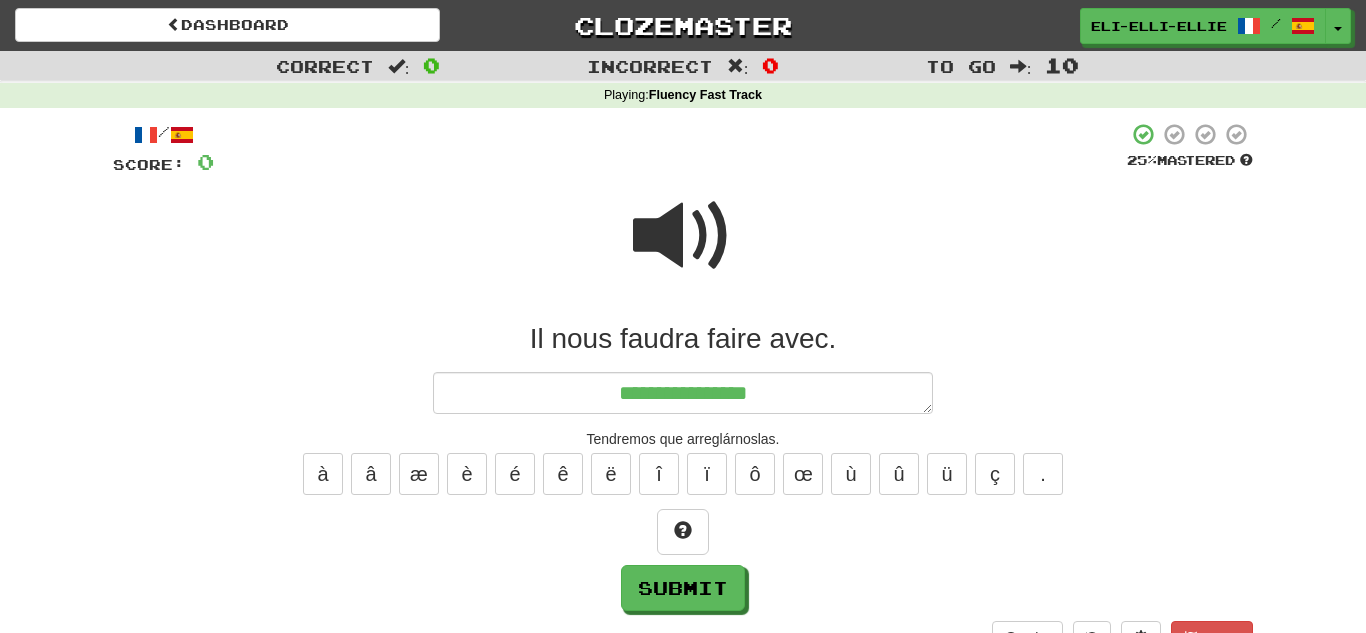 type on "*" 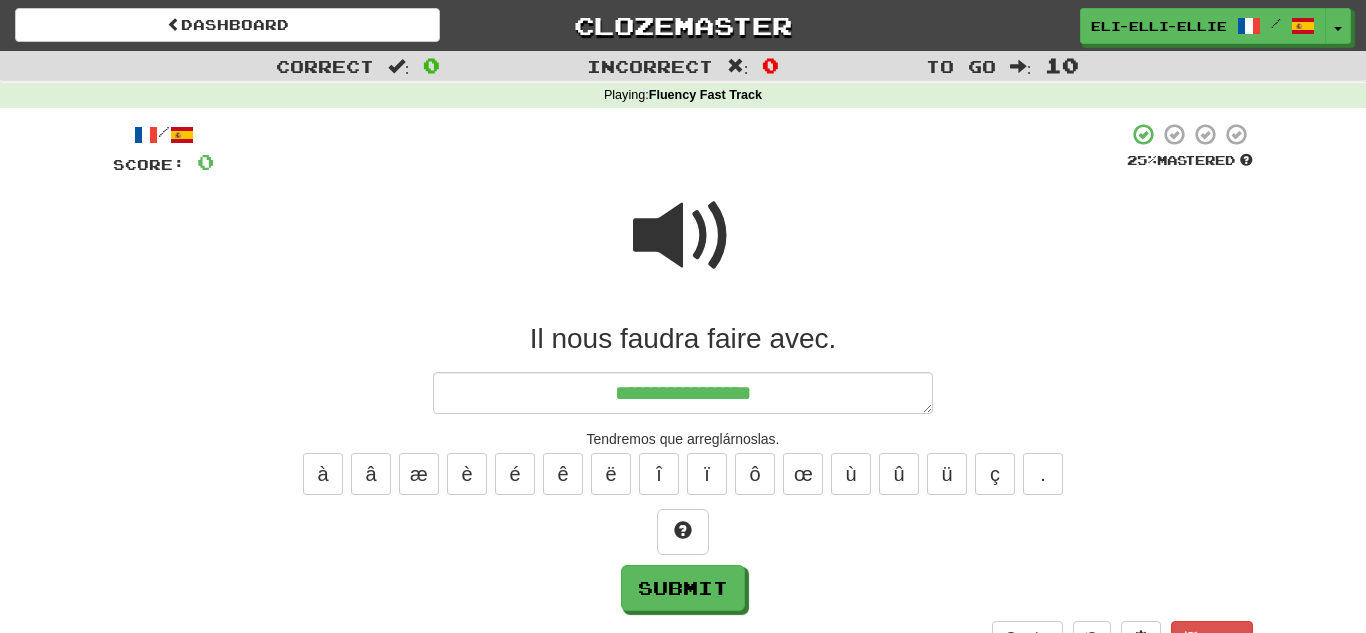 type on "*" 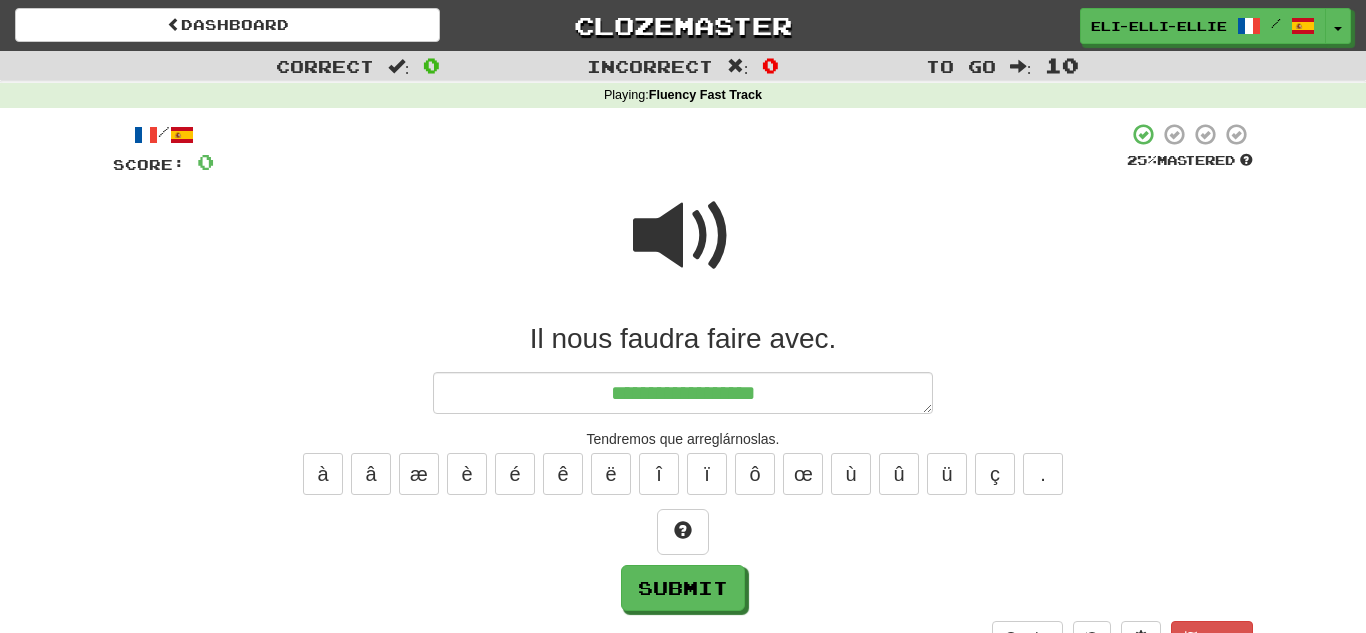 type on "*" 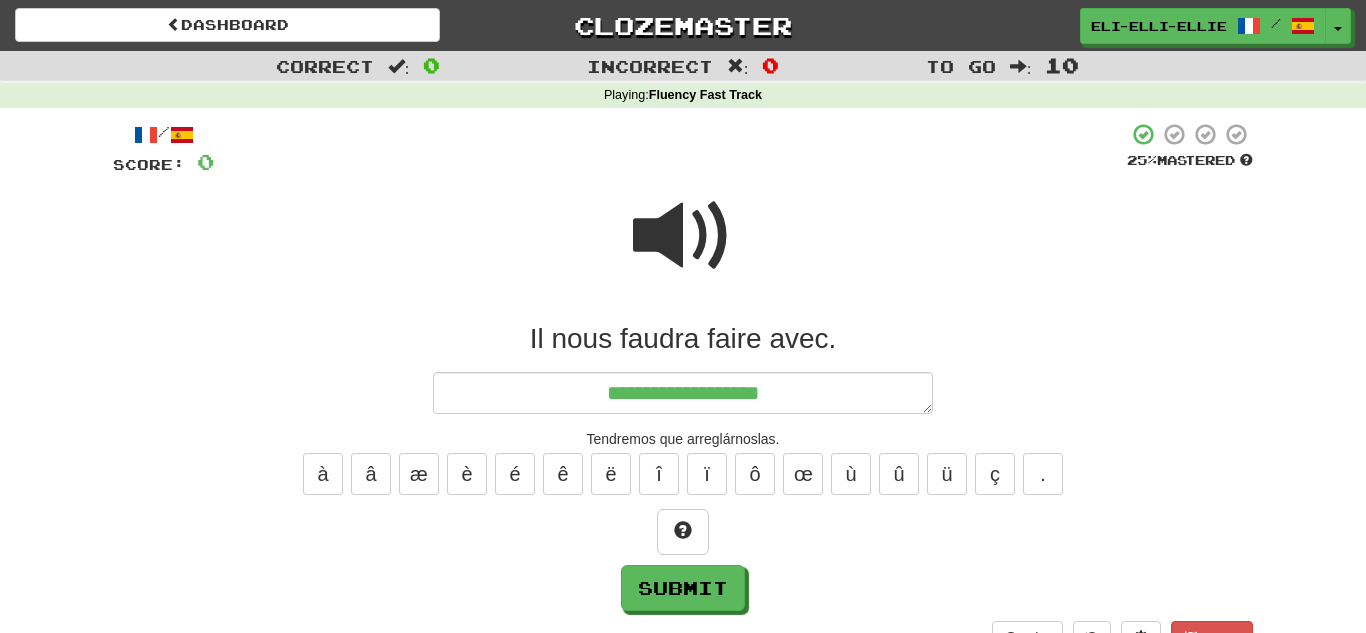 type on "*" 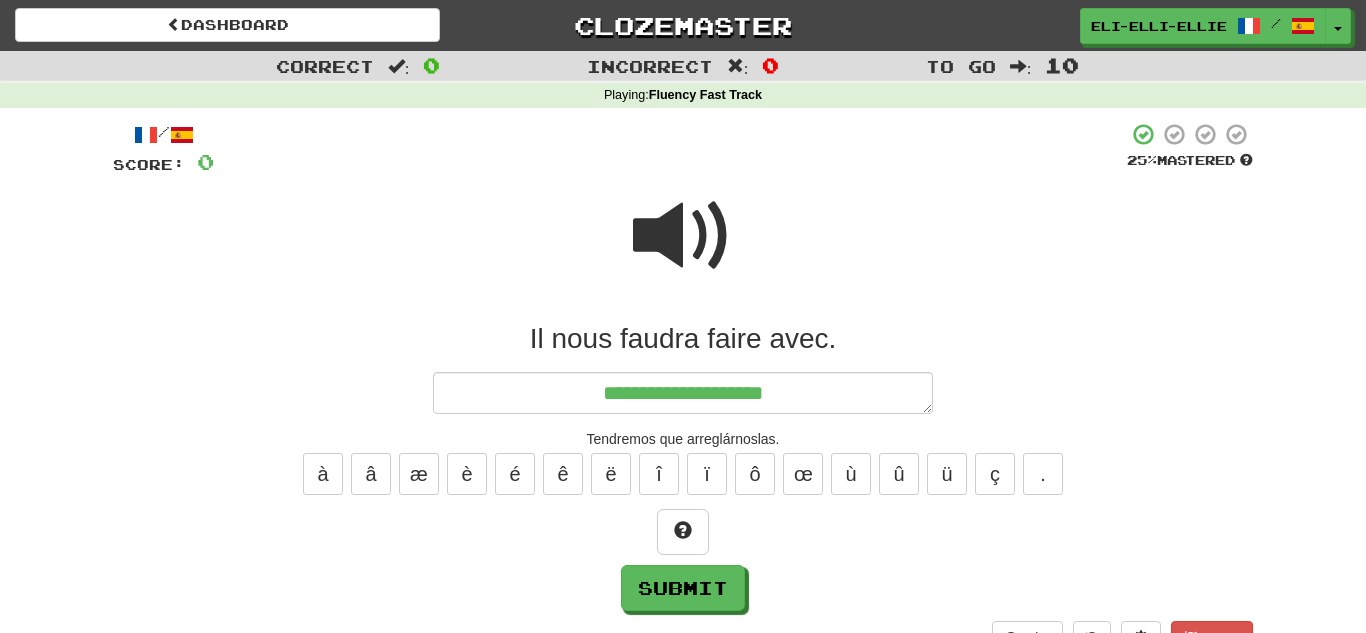 type on "*" 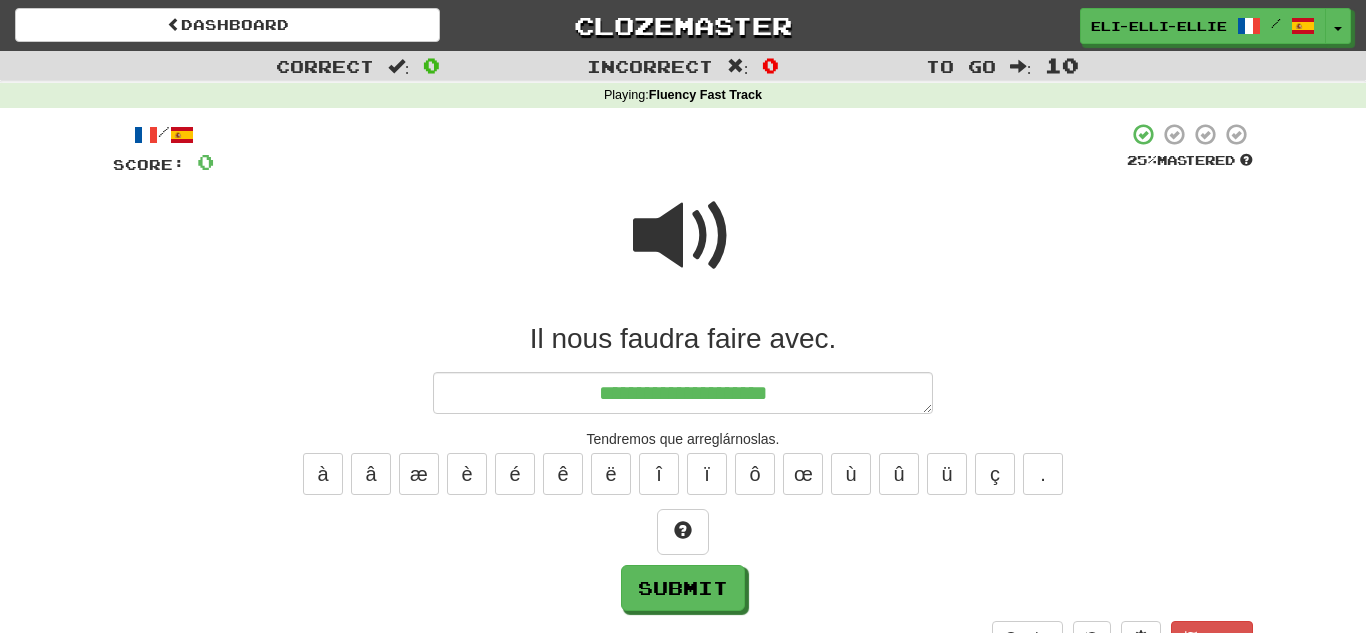 type on "*" 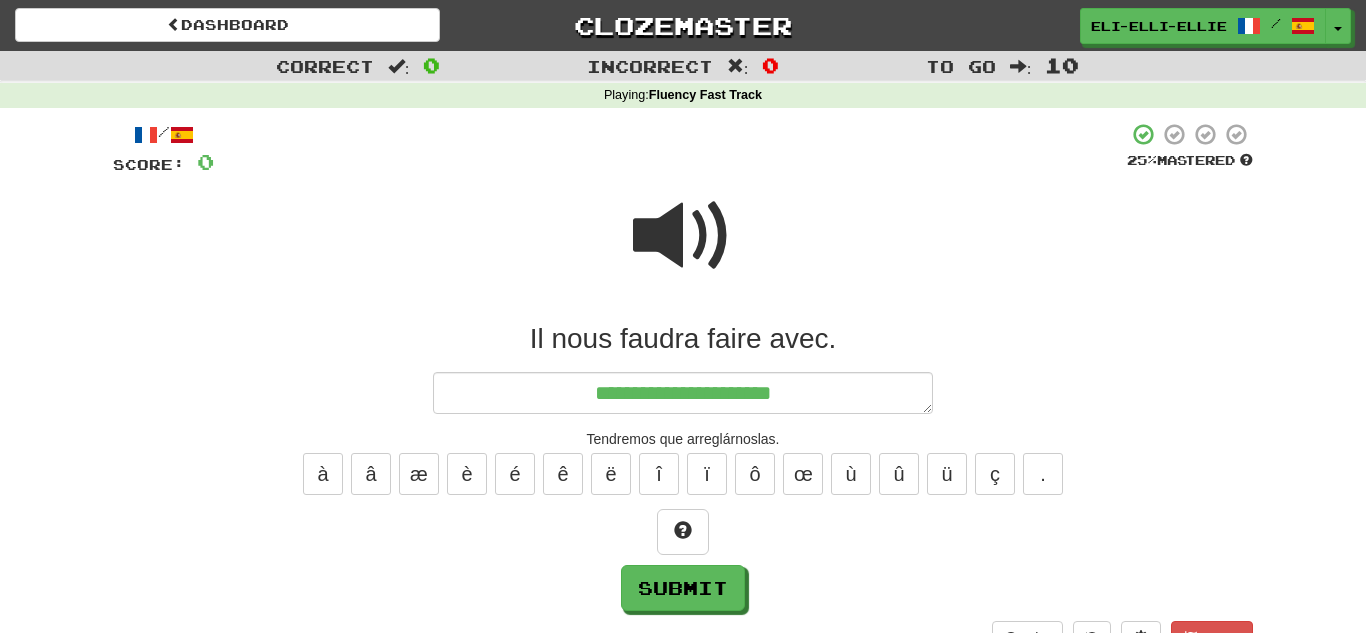type on "*" 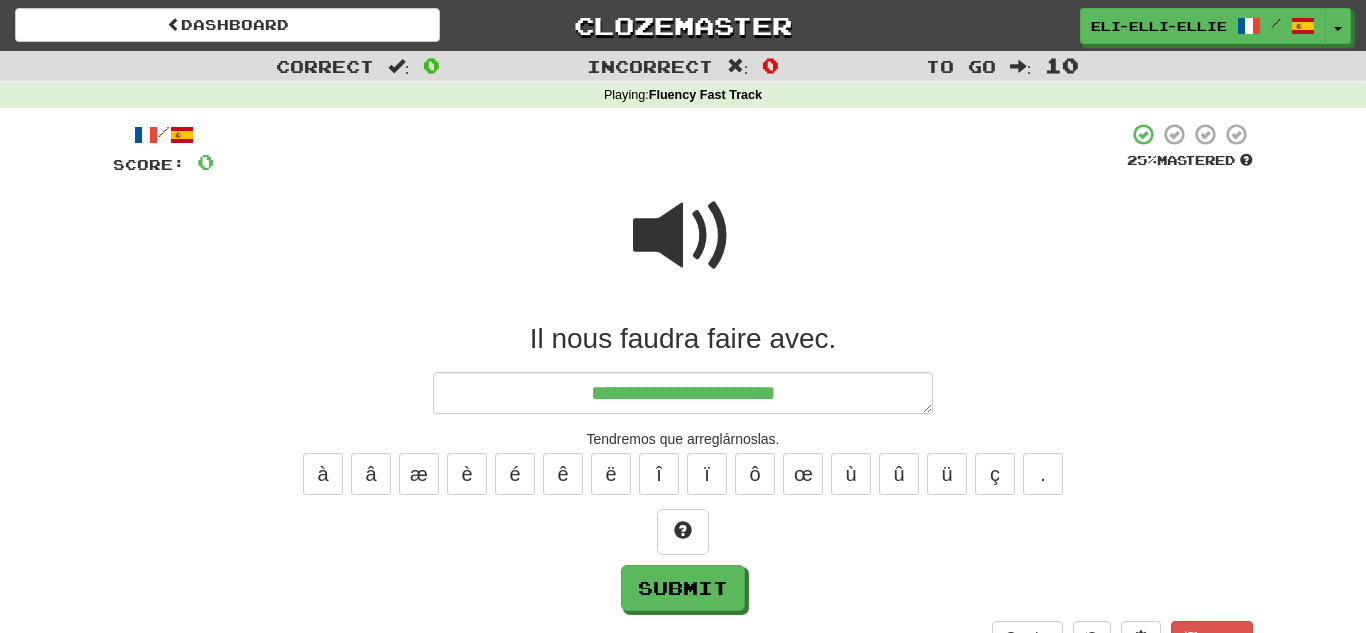type on "*" 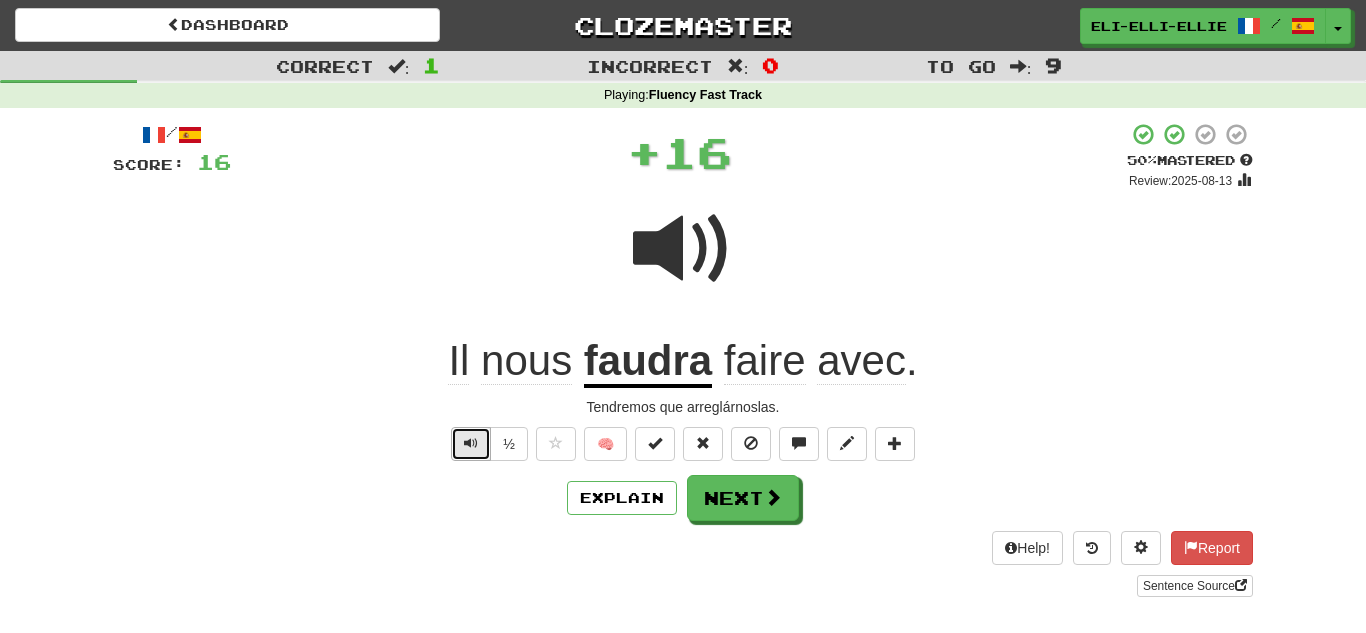 click at bounding box center (471, 443) 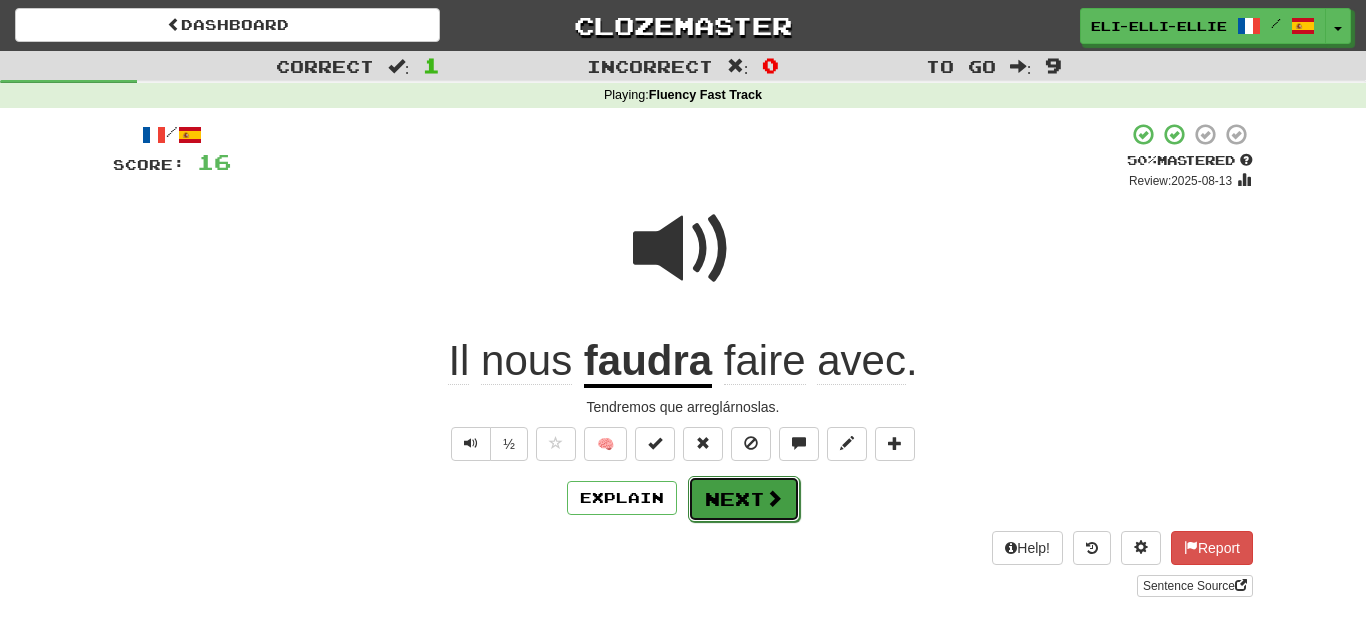 click on "Next" at bounding box center (744, 499) 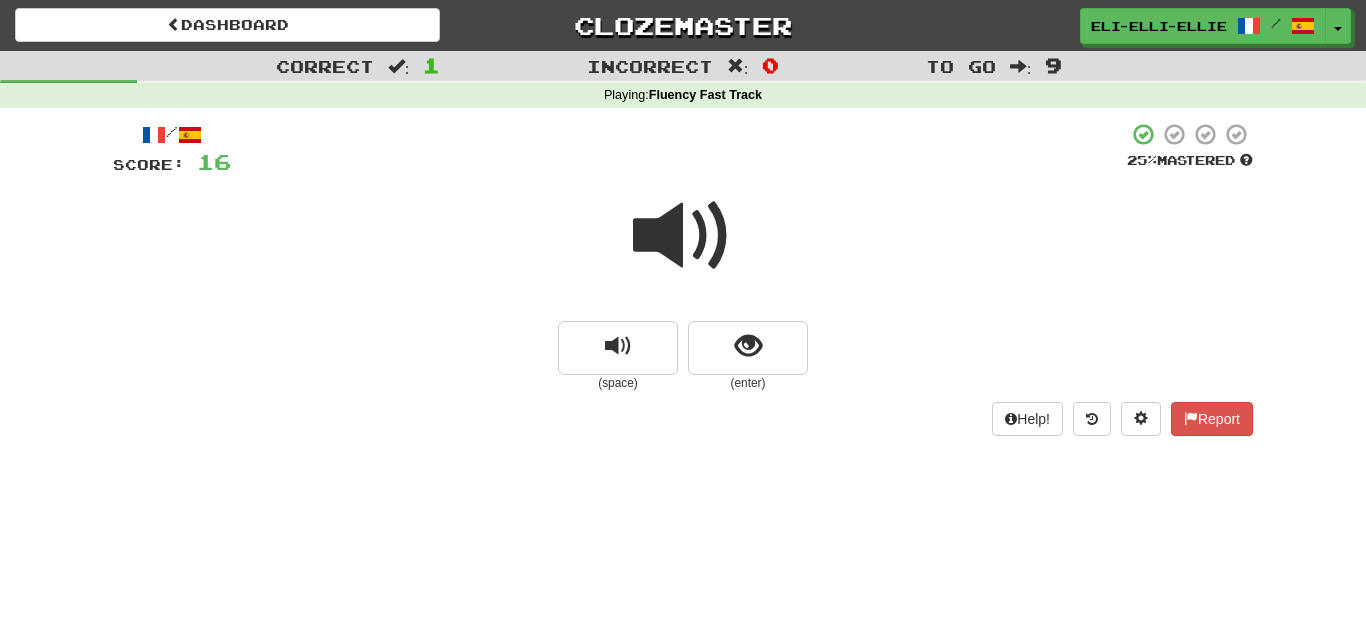 click at bounding box center (683, 236) 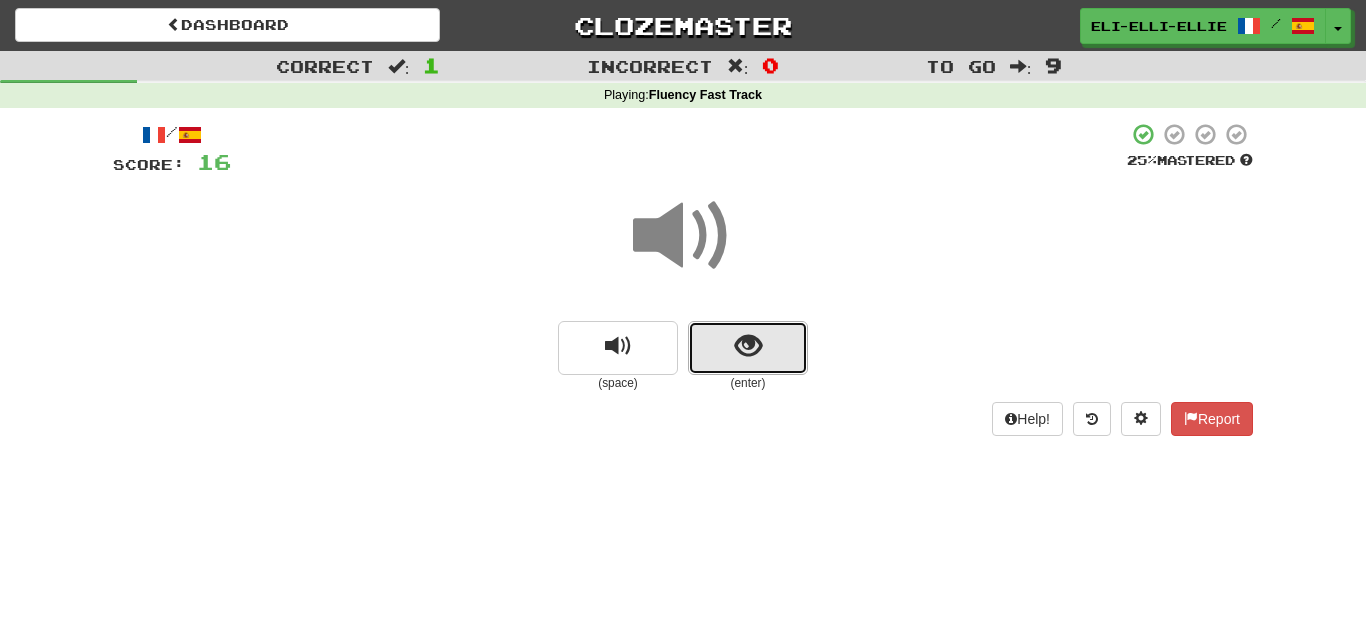 click at bounding box center (748, 348) 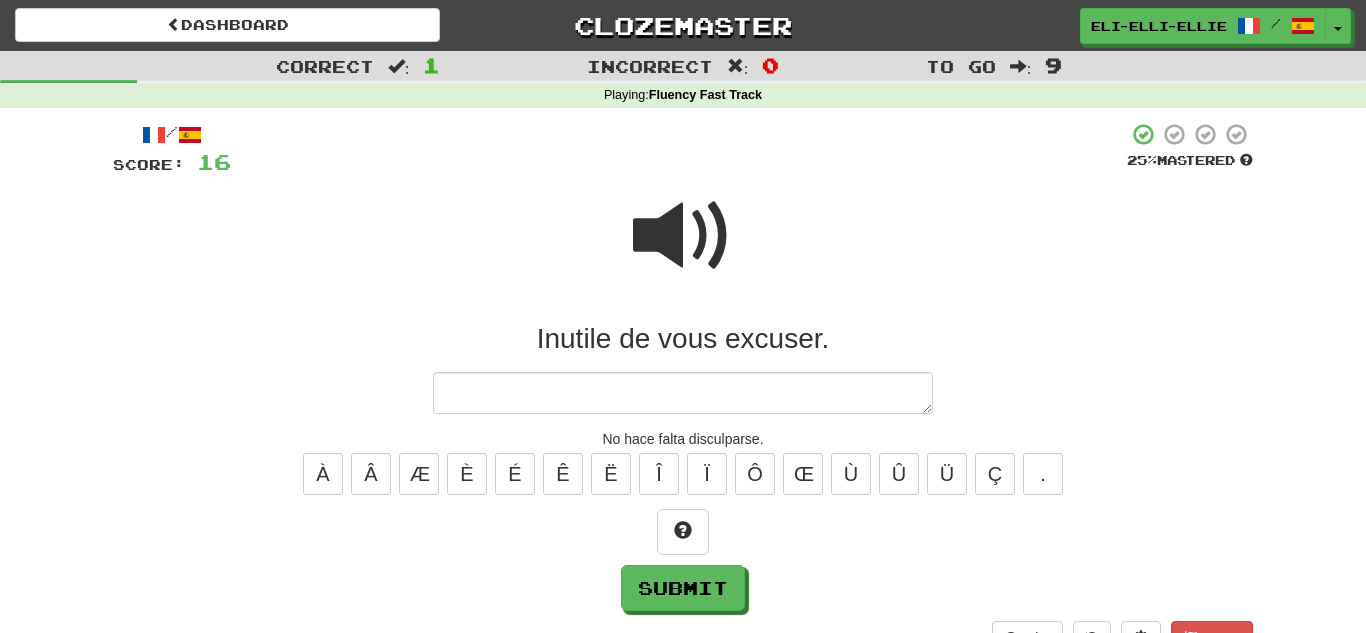 type on "*" 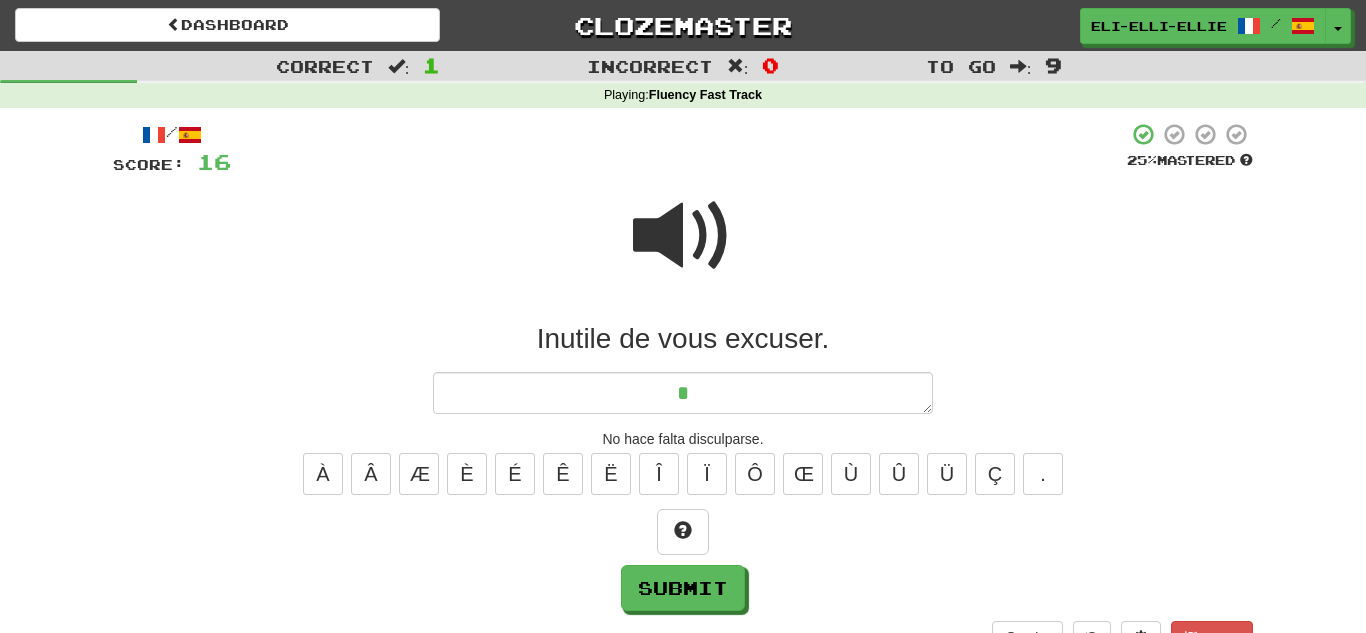 type on "*" 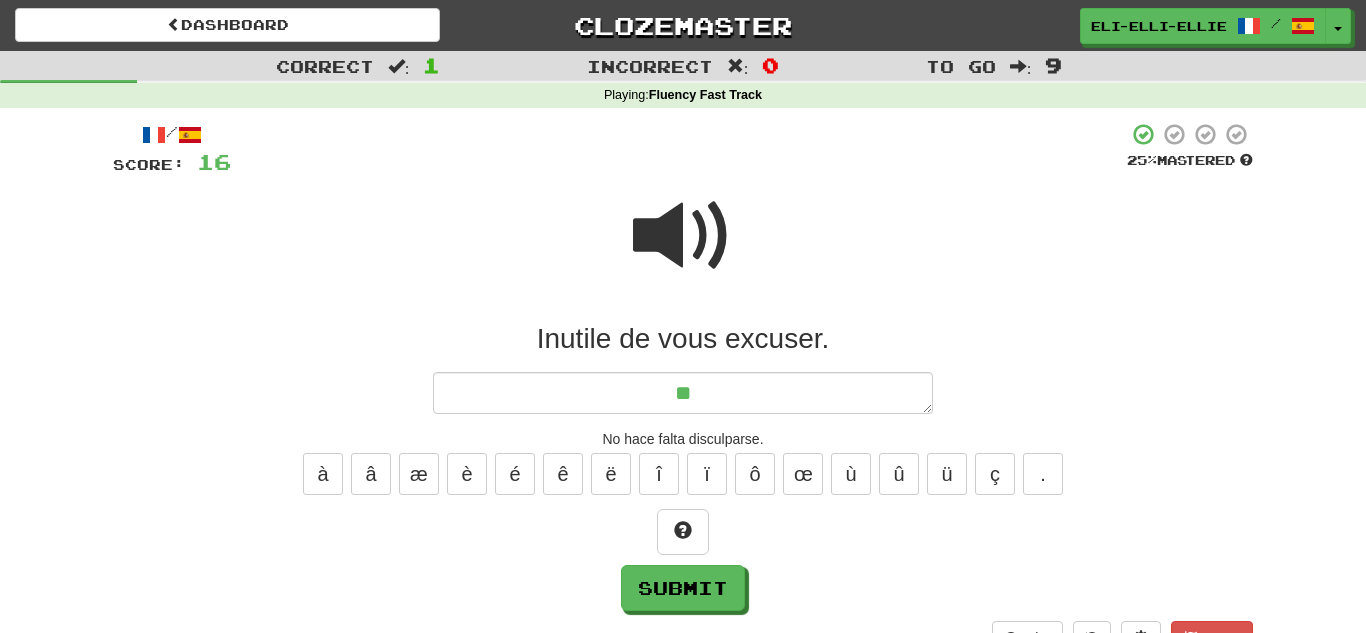 type on "*" 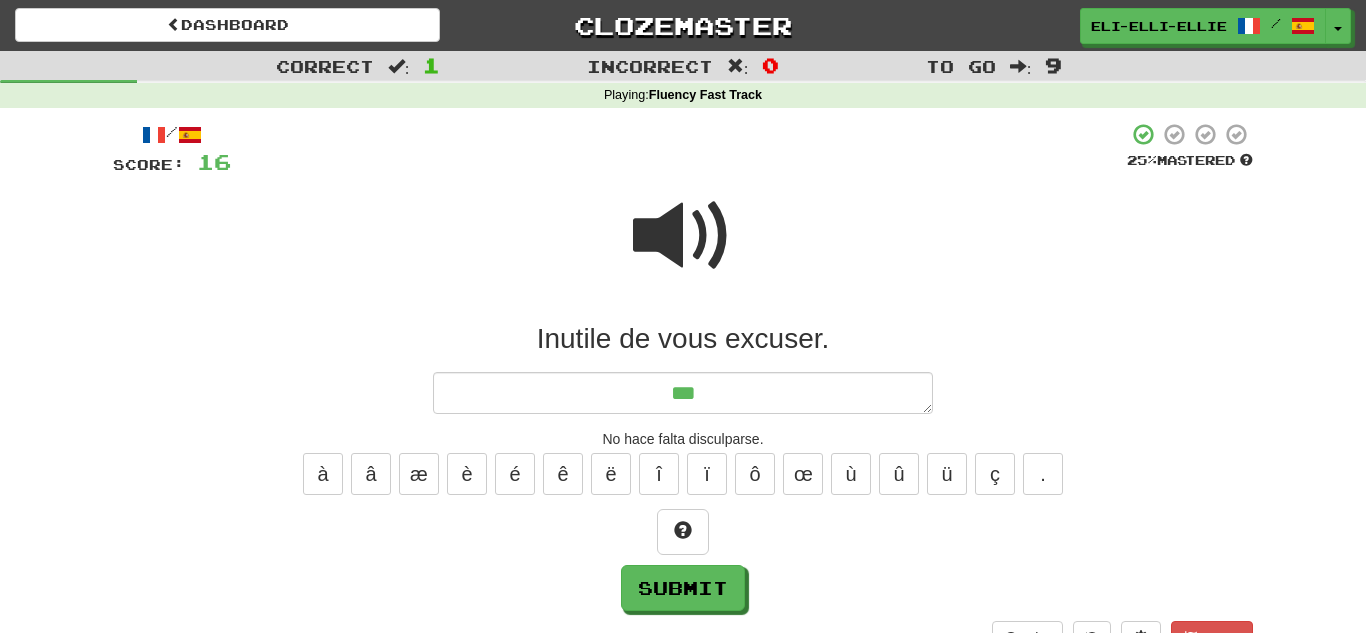 type on "*" 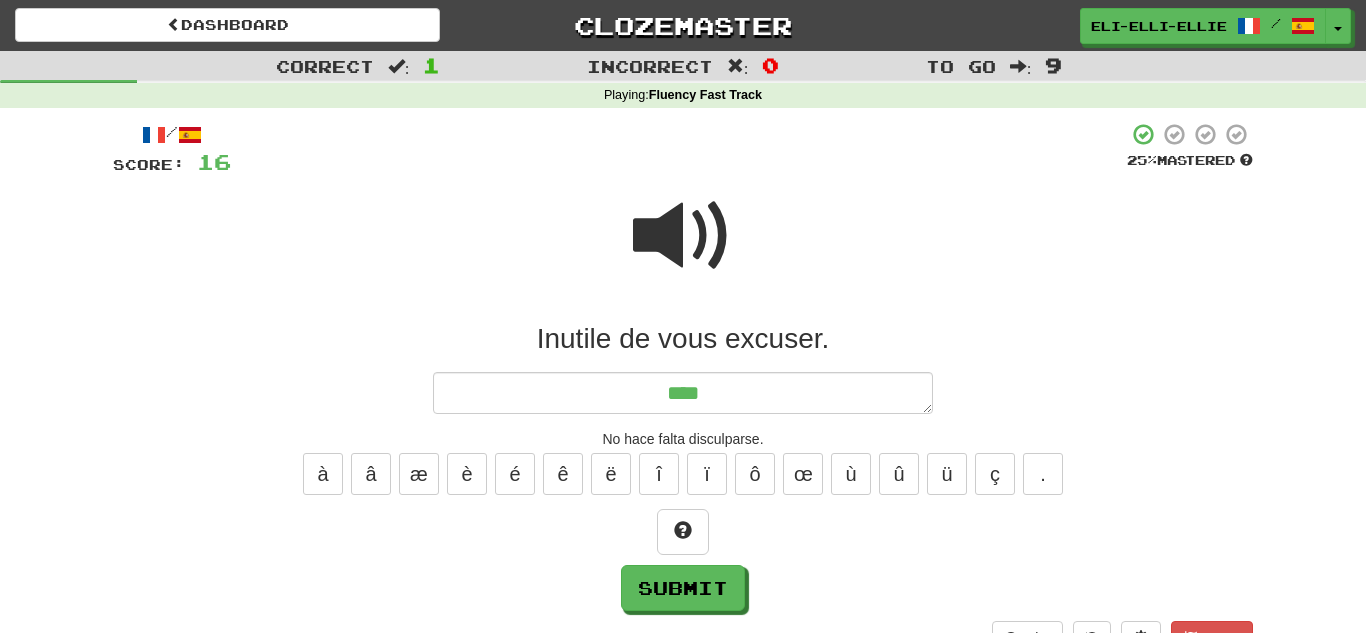 type on "*" 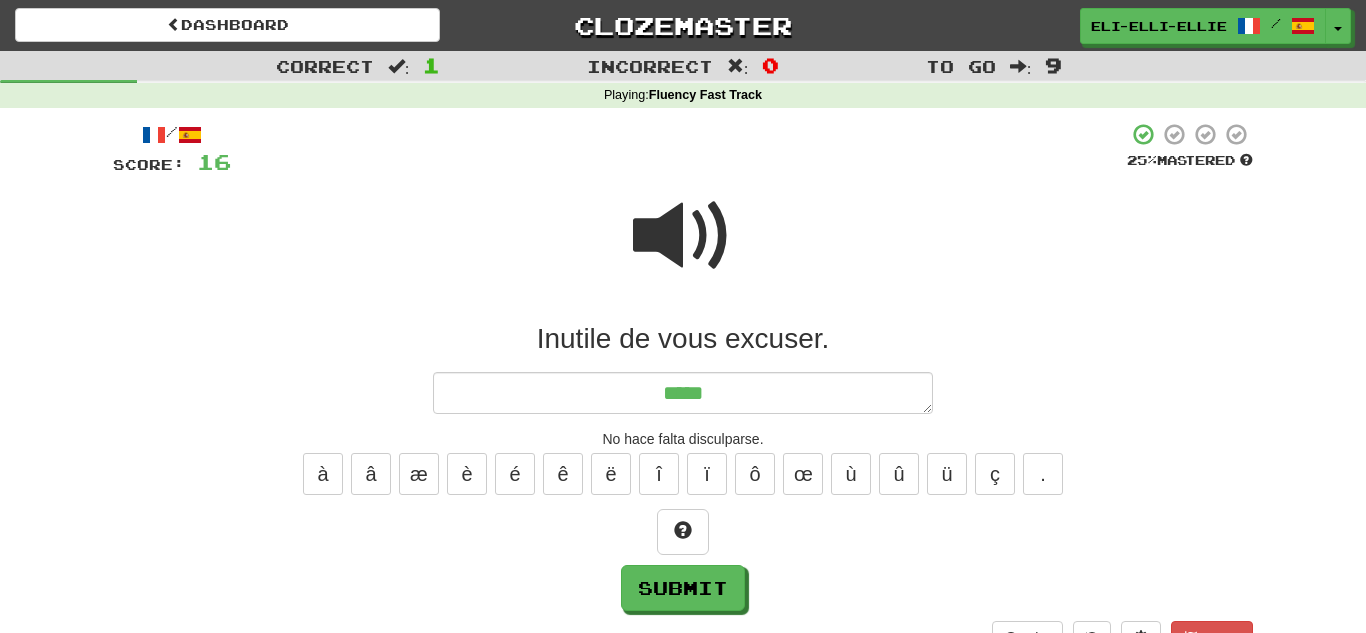 type on "*" 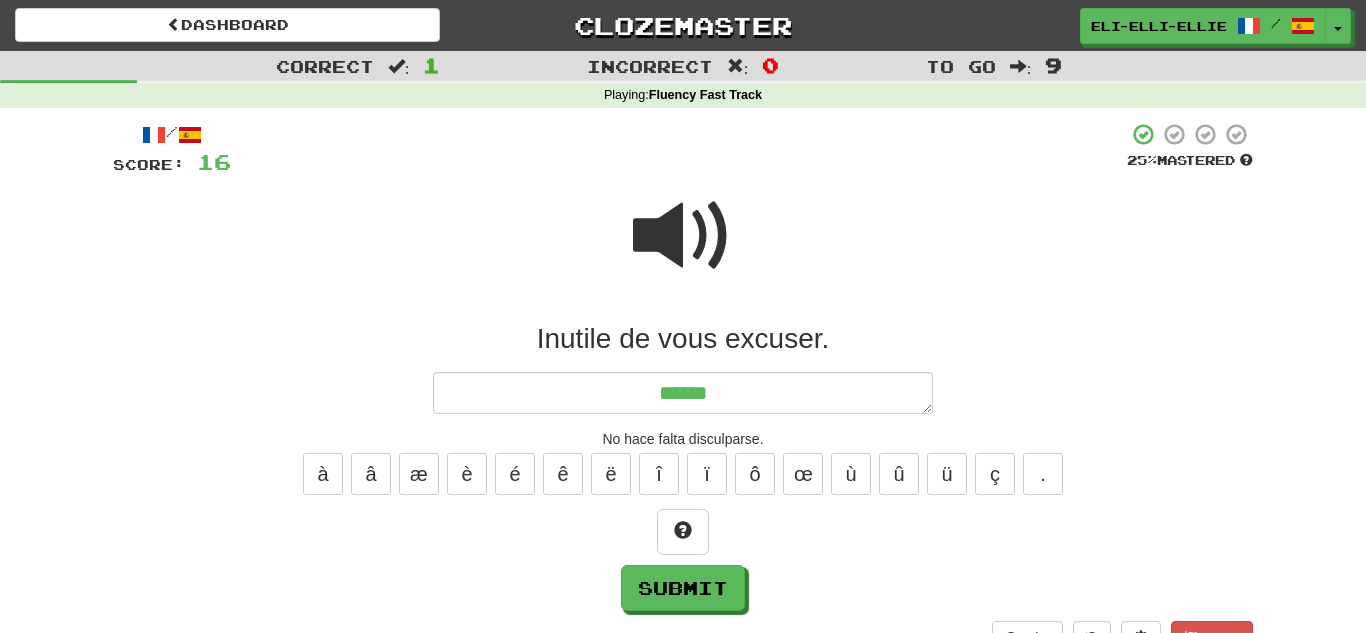type on "*" 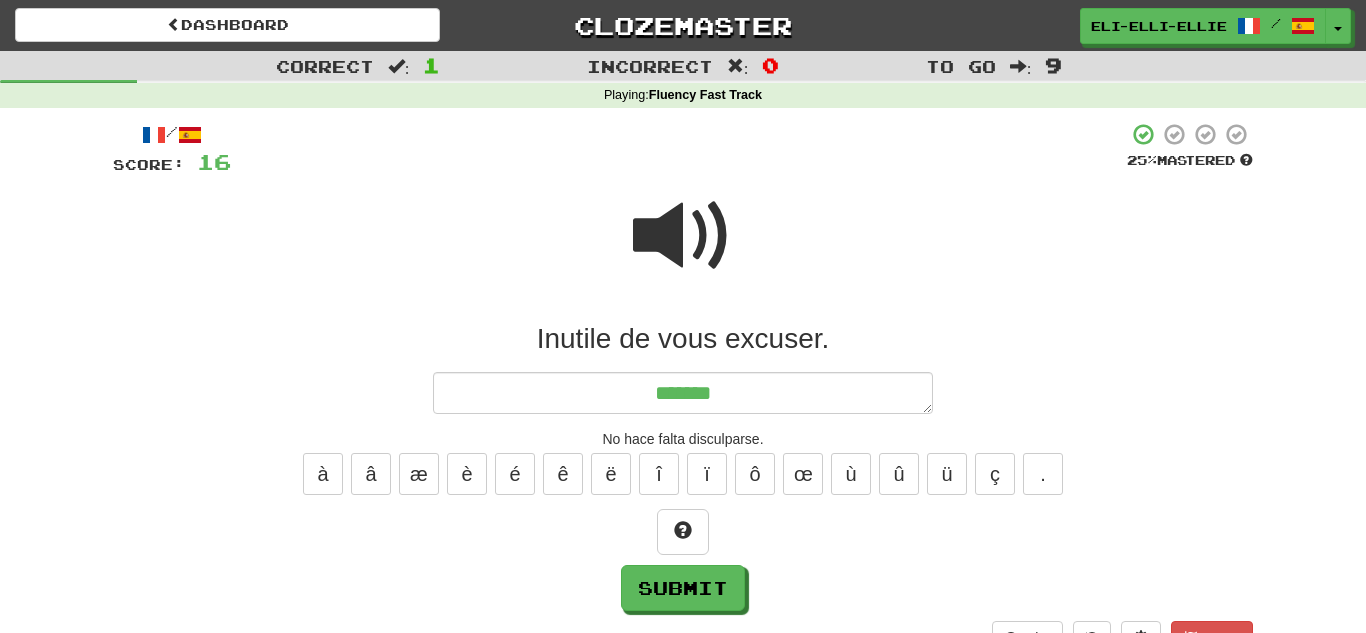type on "*" 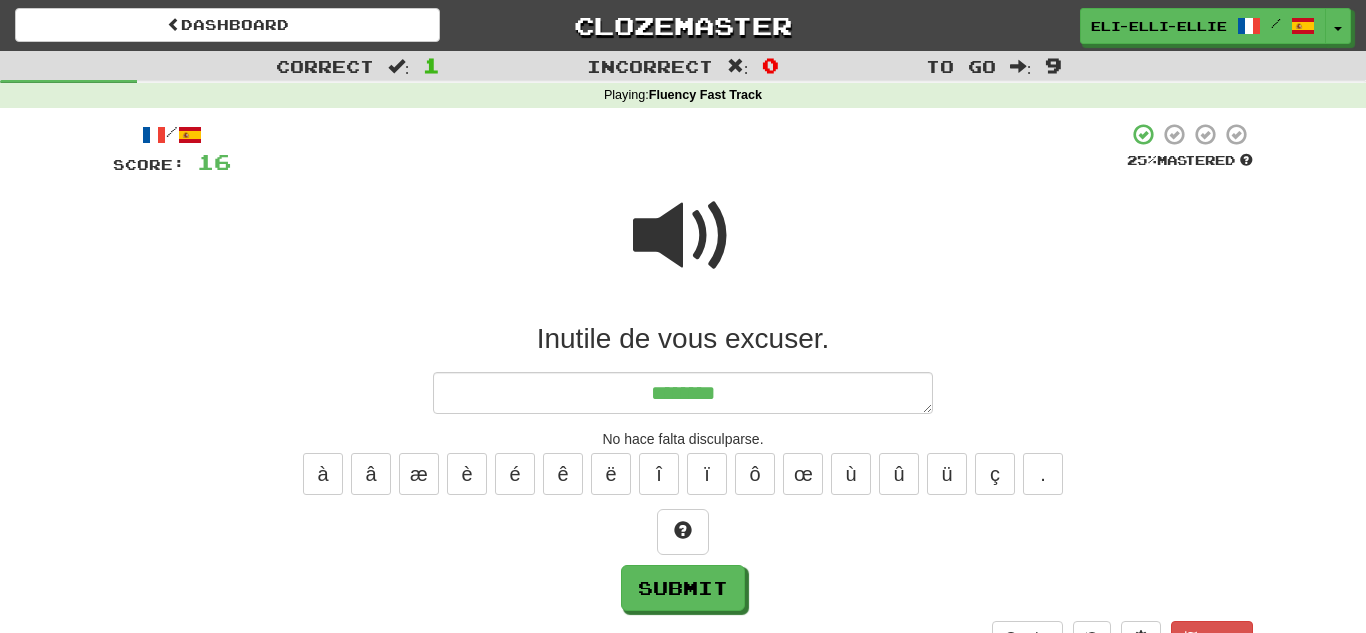 type on "*" 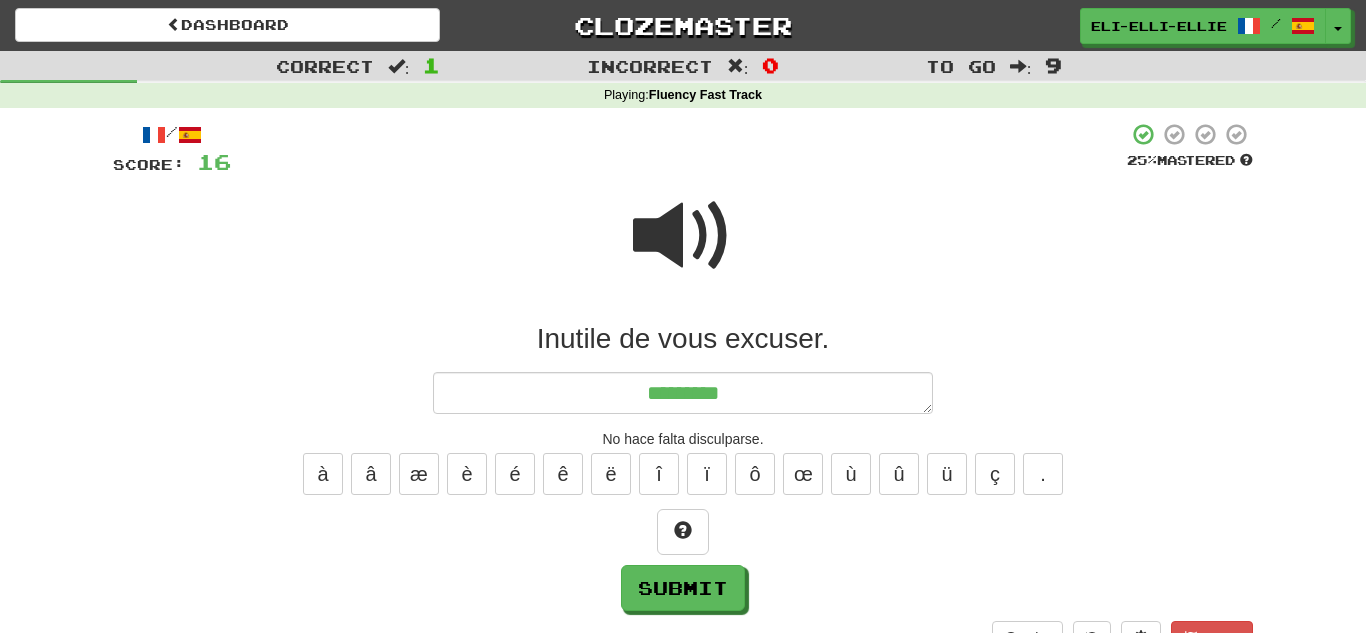 type on "*" 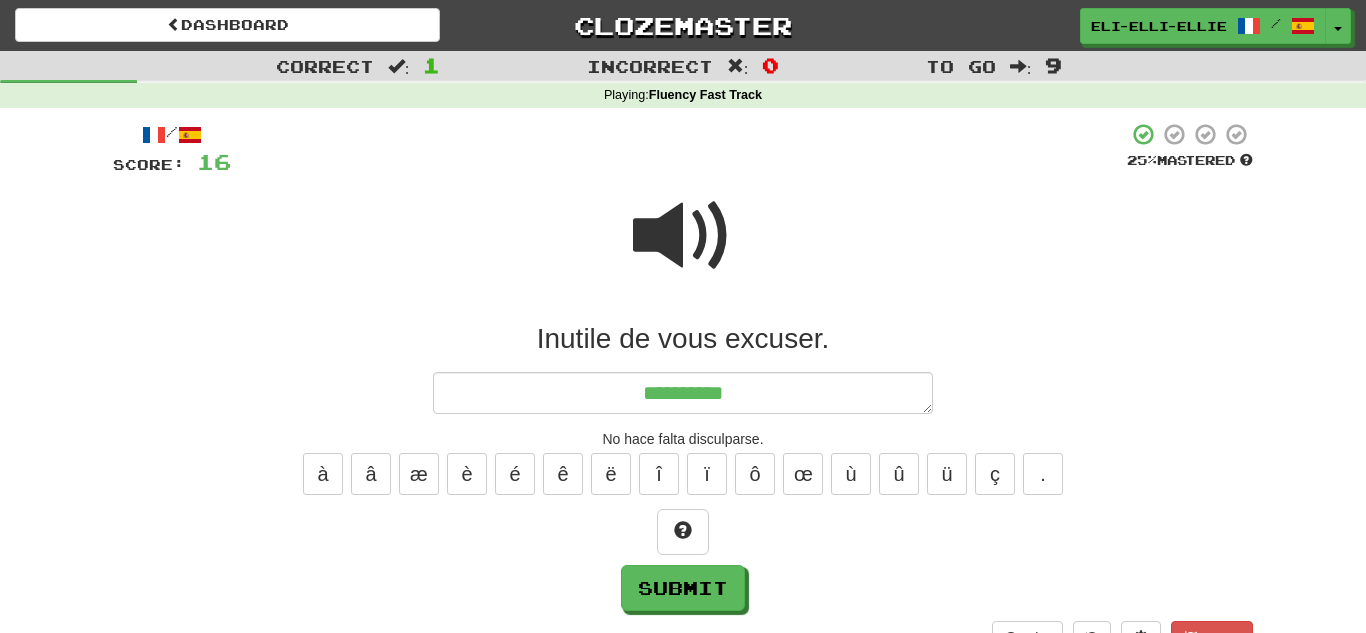 type on "*" 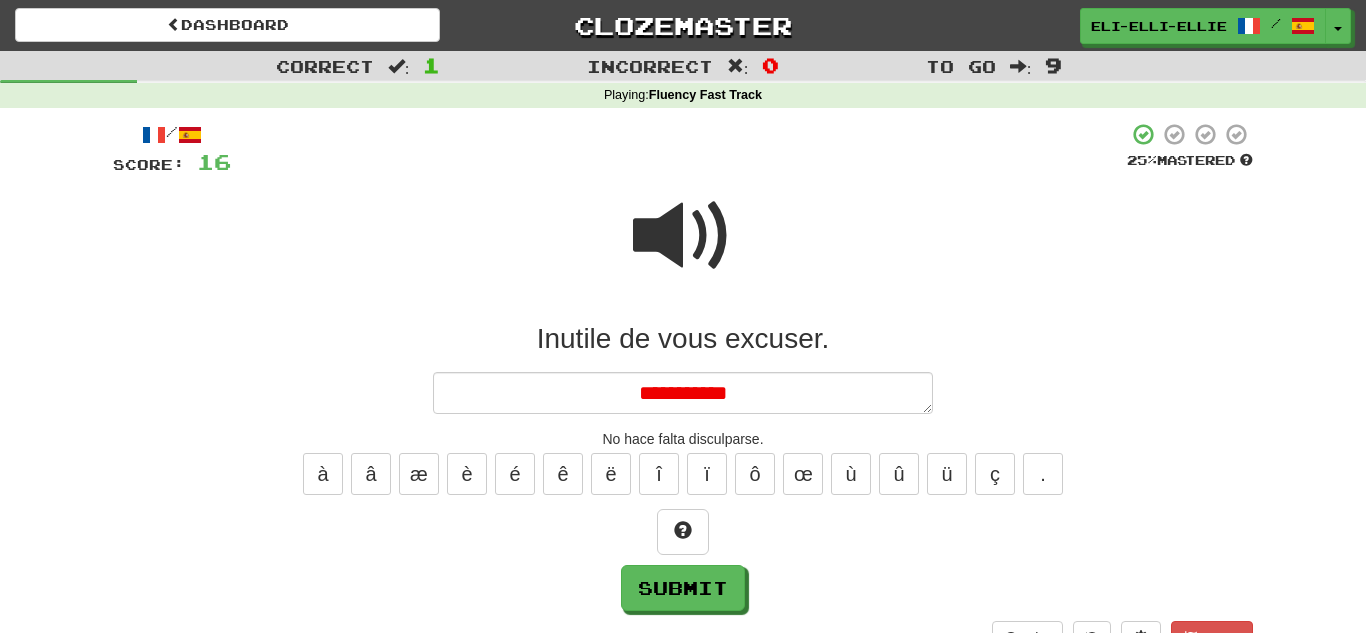 type on "*" 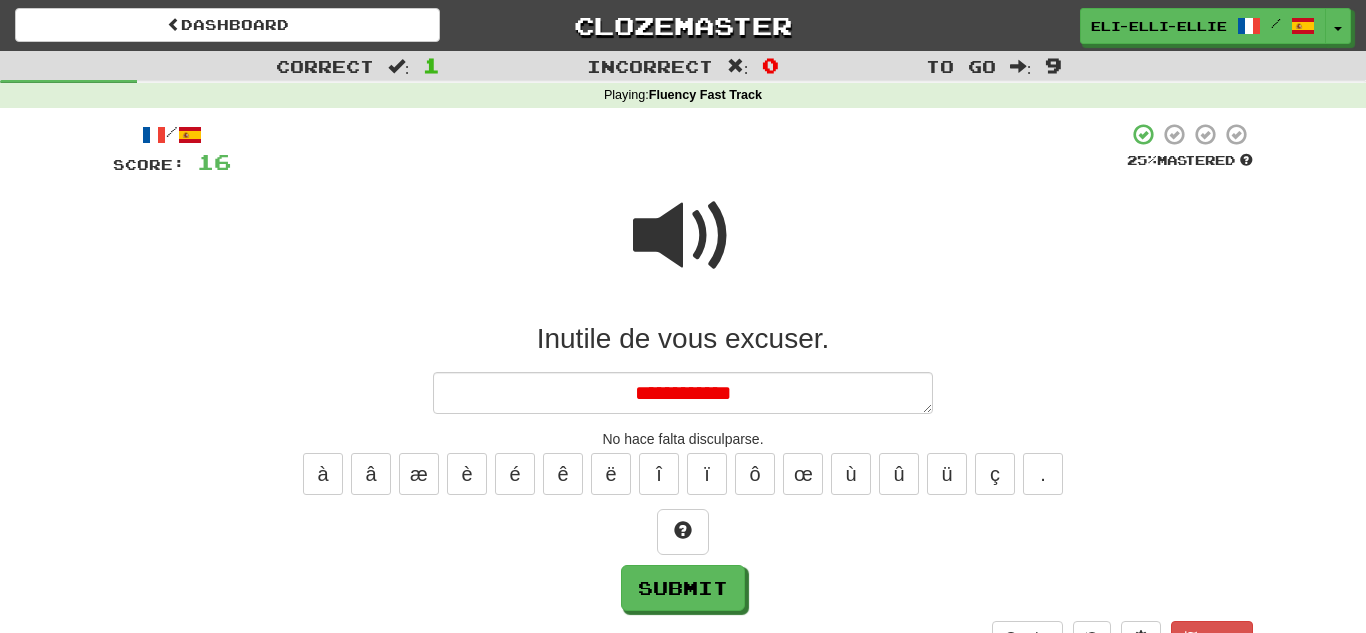type on "*" 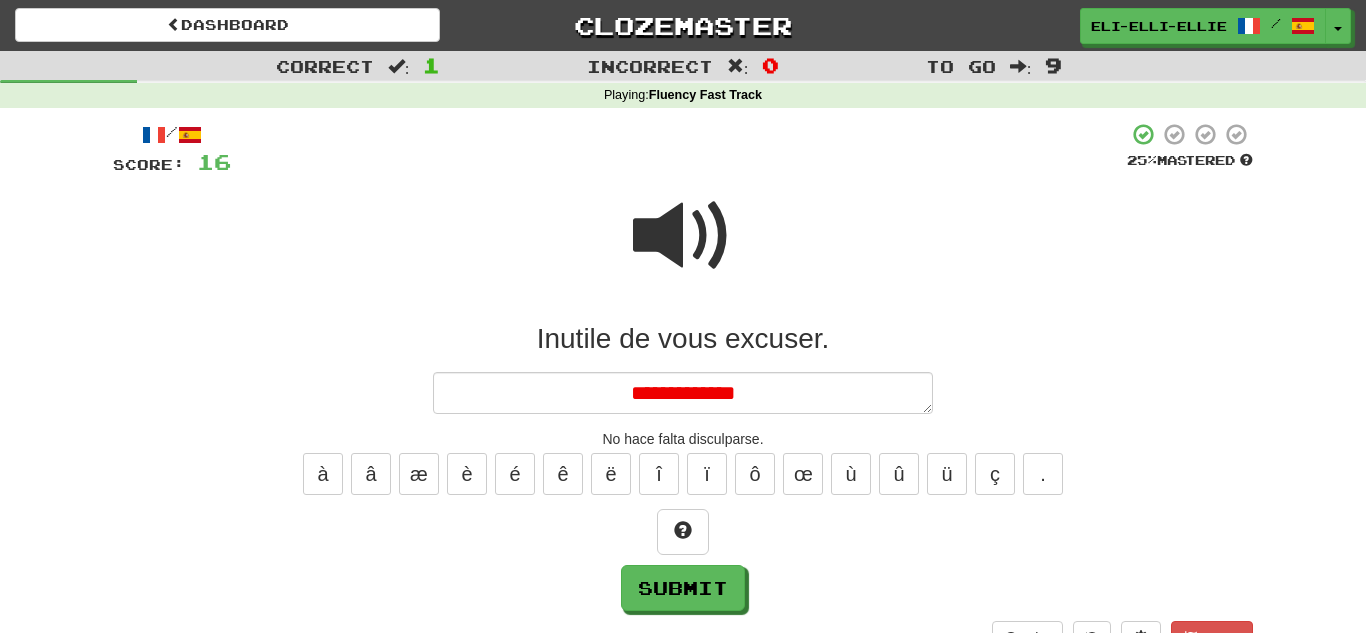 type on "*" 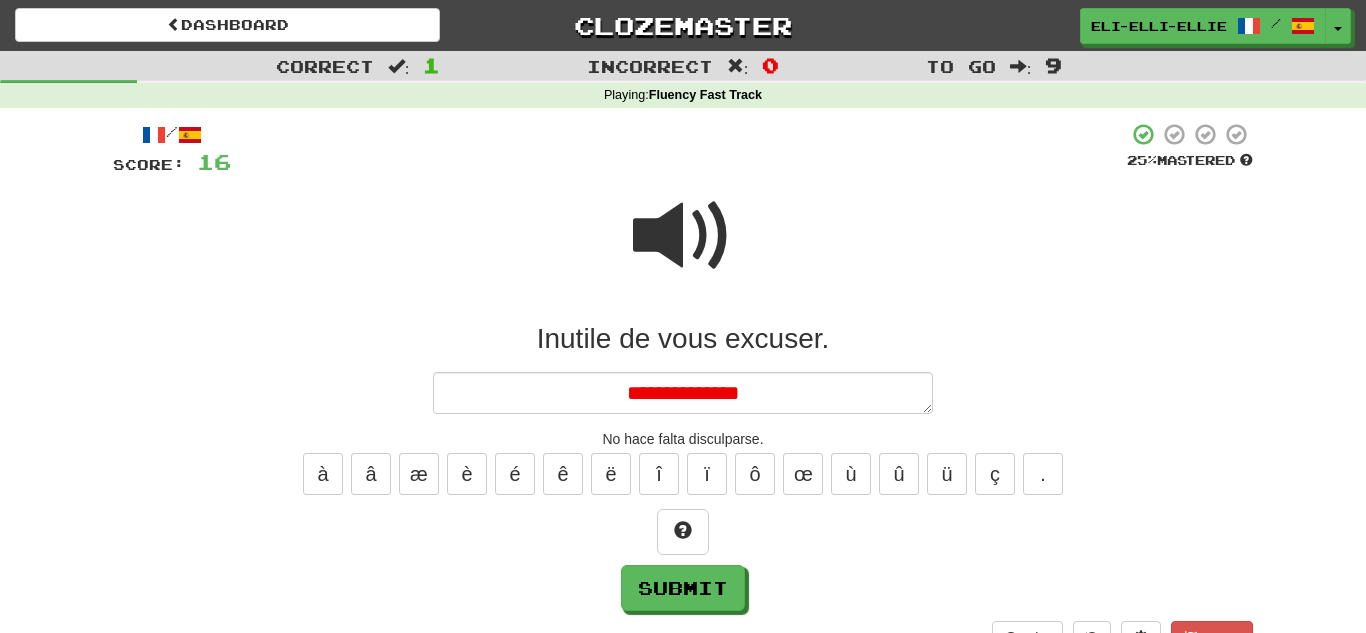 type on "*" 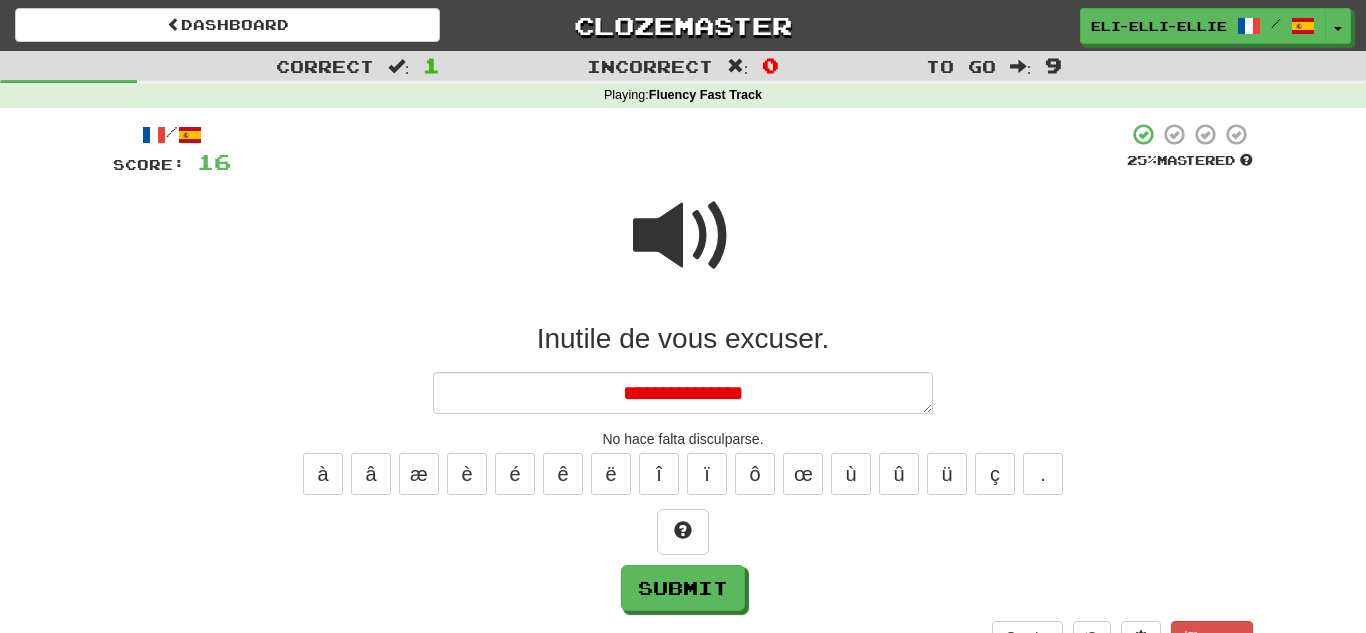 type on "*" 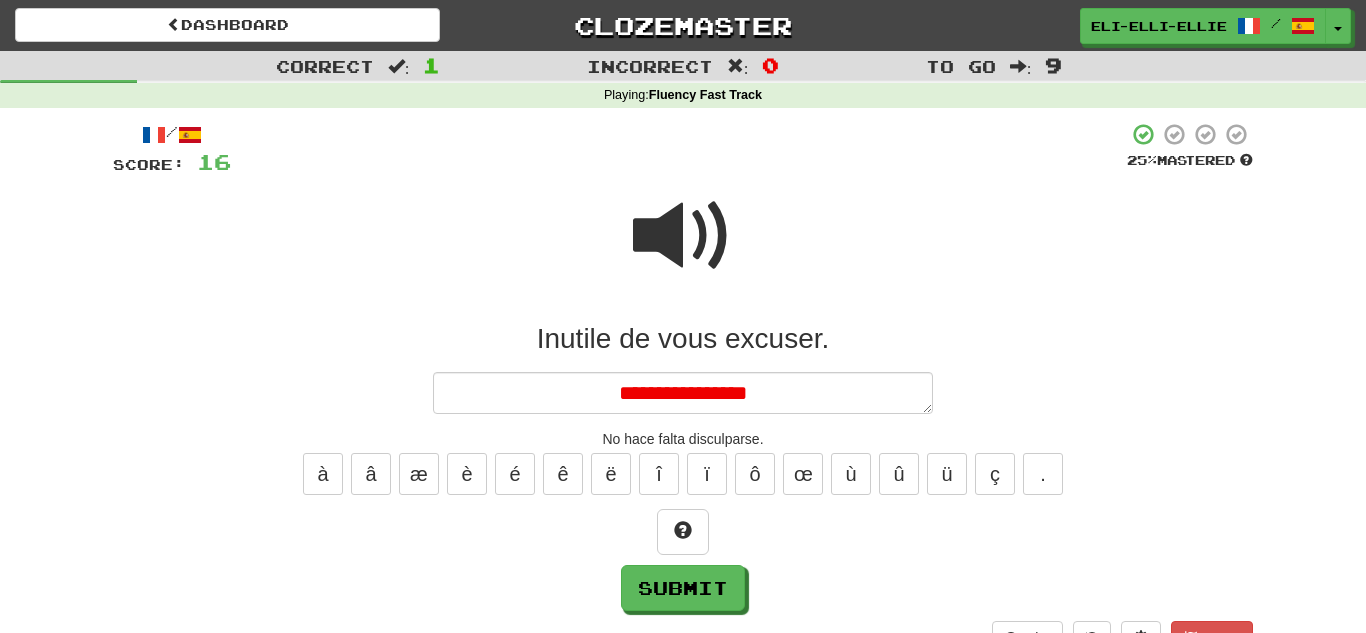 type on "*" 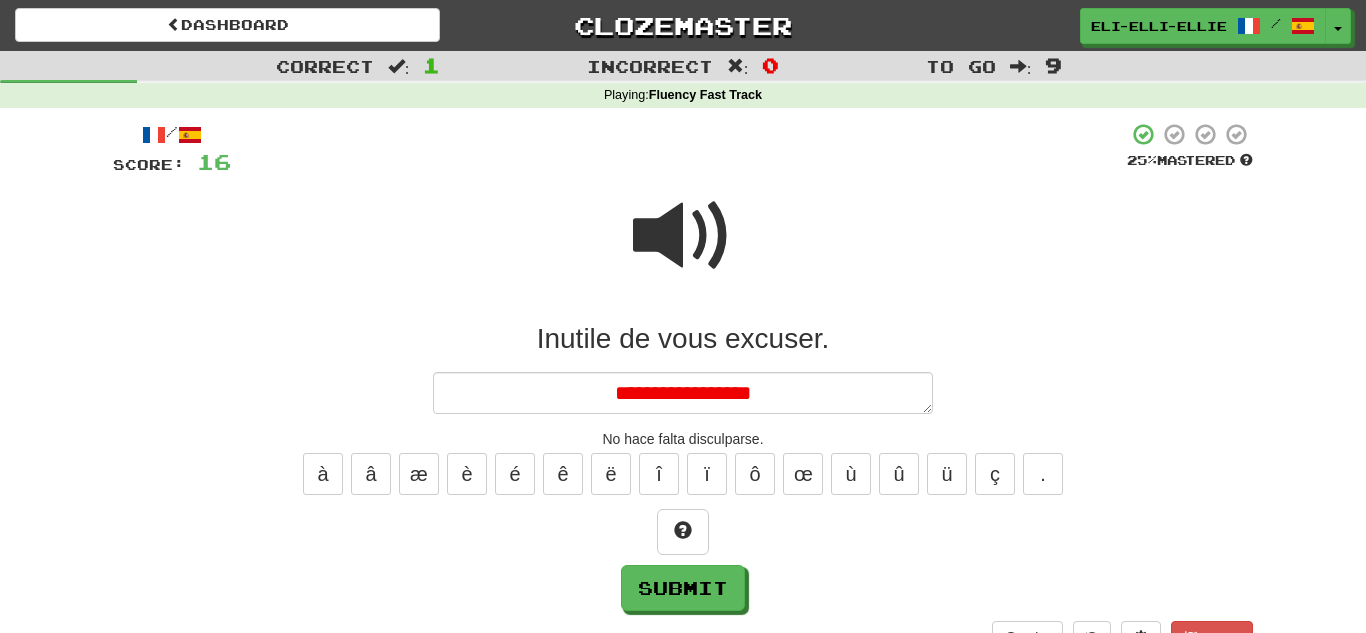 type on "*" 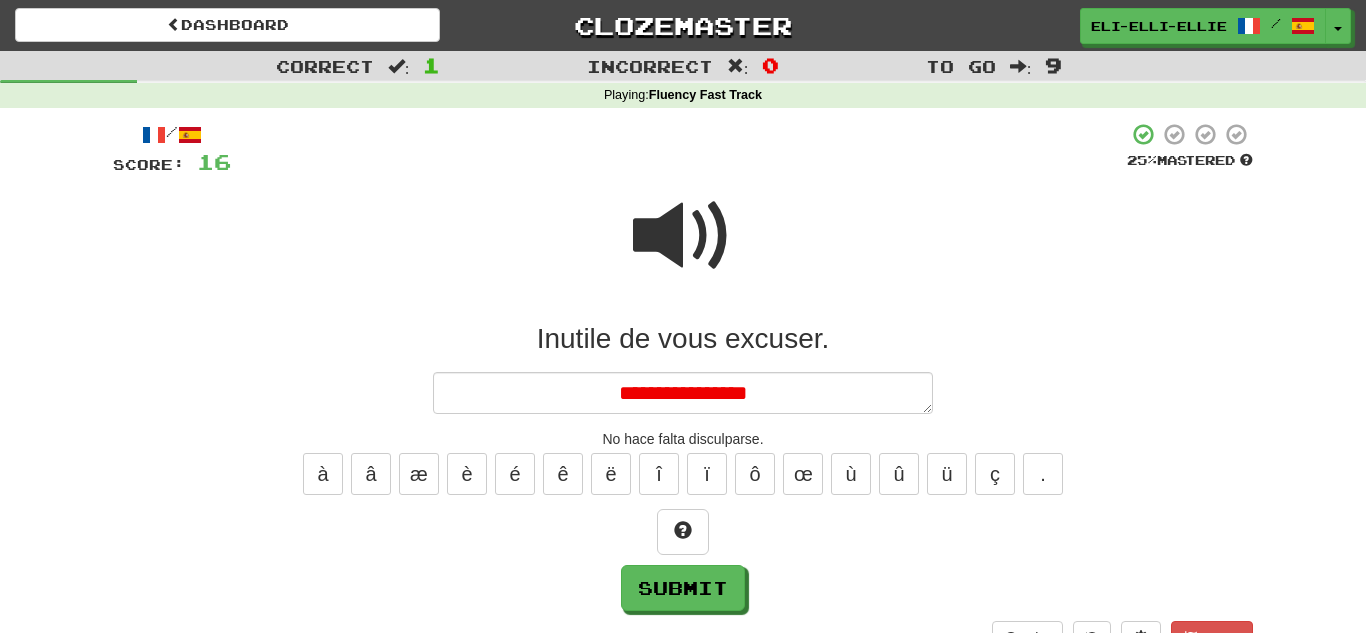 type on "*" 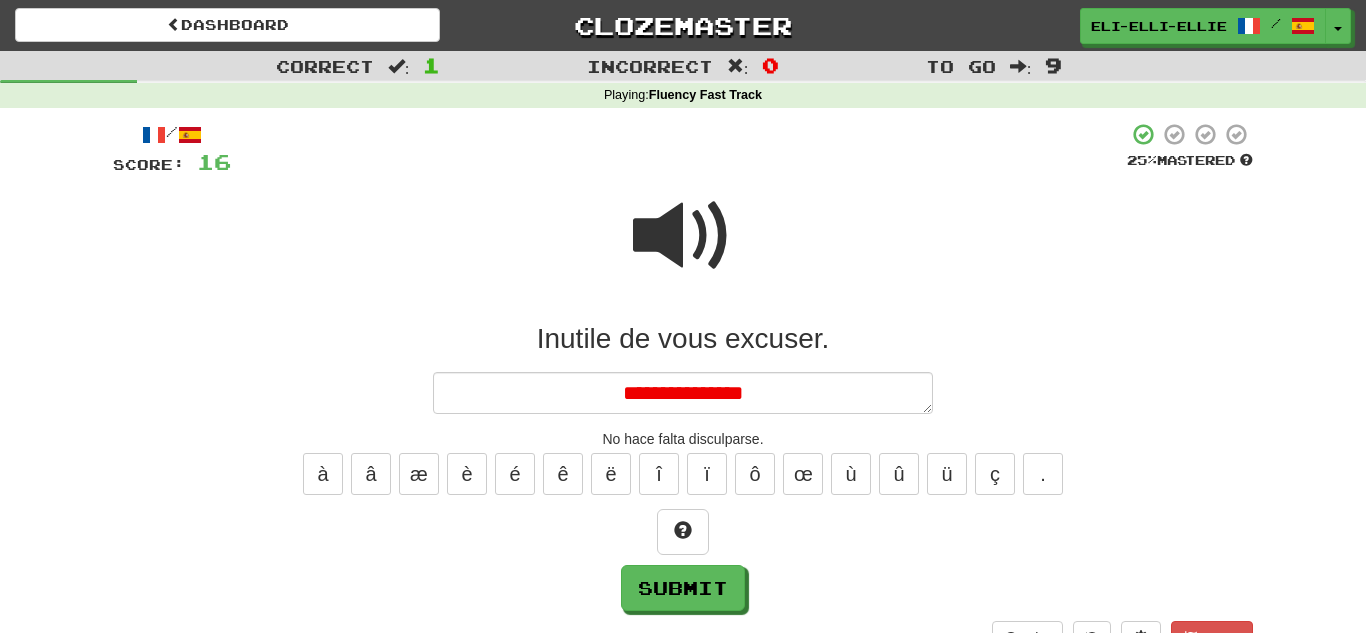 type on "*" 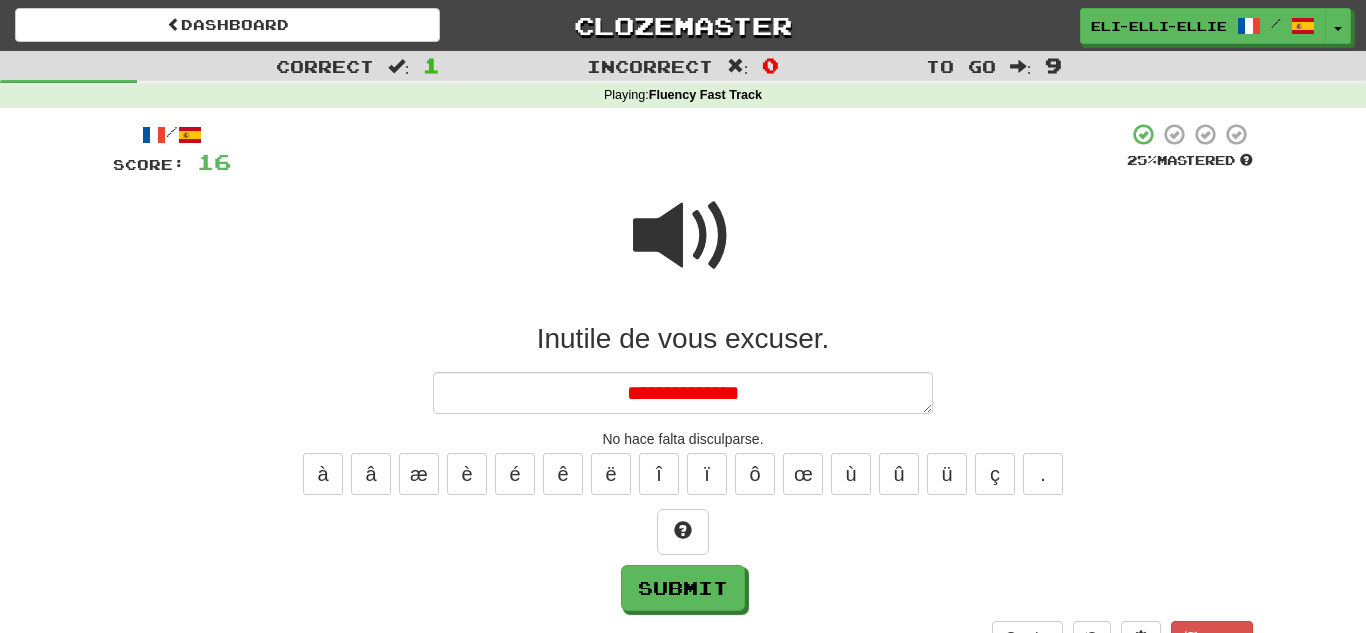 type on "*" 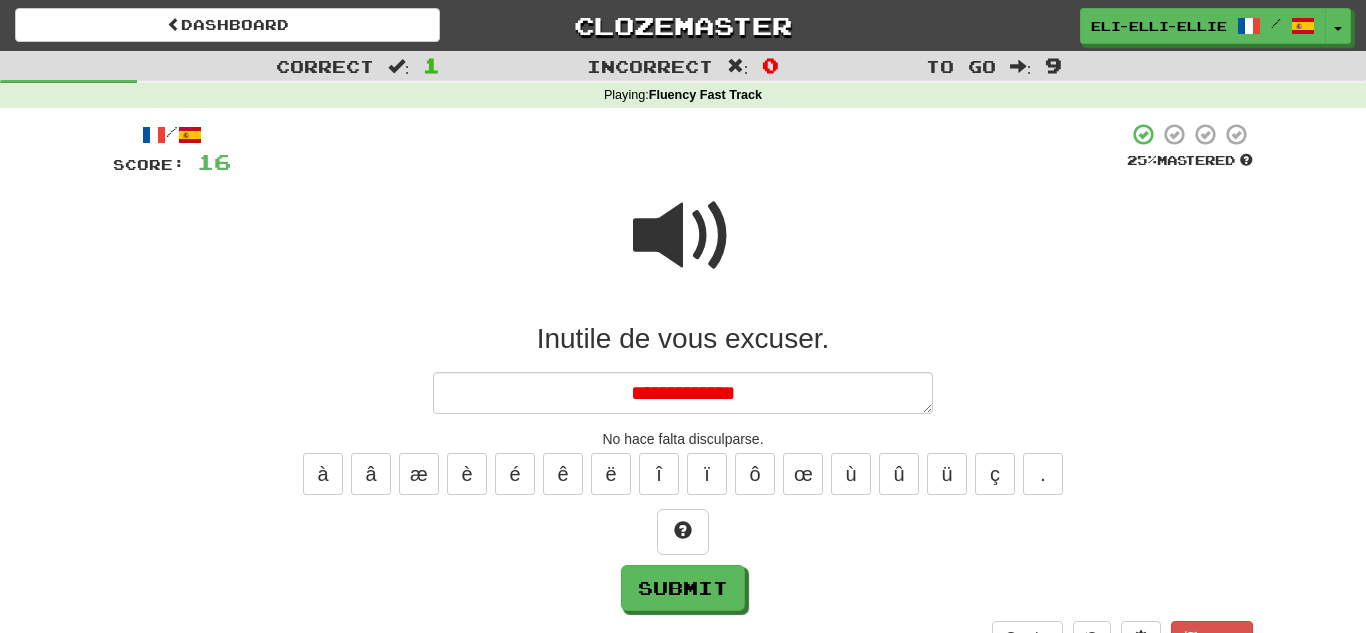 type on "*" 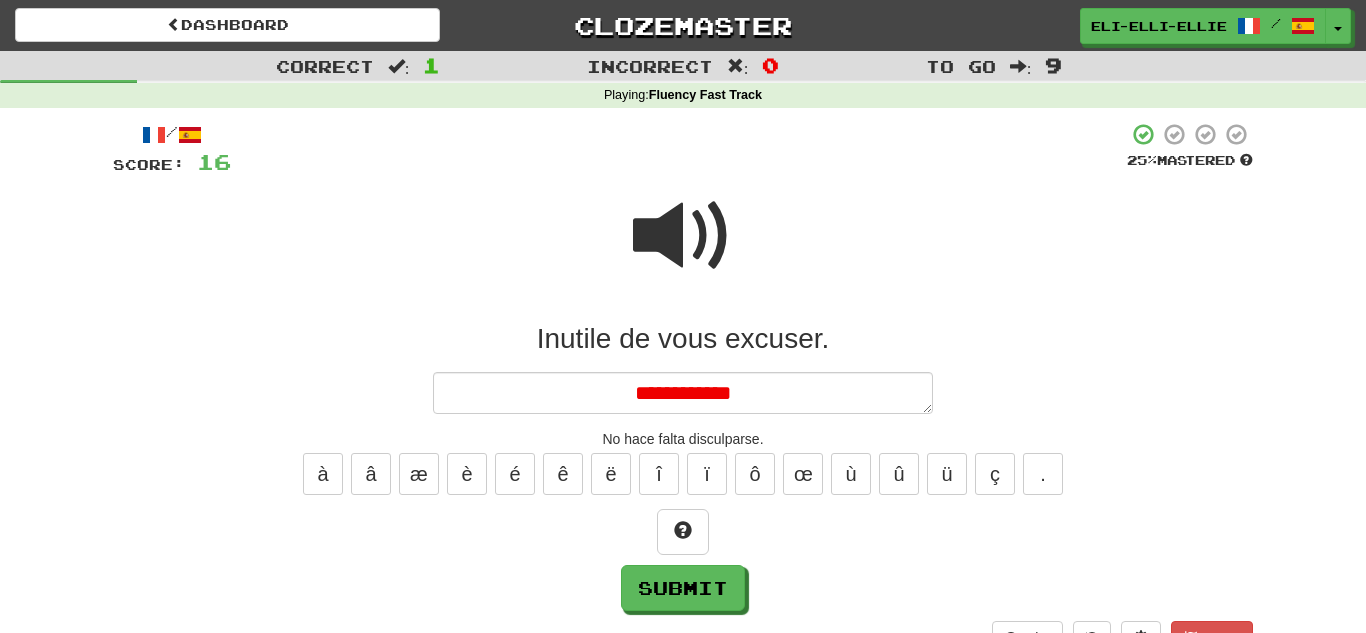 type on "*" 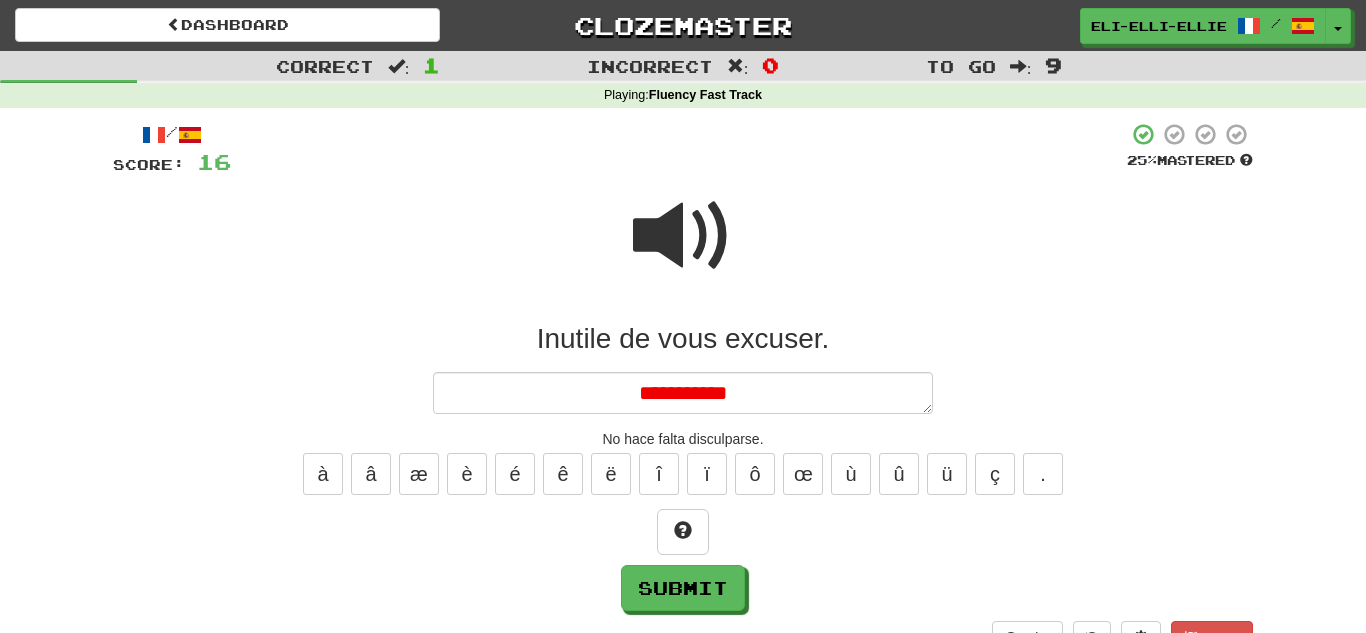 type on "*" 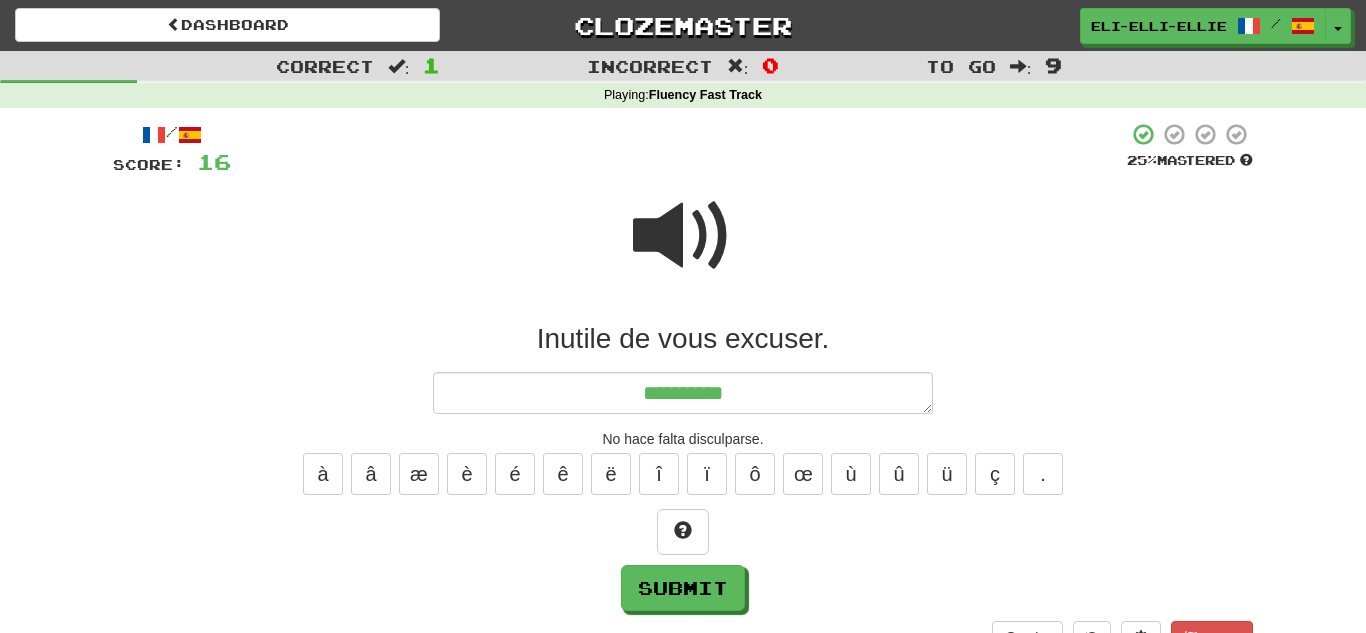type on "*" 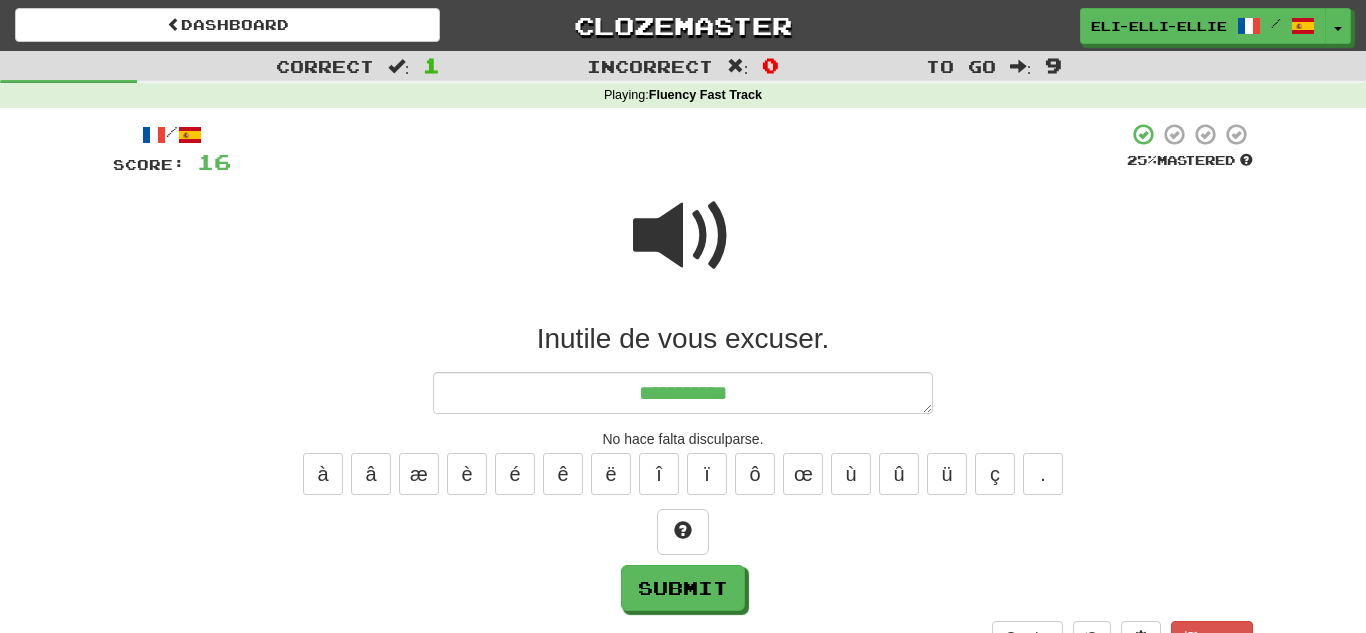 type on "*" 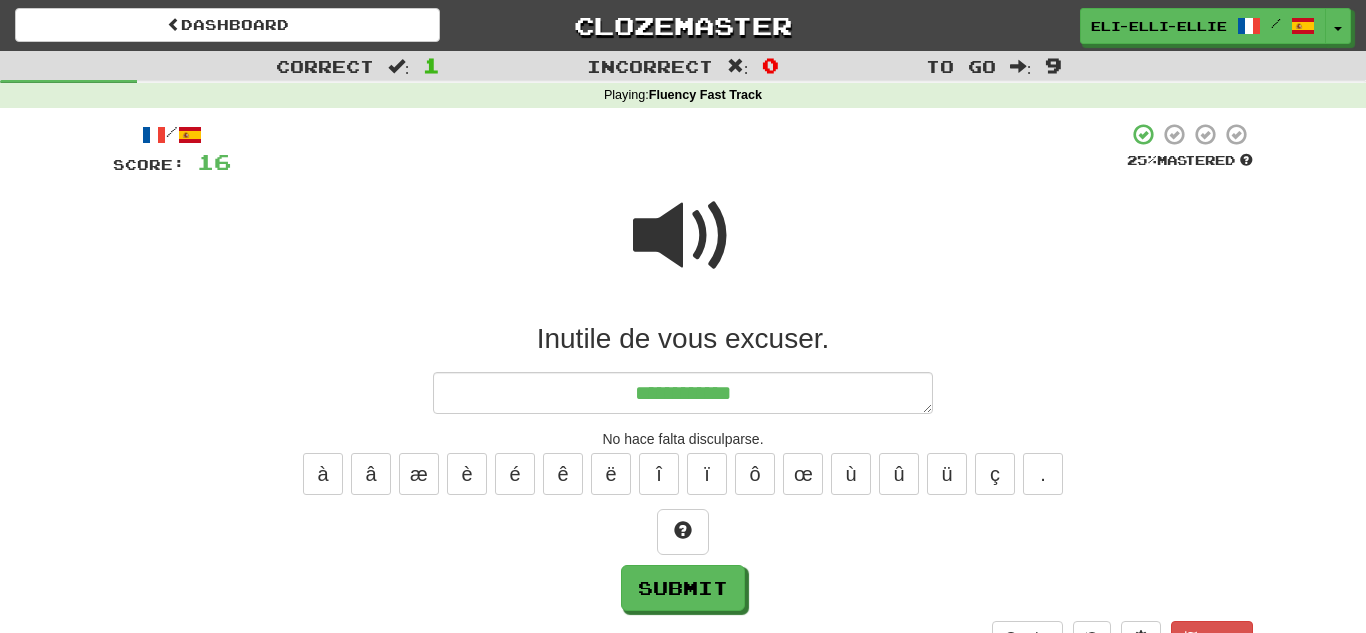 type on "*" 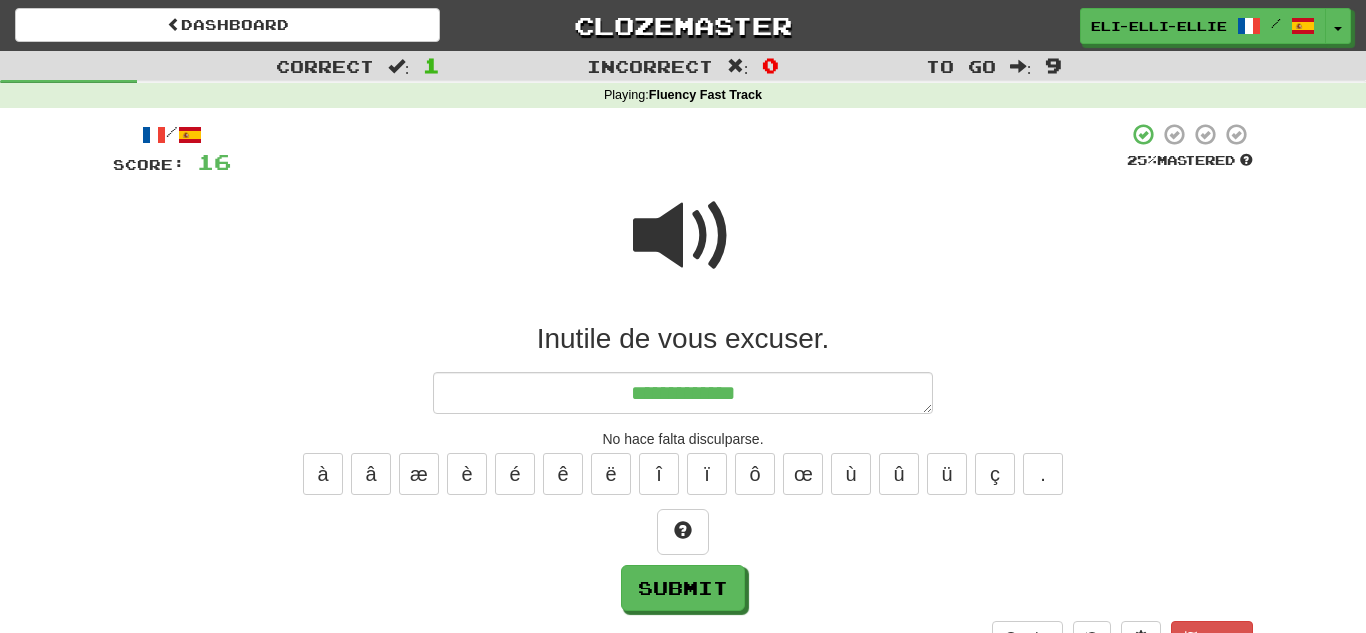 type on "*" 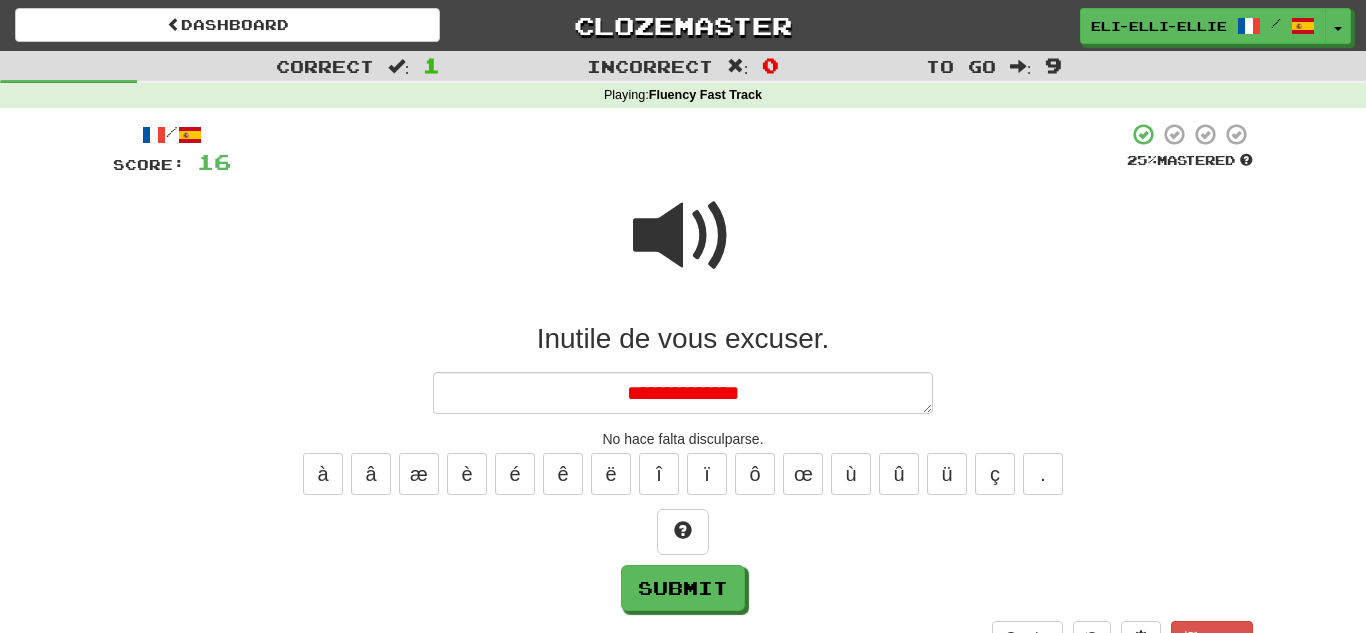 type on "*" 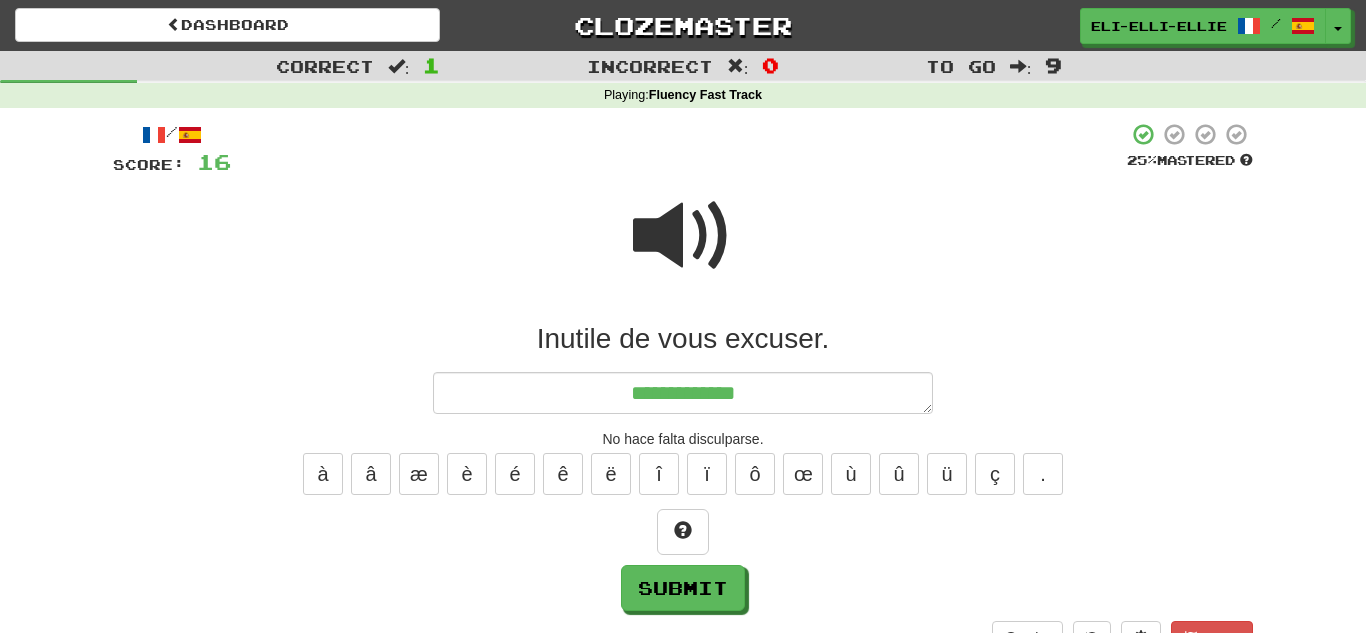 type on "*" 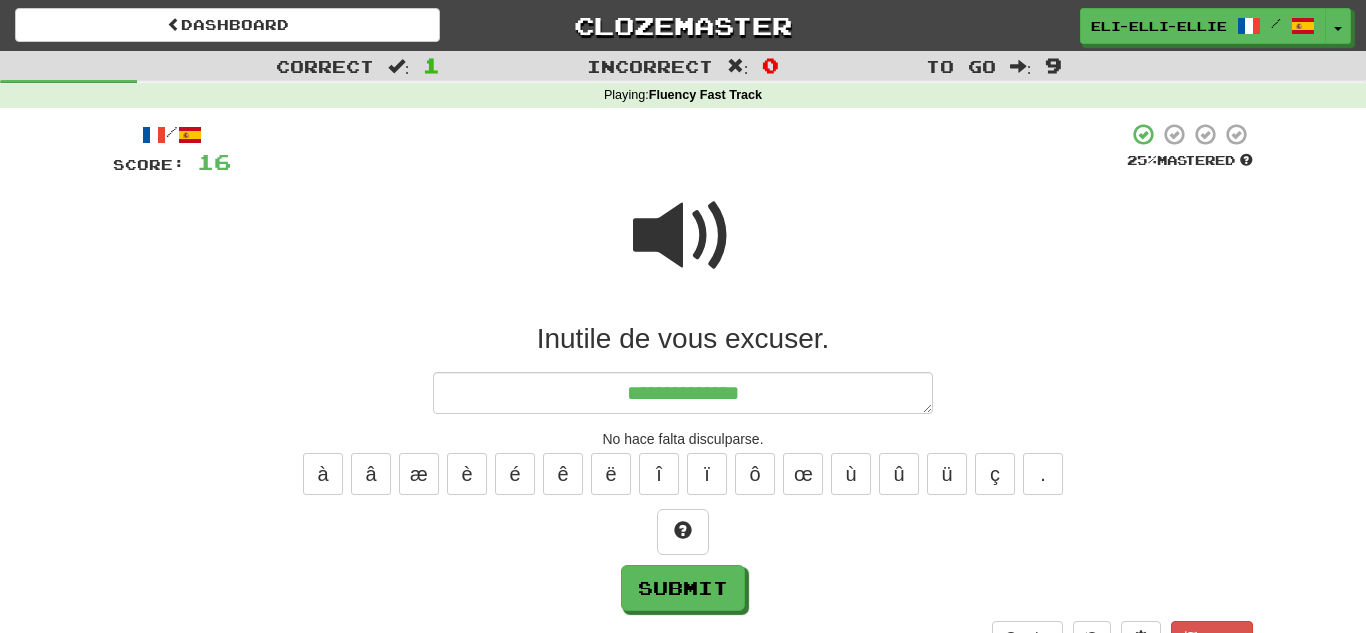 type on "*" 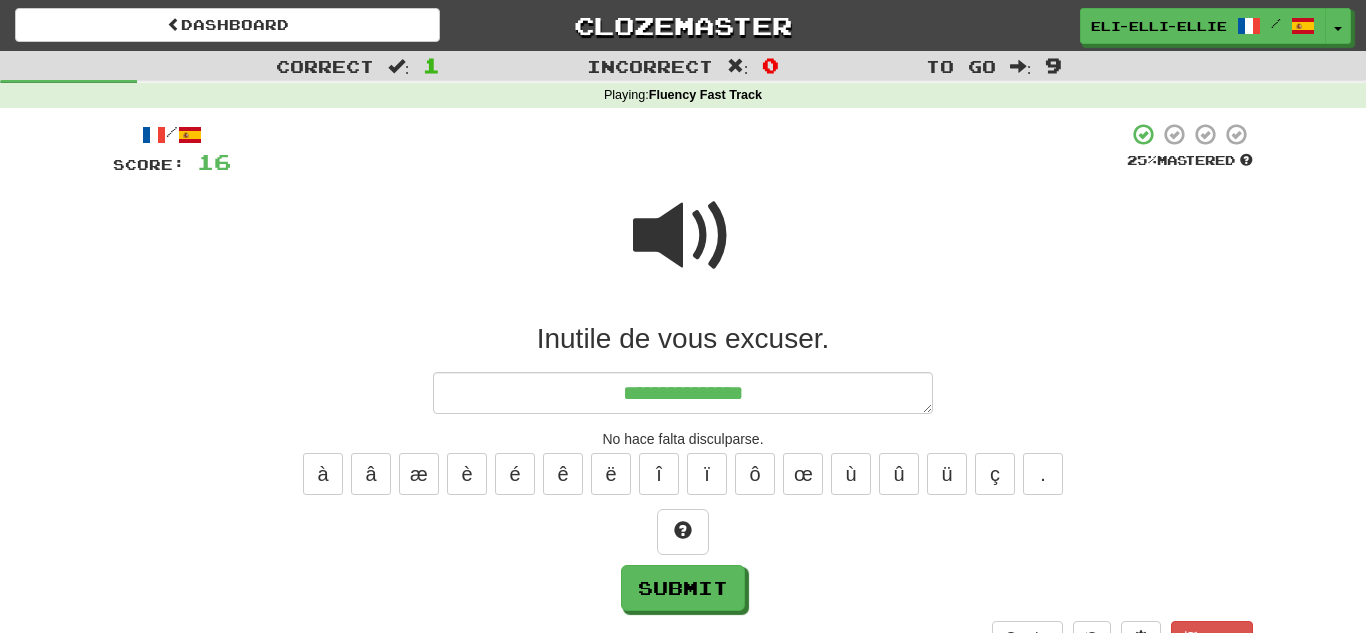 type on "*" 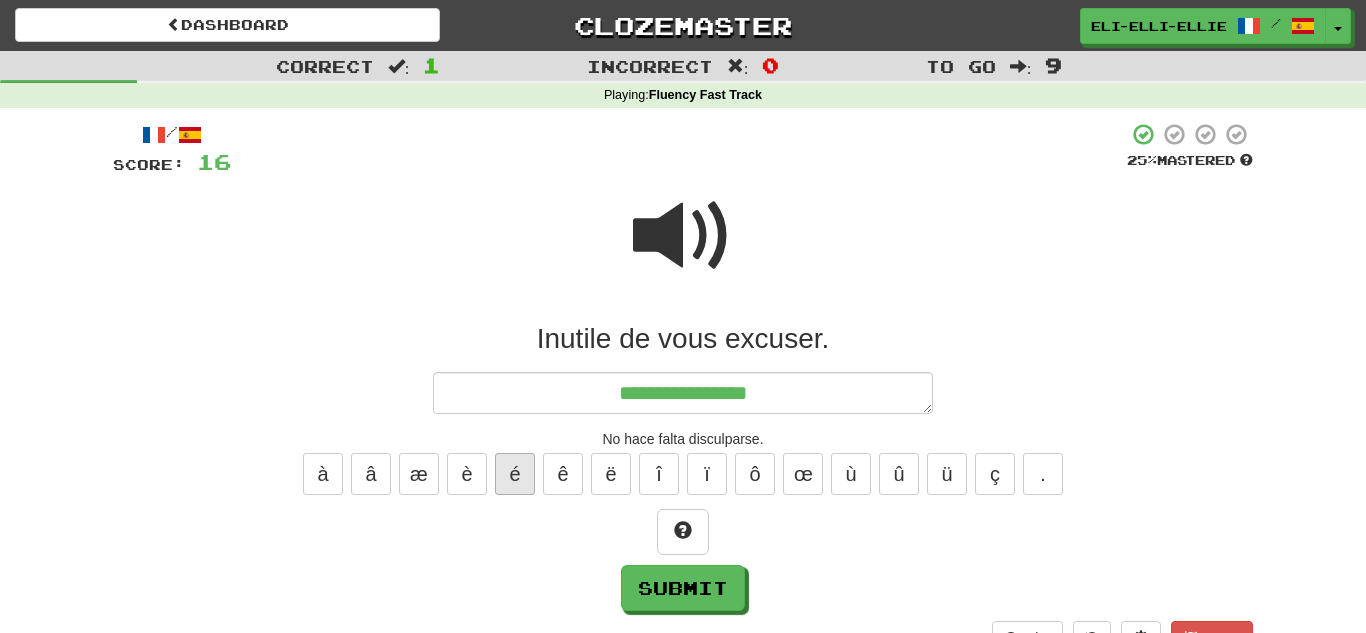 type on "**********" 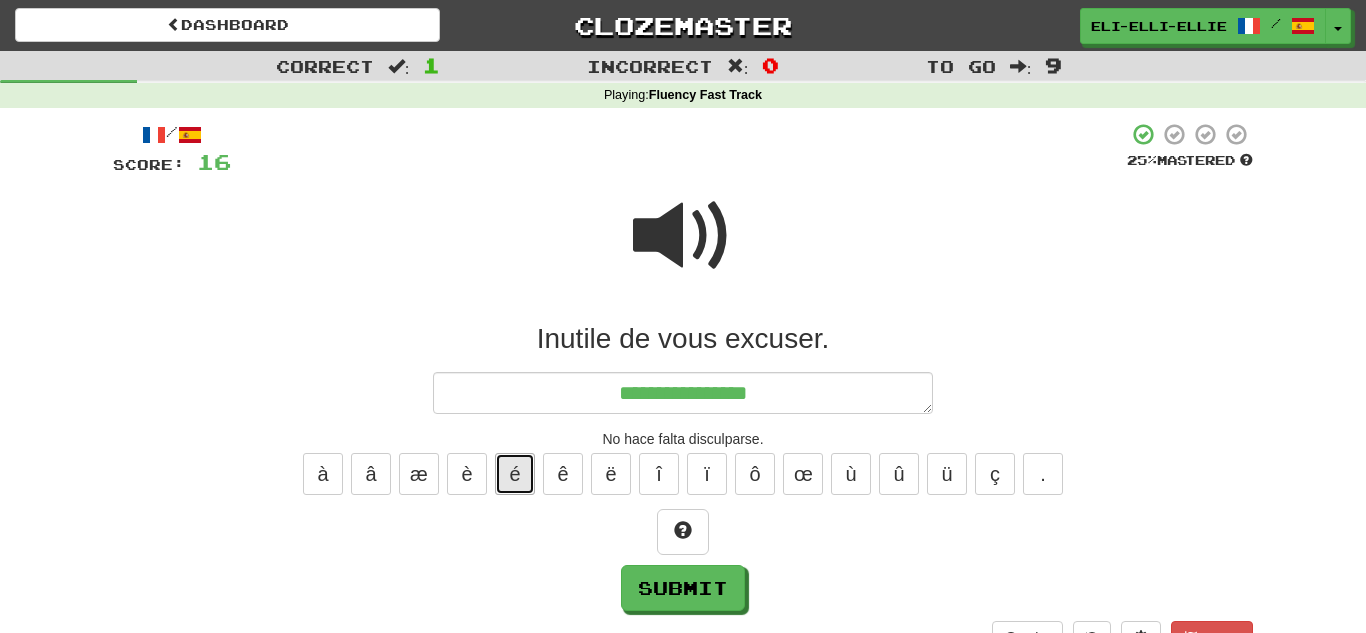 click on "é" at bounding box center [515, 474] 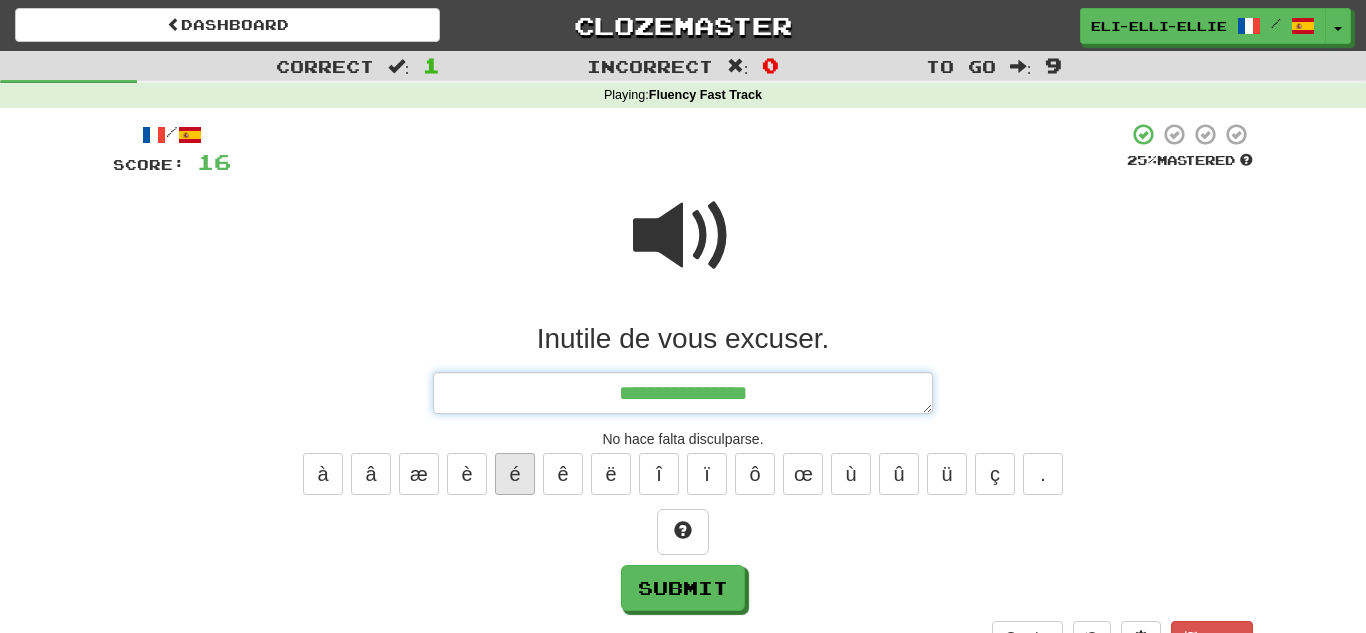 type on "*" 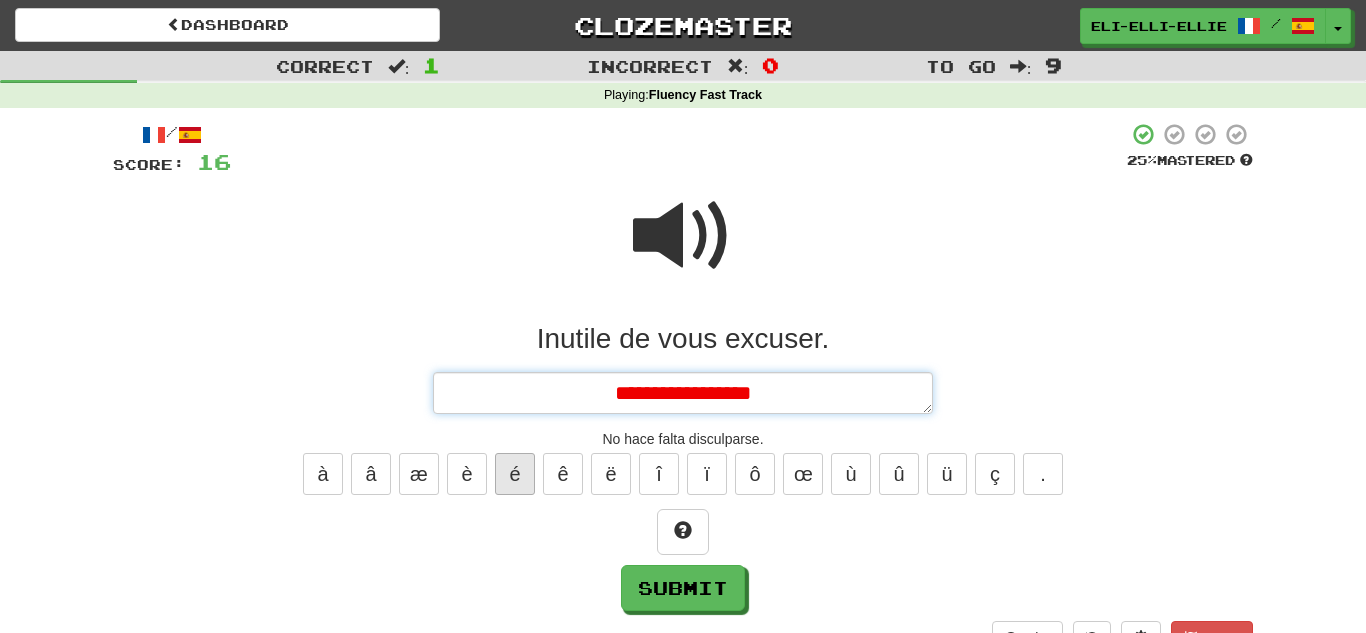 type on "*" 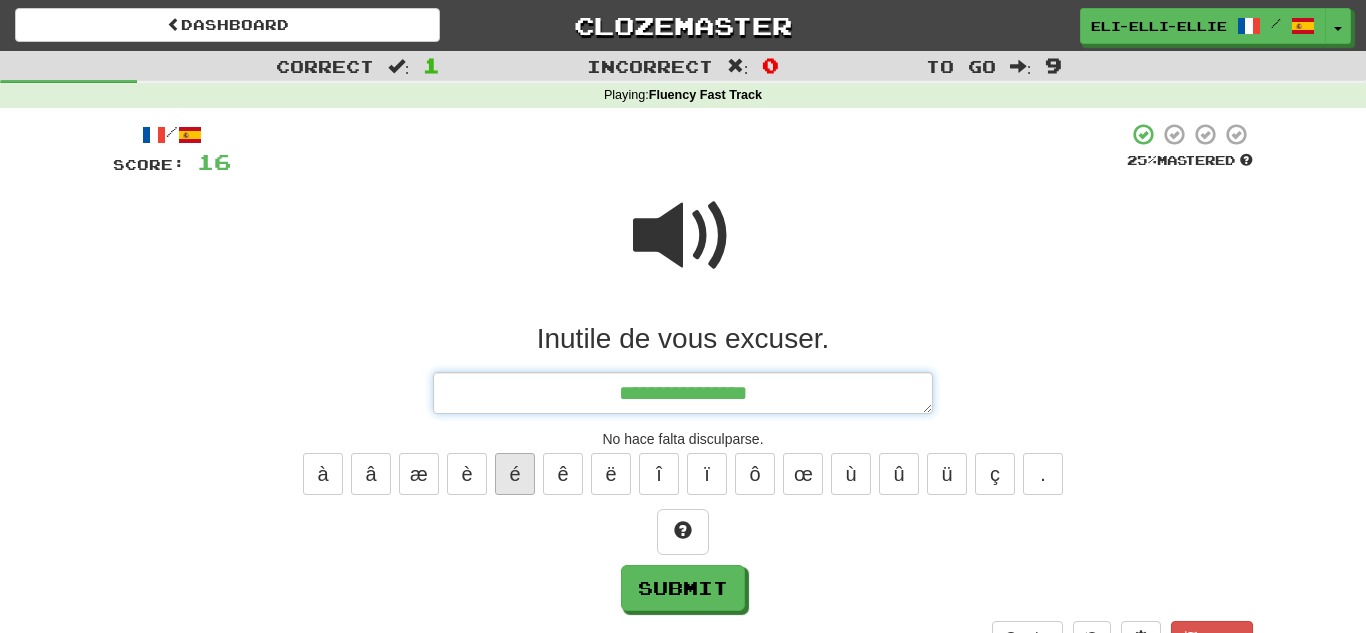 type on "*" 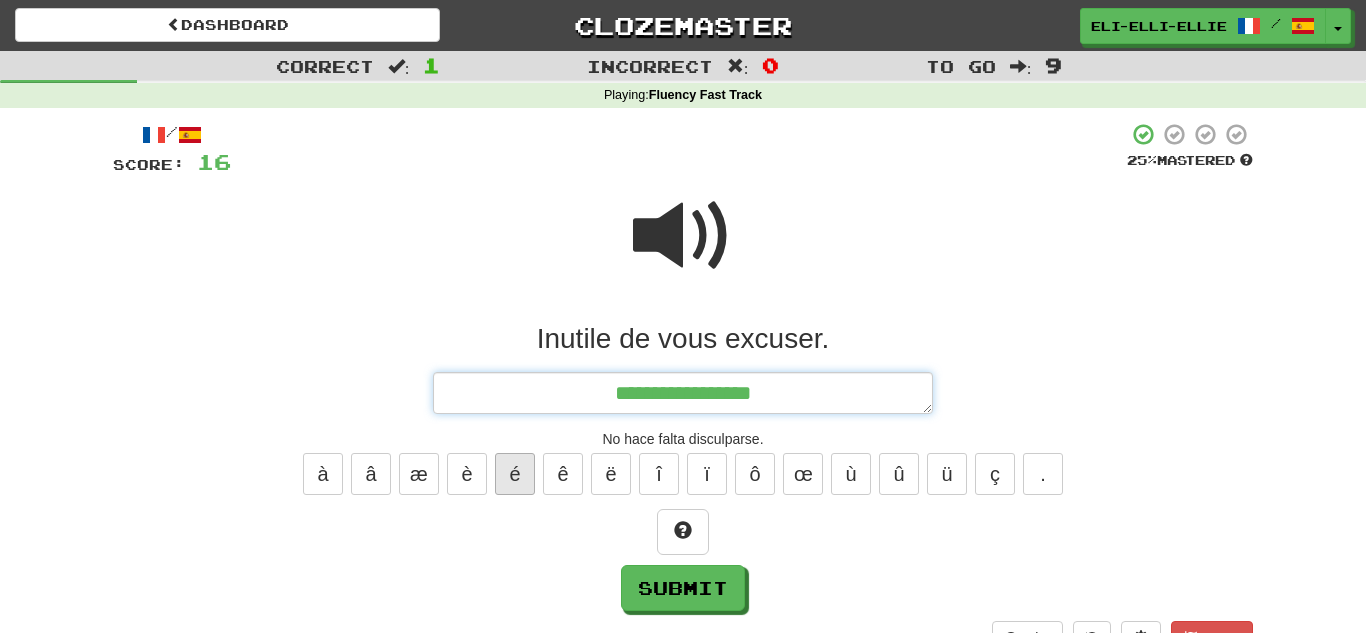 type on "*" 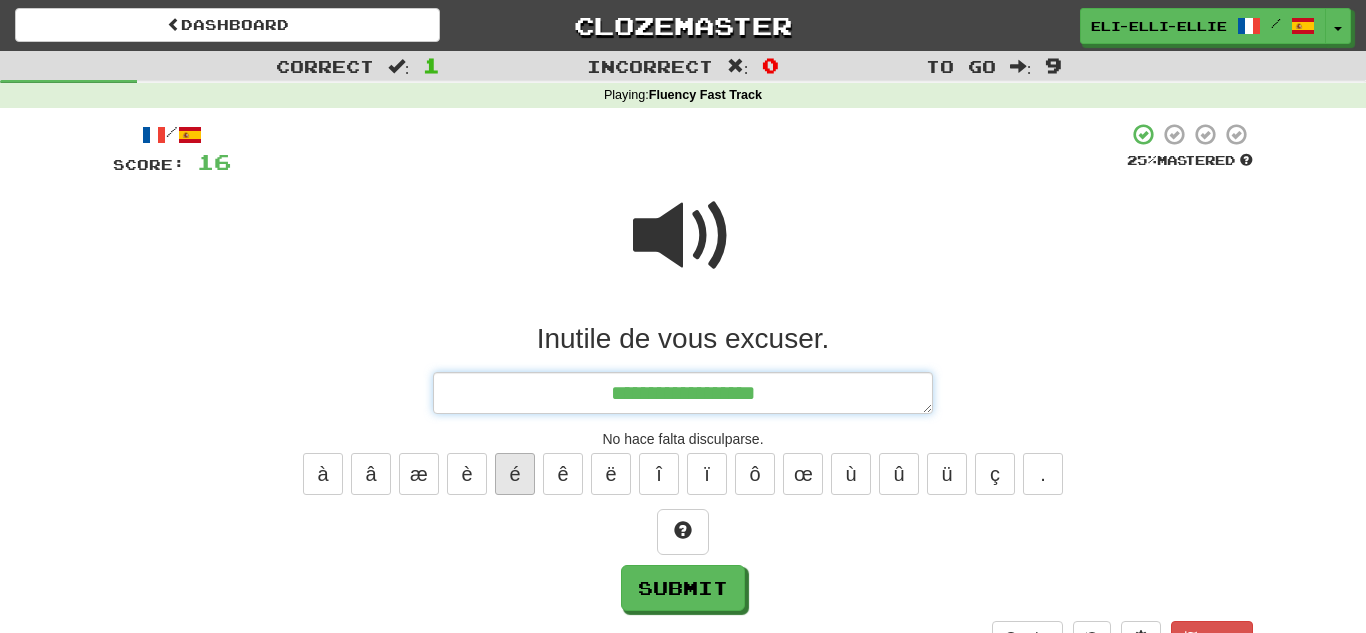 type on "*" 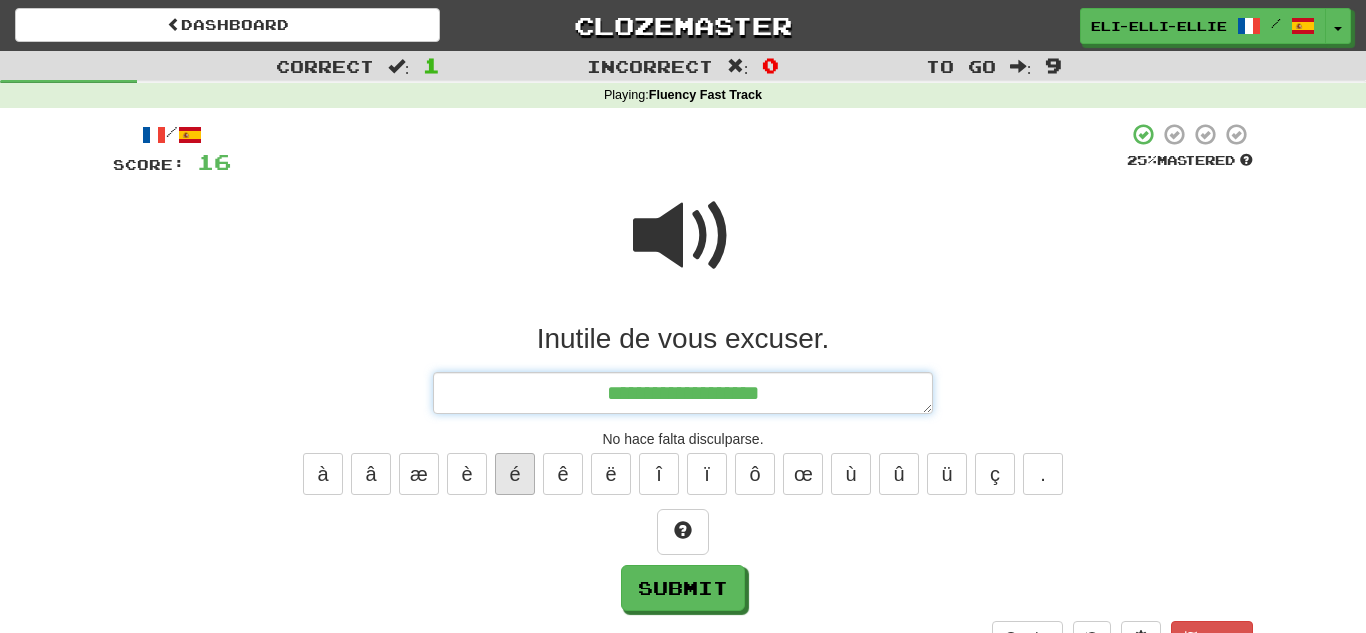type on "*" 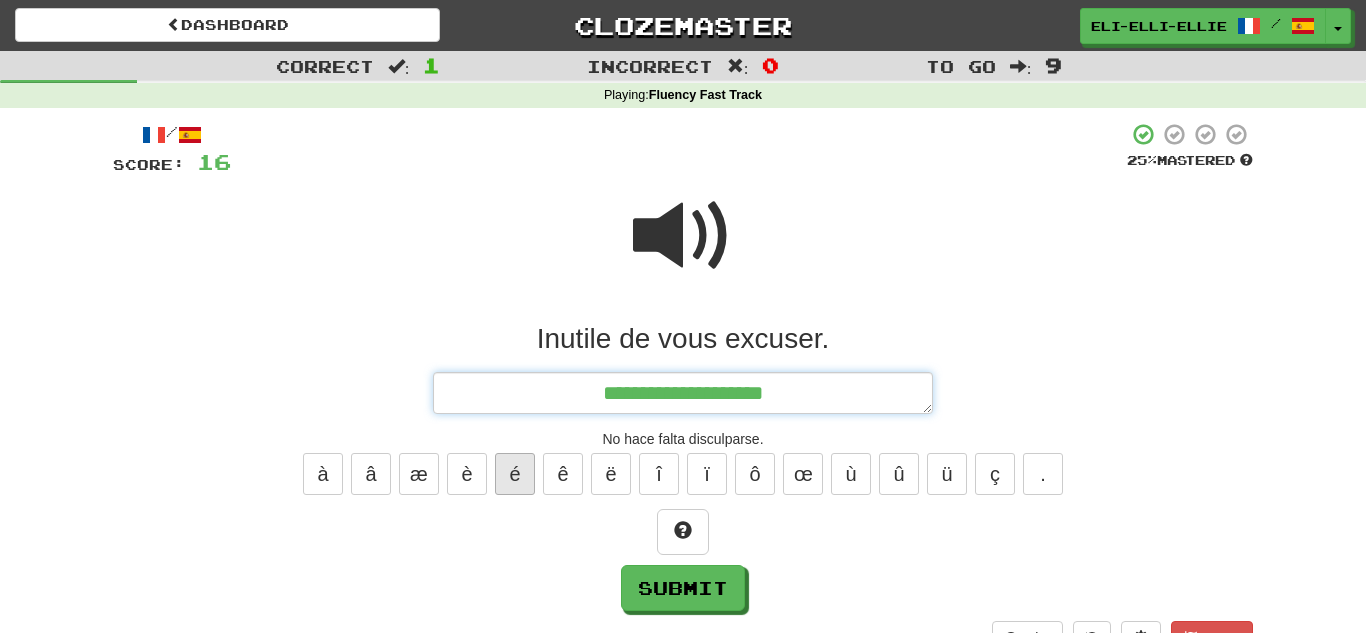 type on "*" 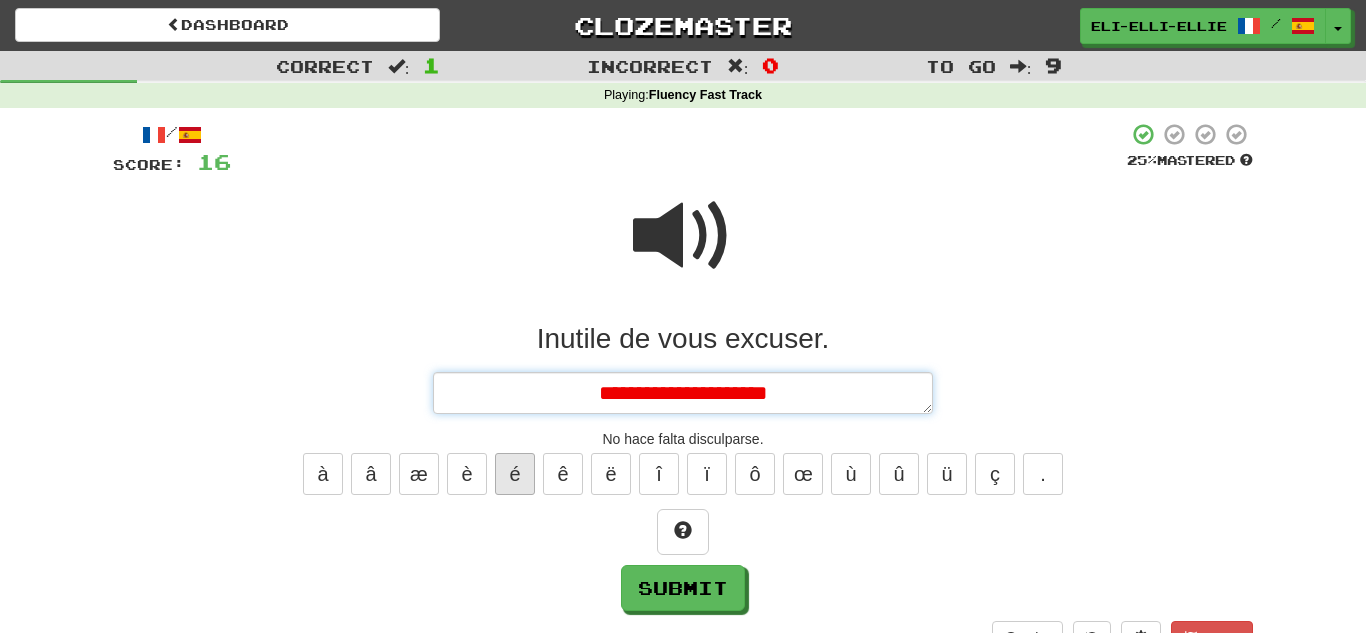 type on "*" 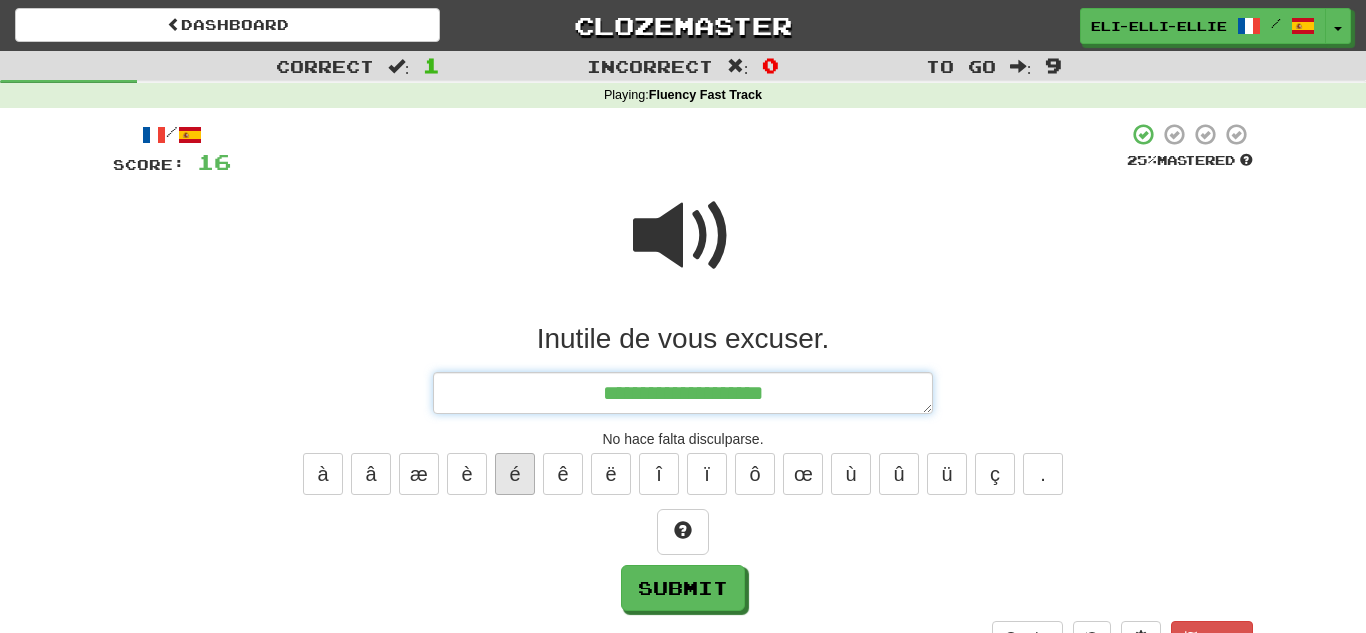 type on "*" 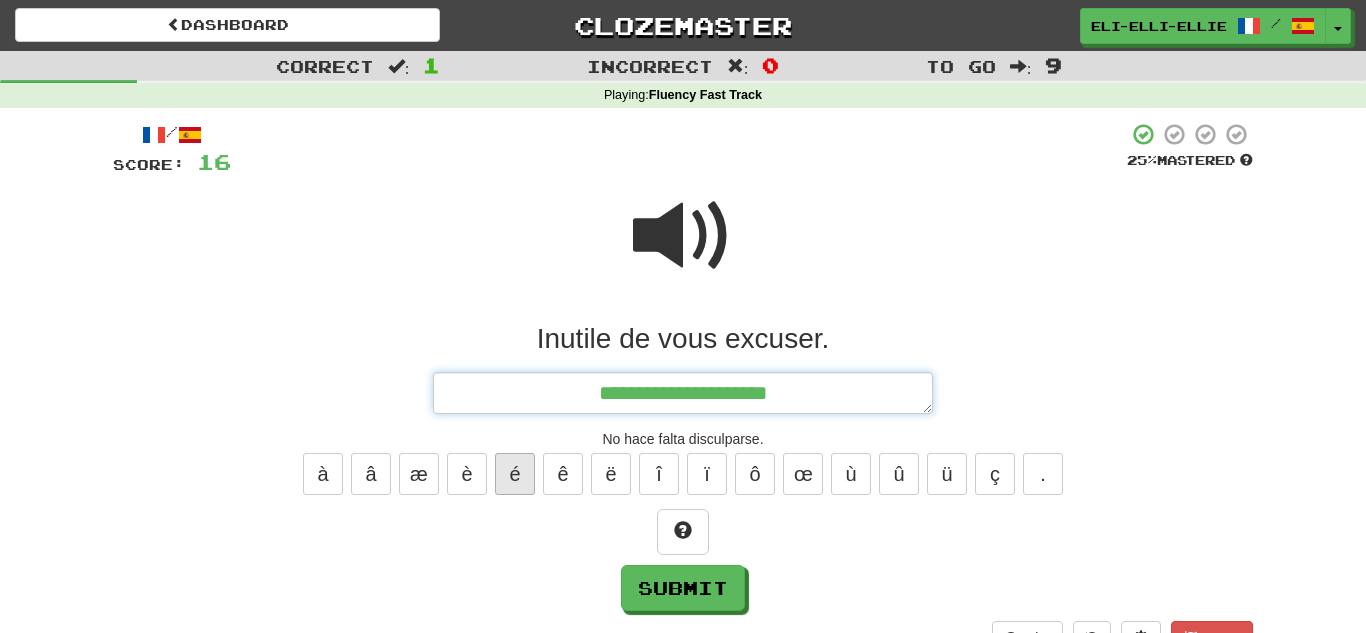 type on "*" 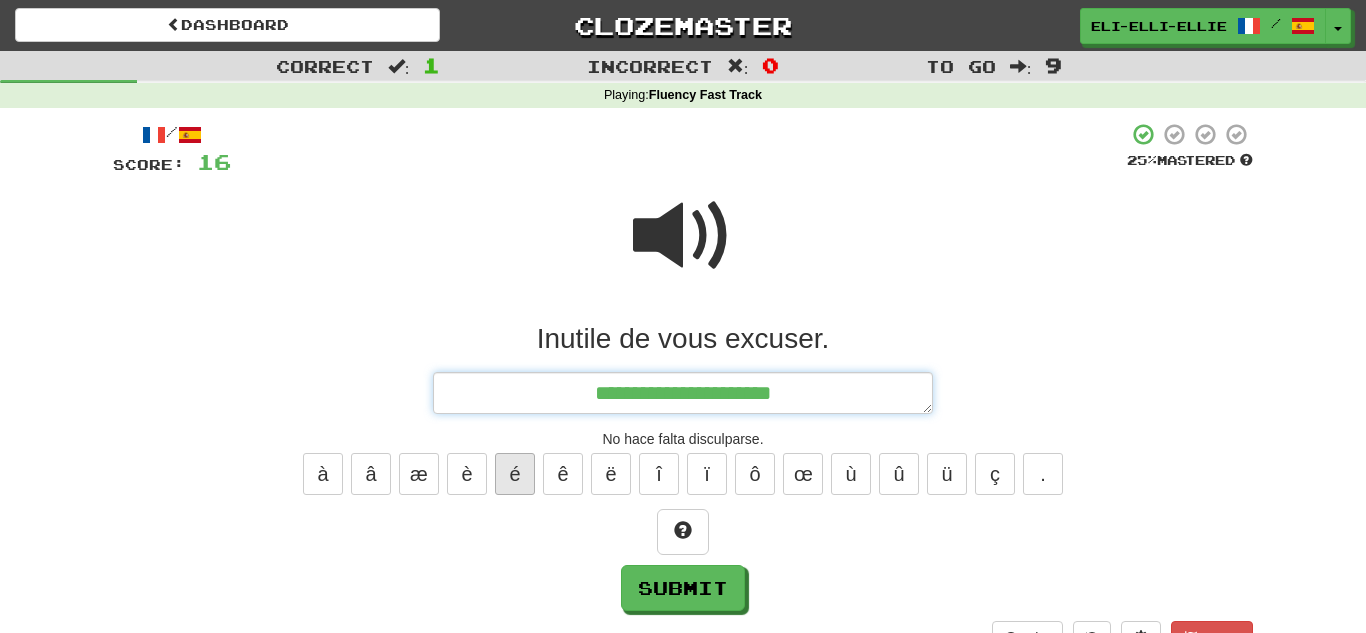 type on "*" 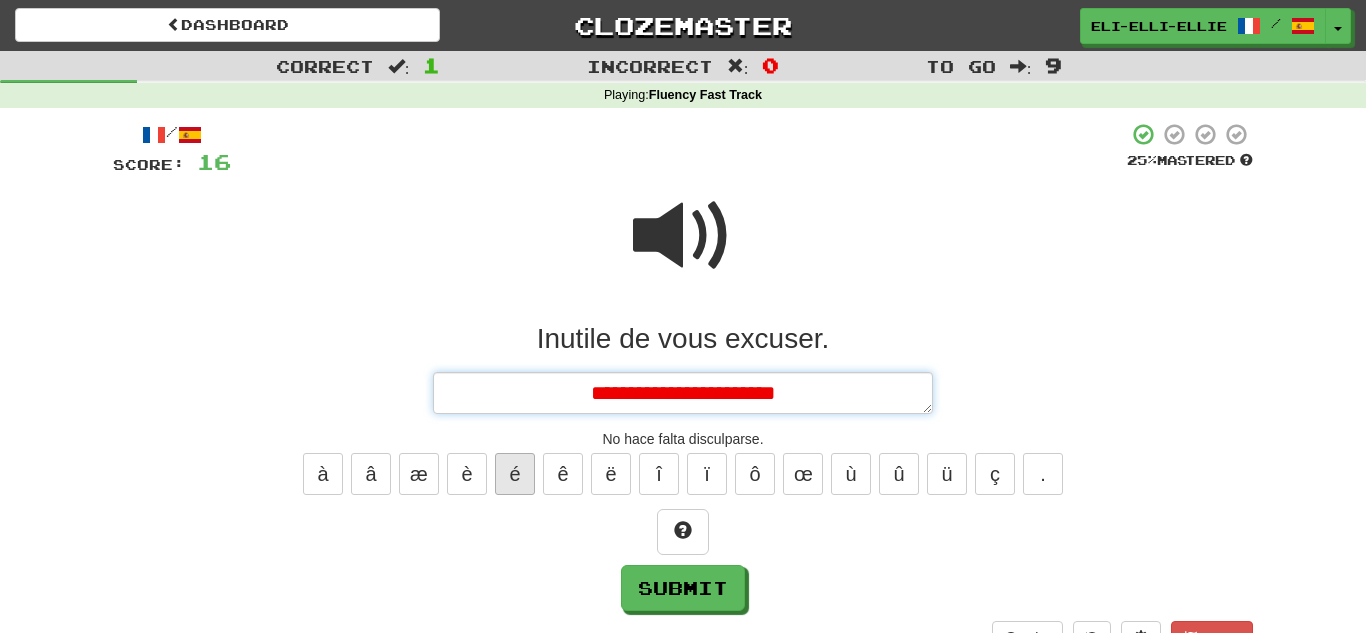 type on "*" 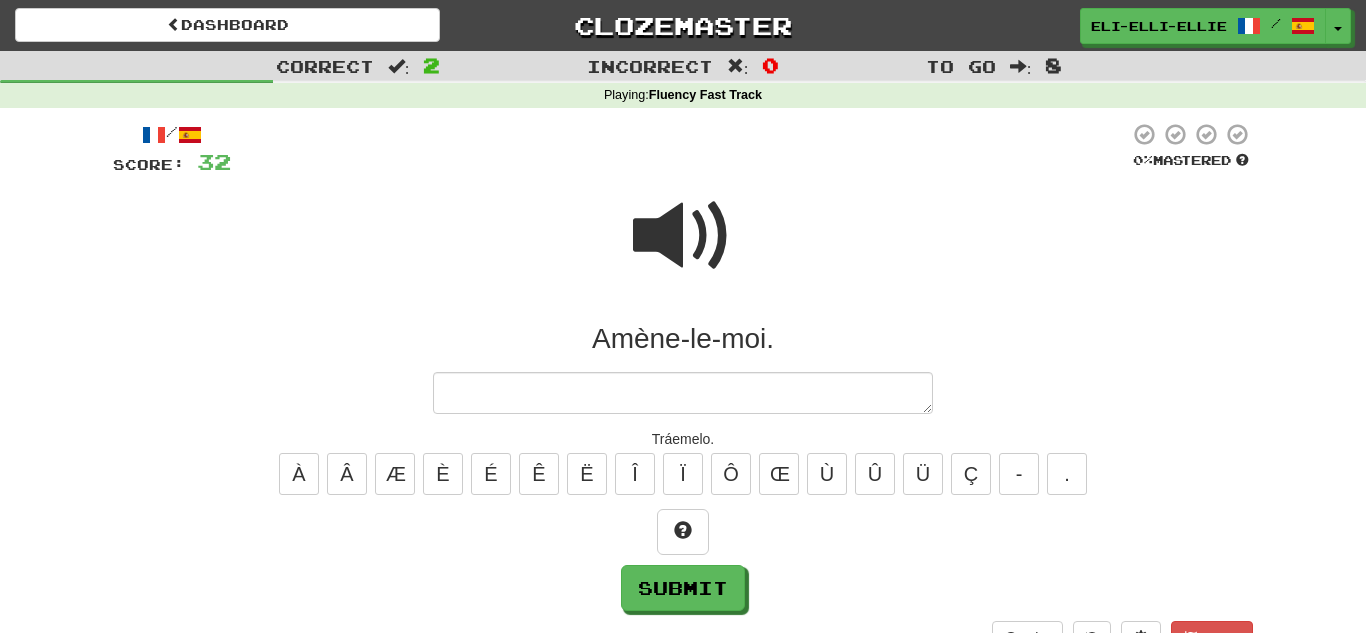 type on "*" 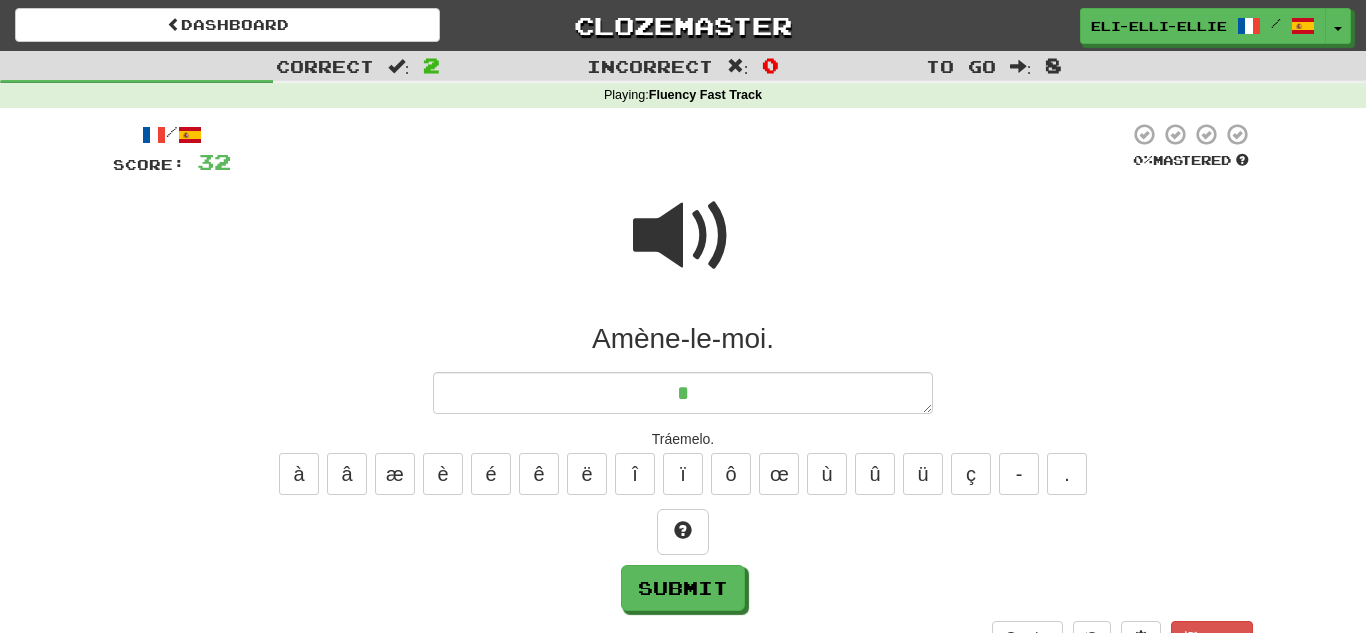 type on "*" 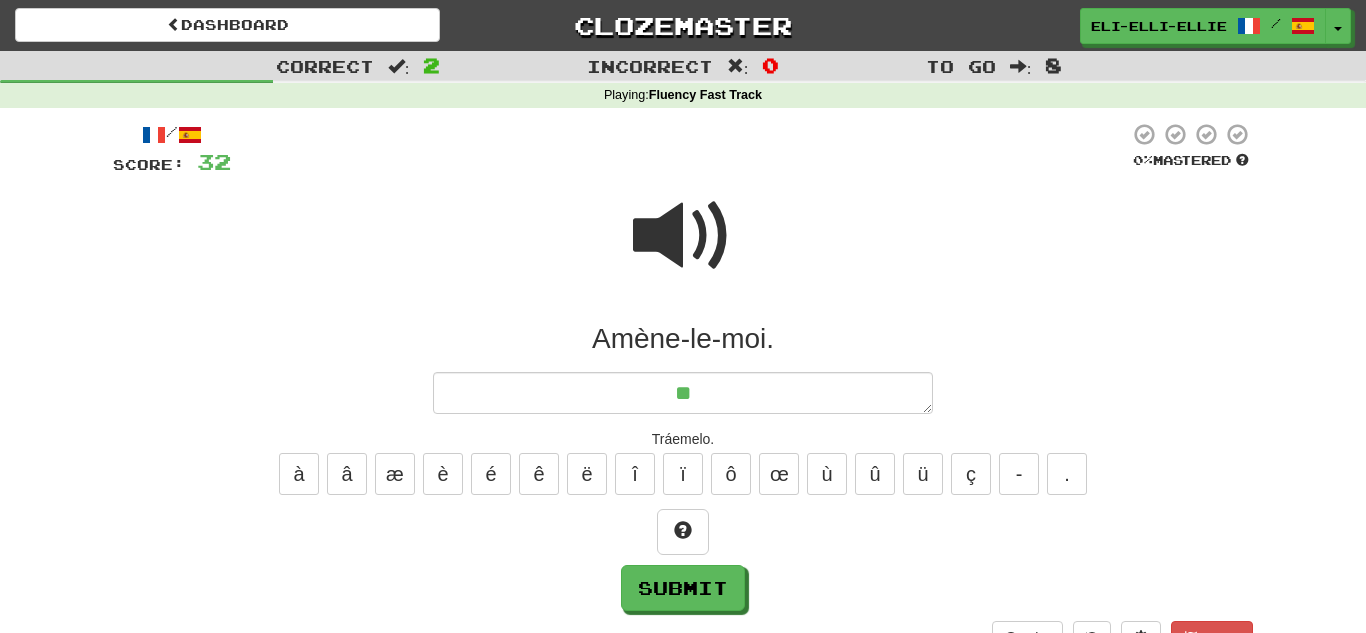 type on "*" 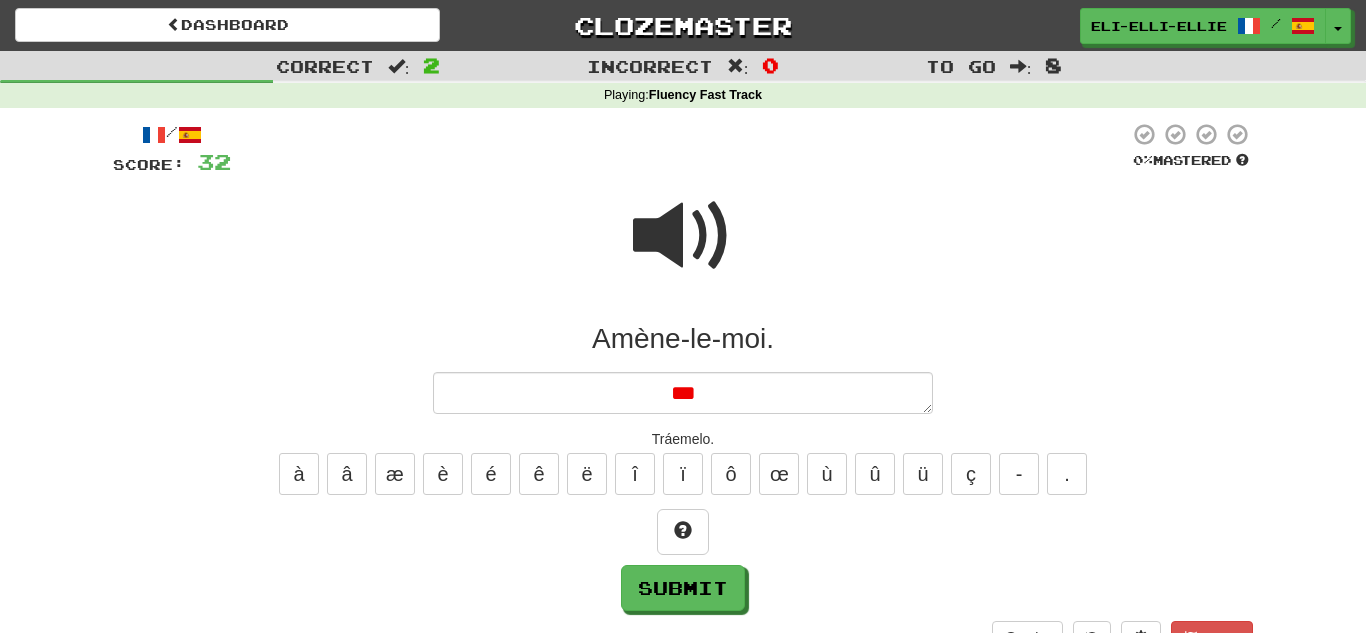 type on "*" 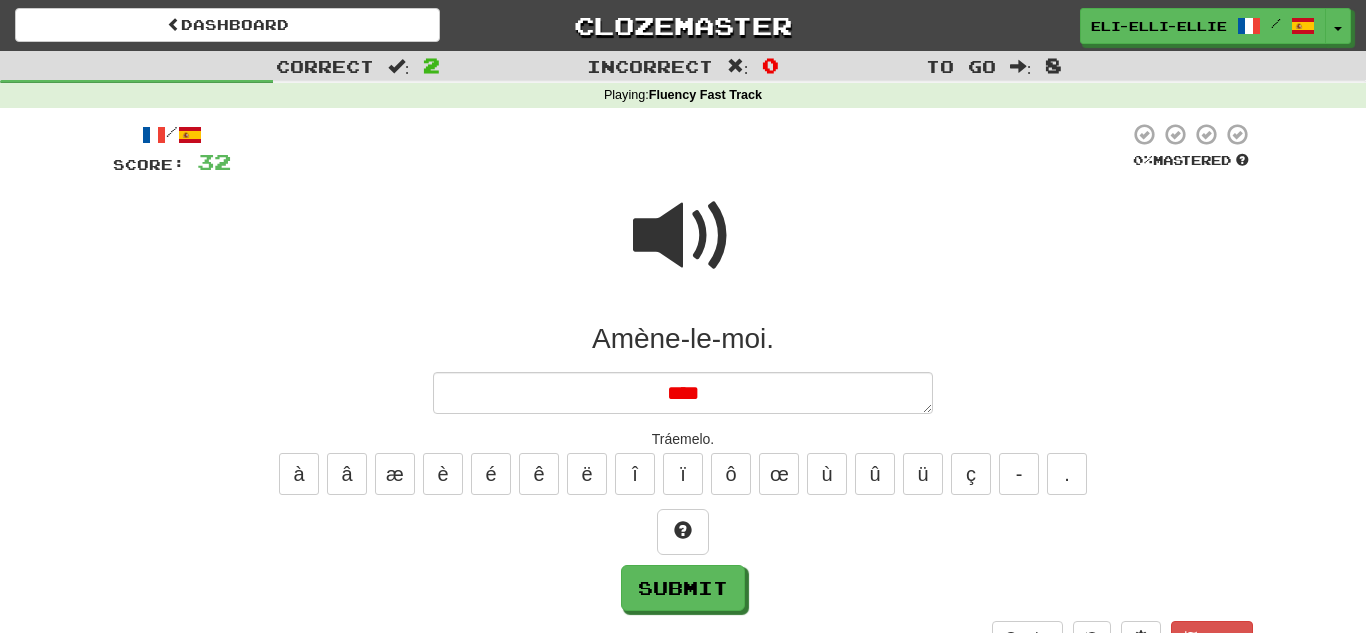 type on "*" 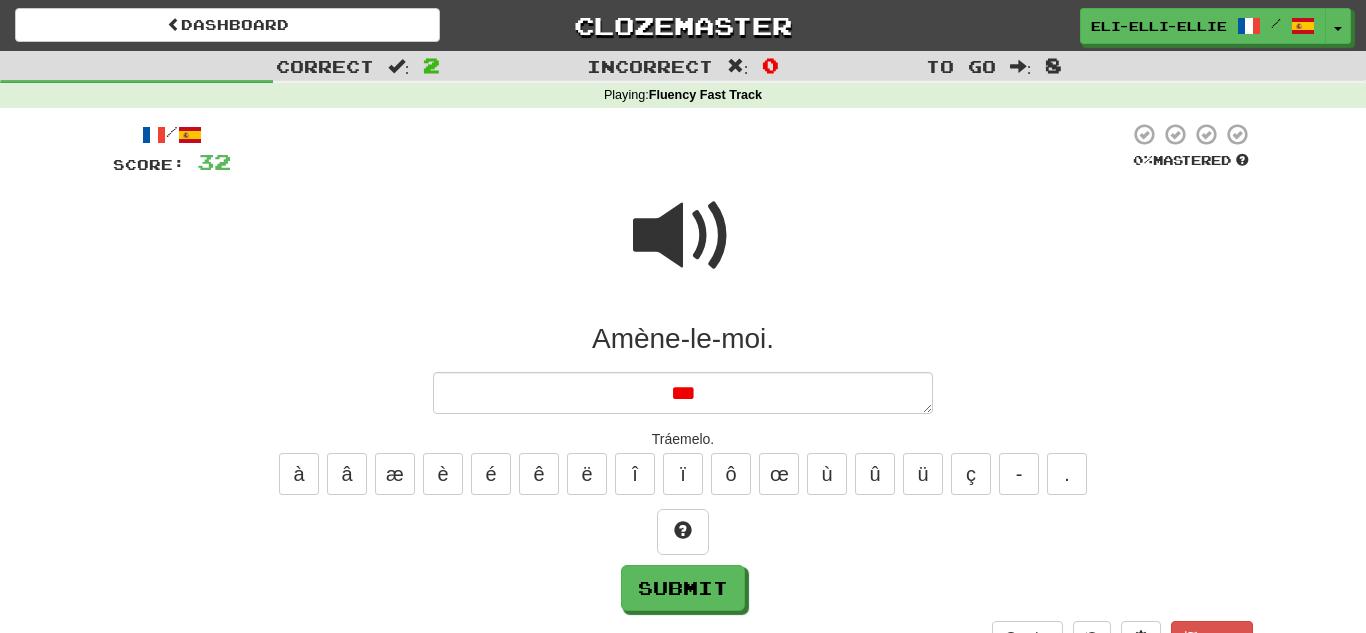 type on "*" 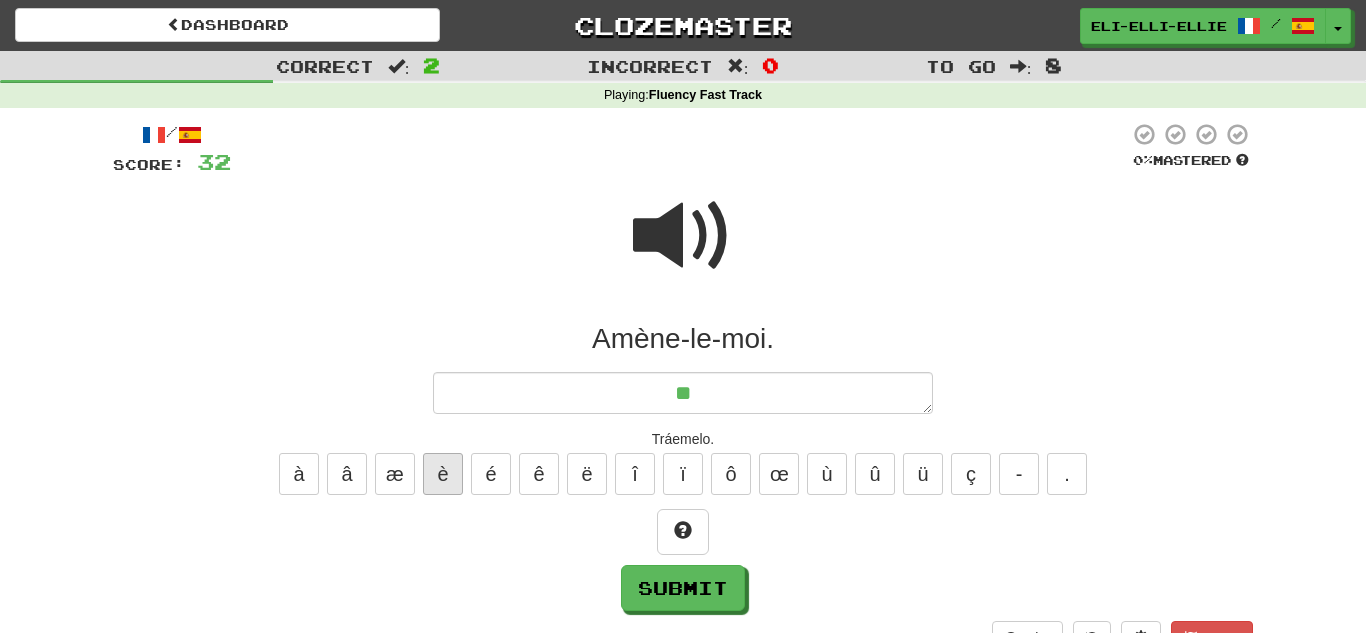 type on "**" 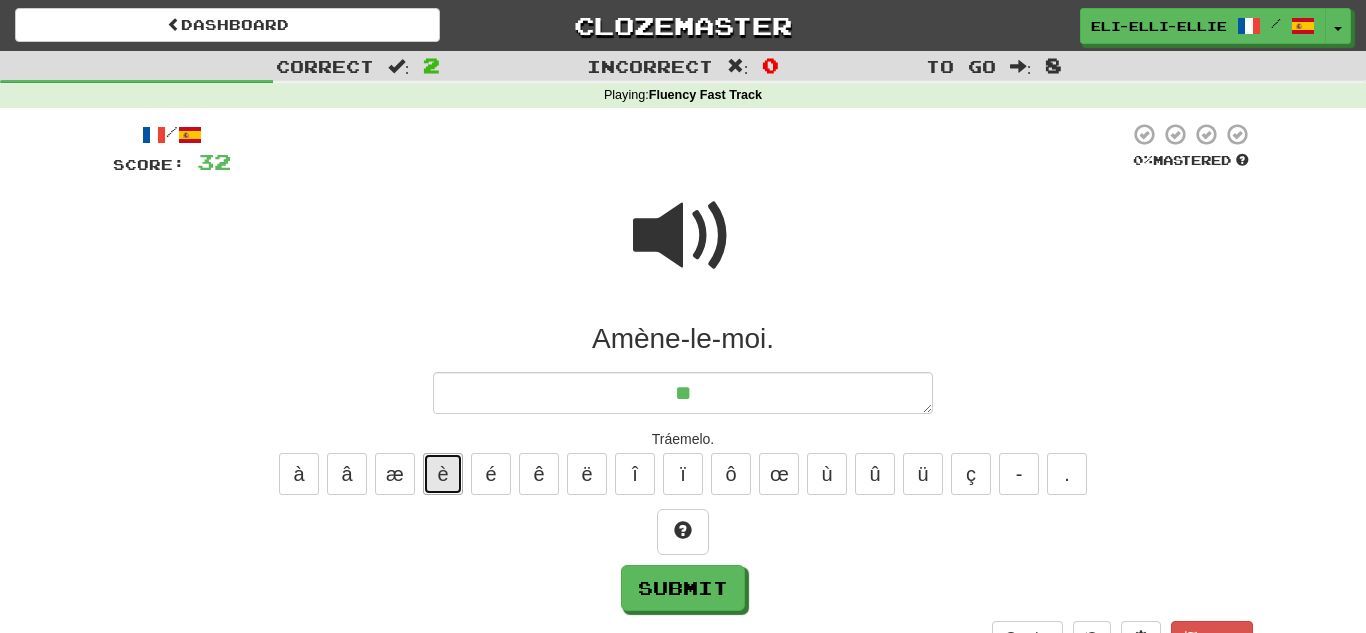 click on "è" at bounding box center (443, 474) 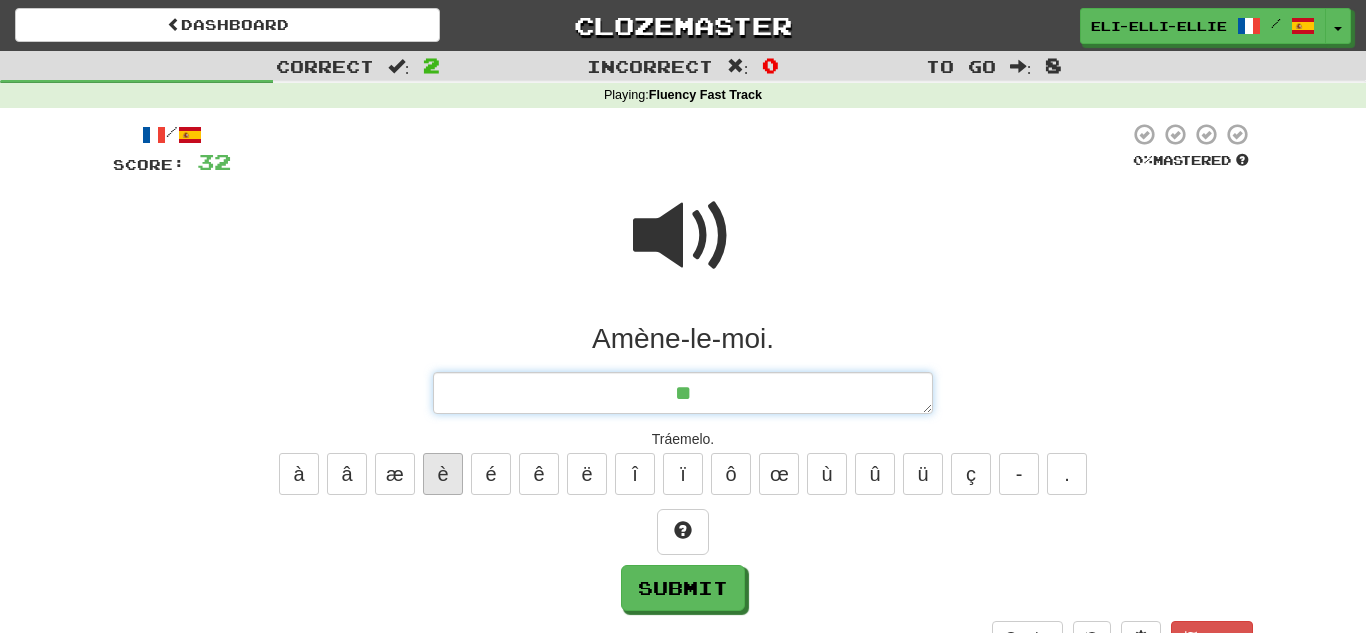 type on "*" 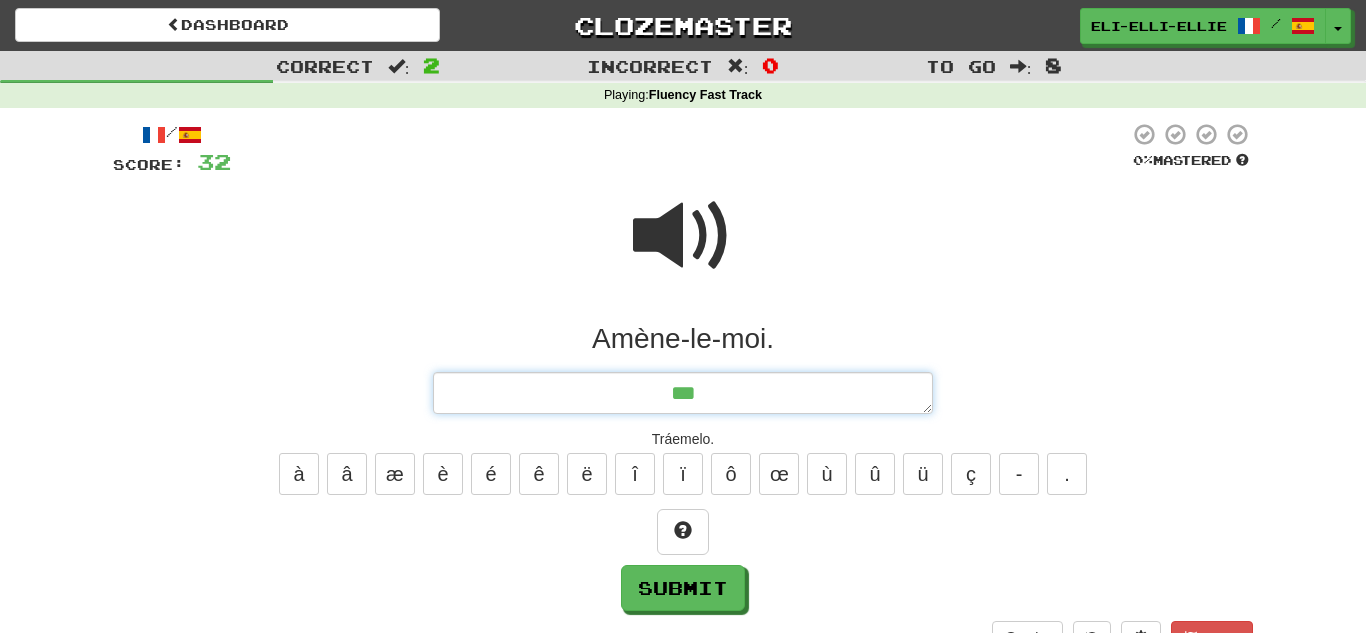 type on "*" 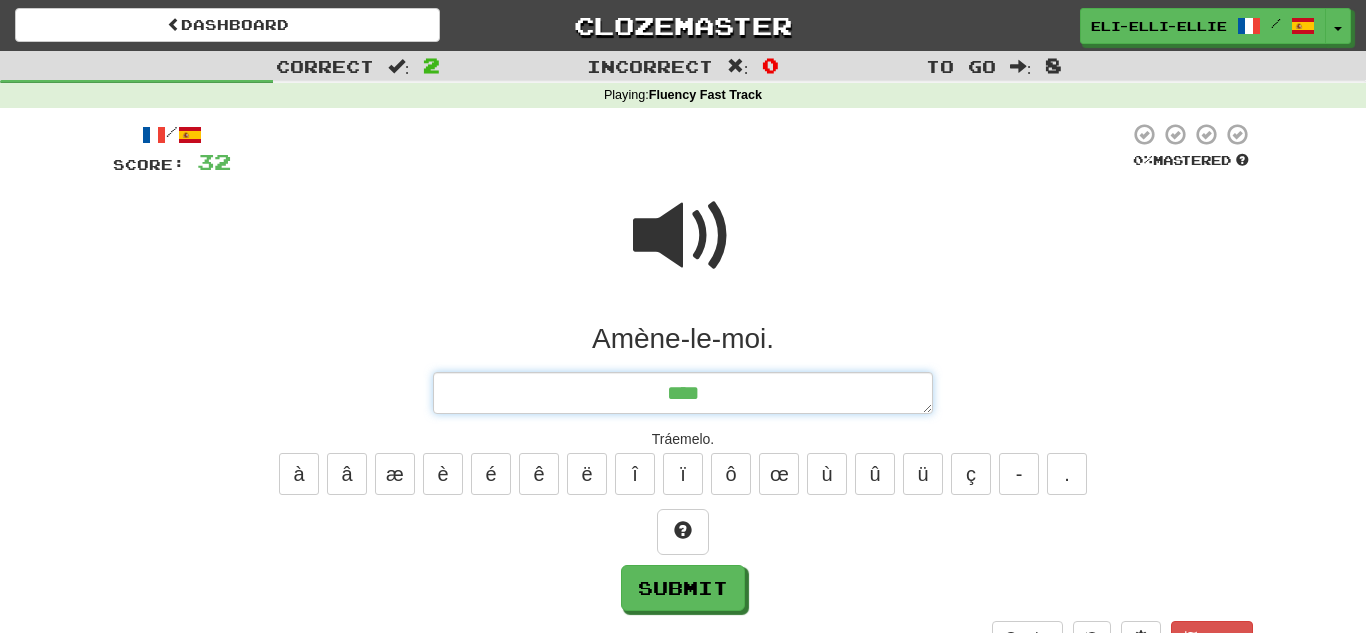 type on "*" 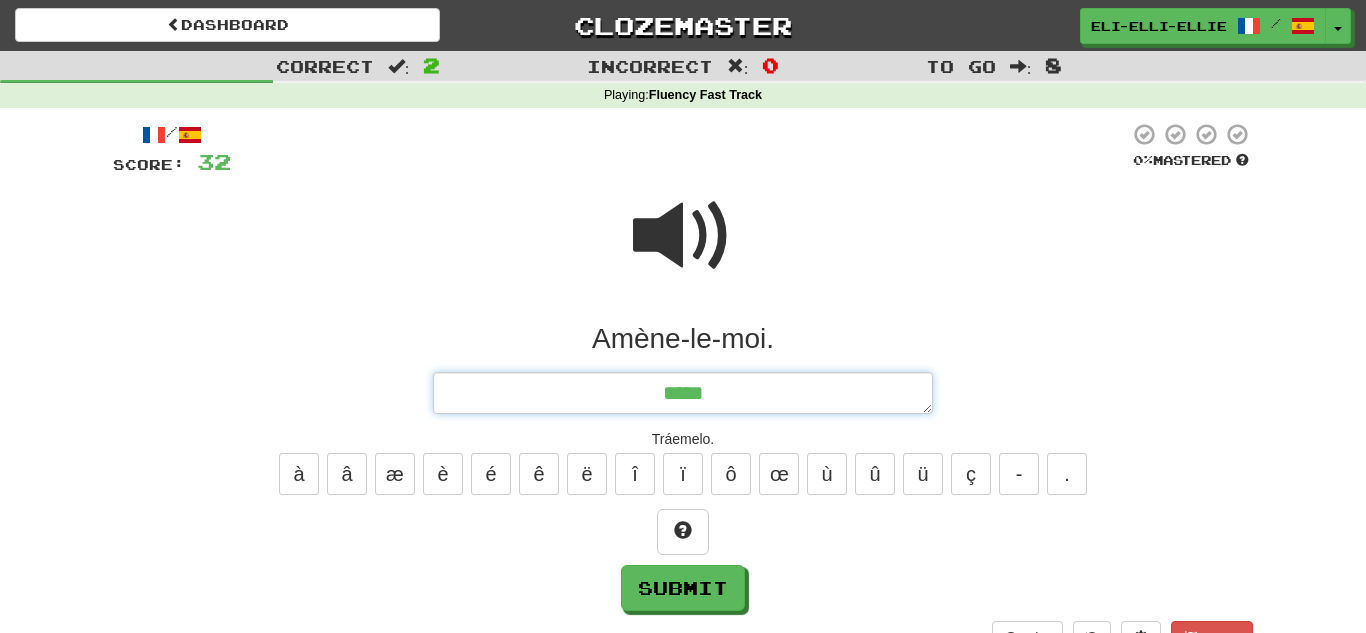 type on "*" 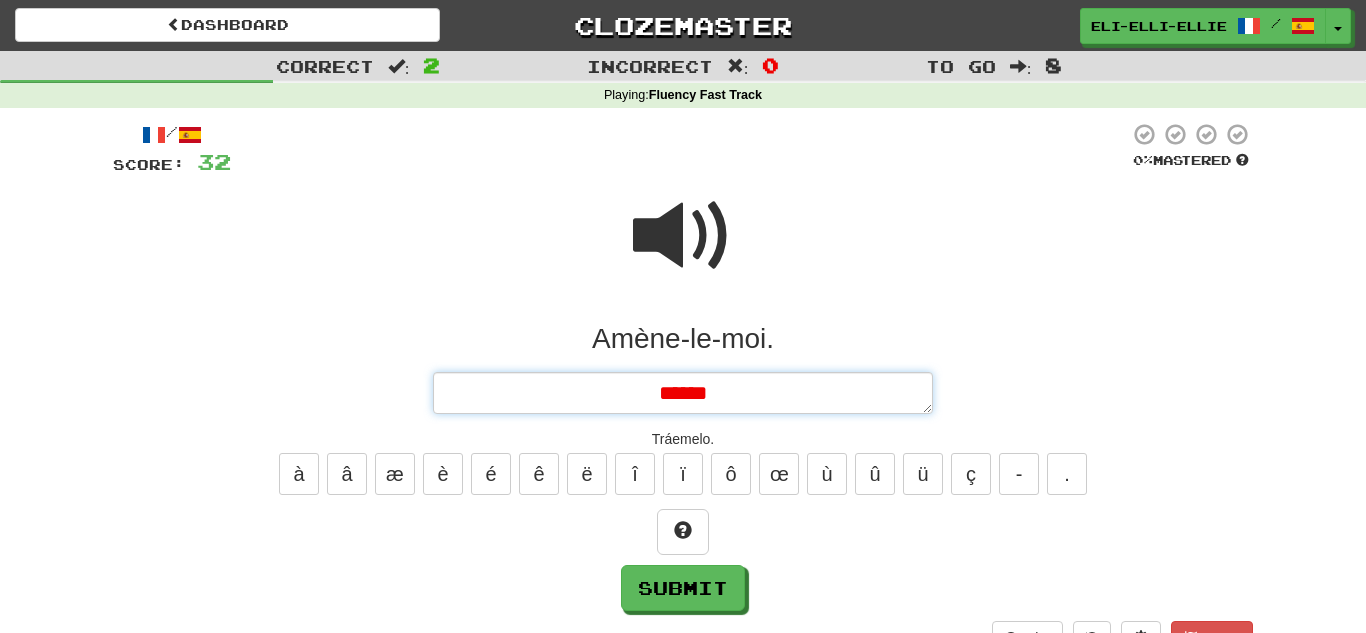 type on "*" 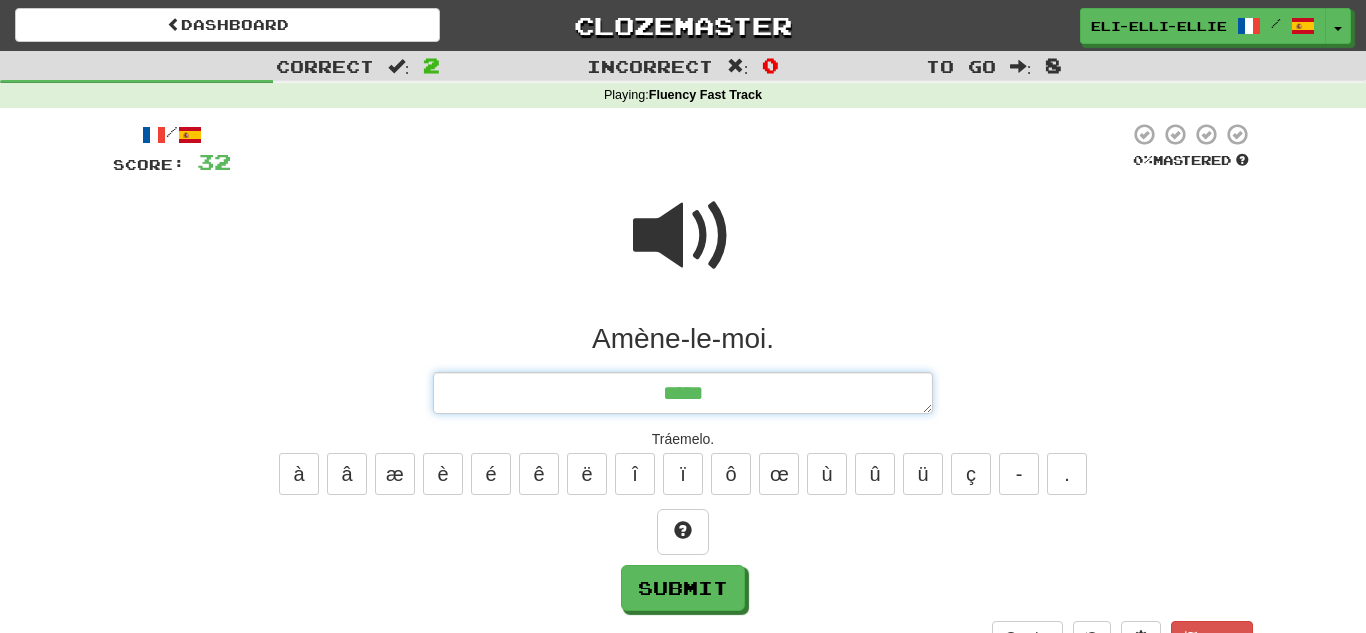 type on "*" 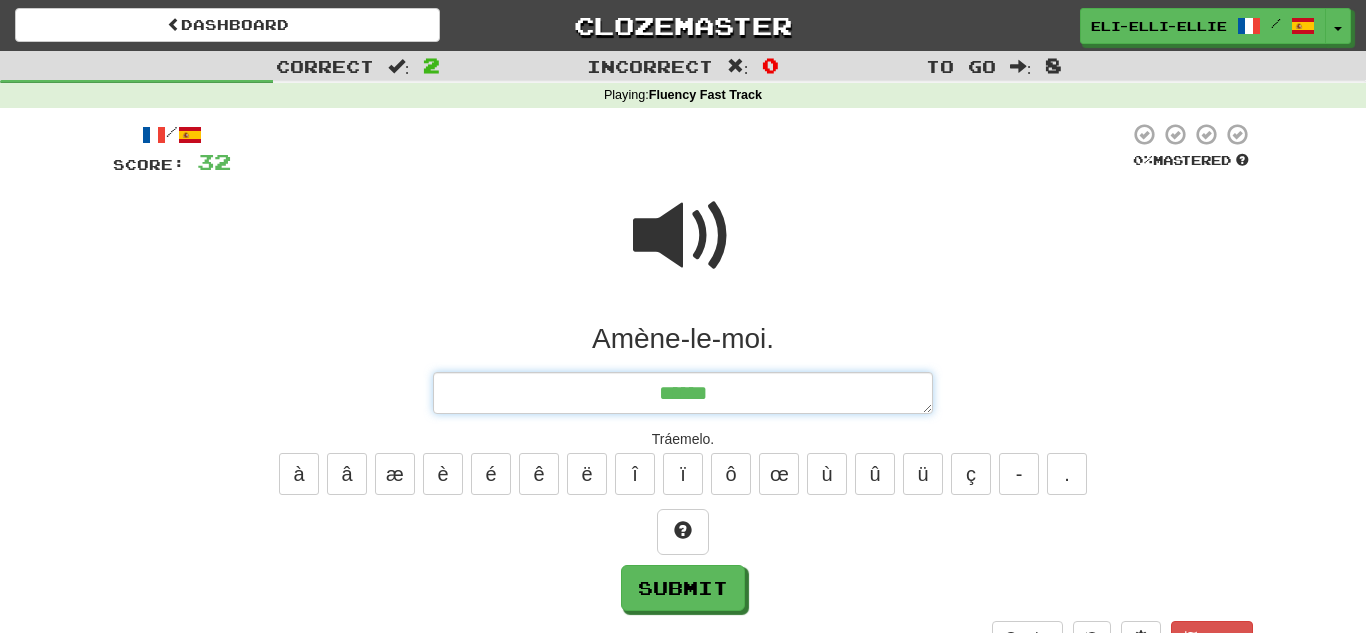 type on "*" 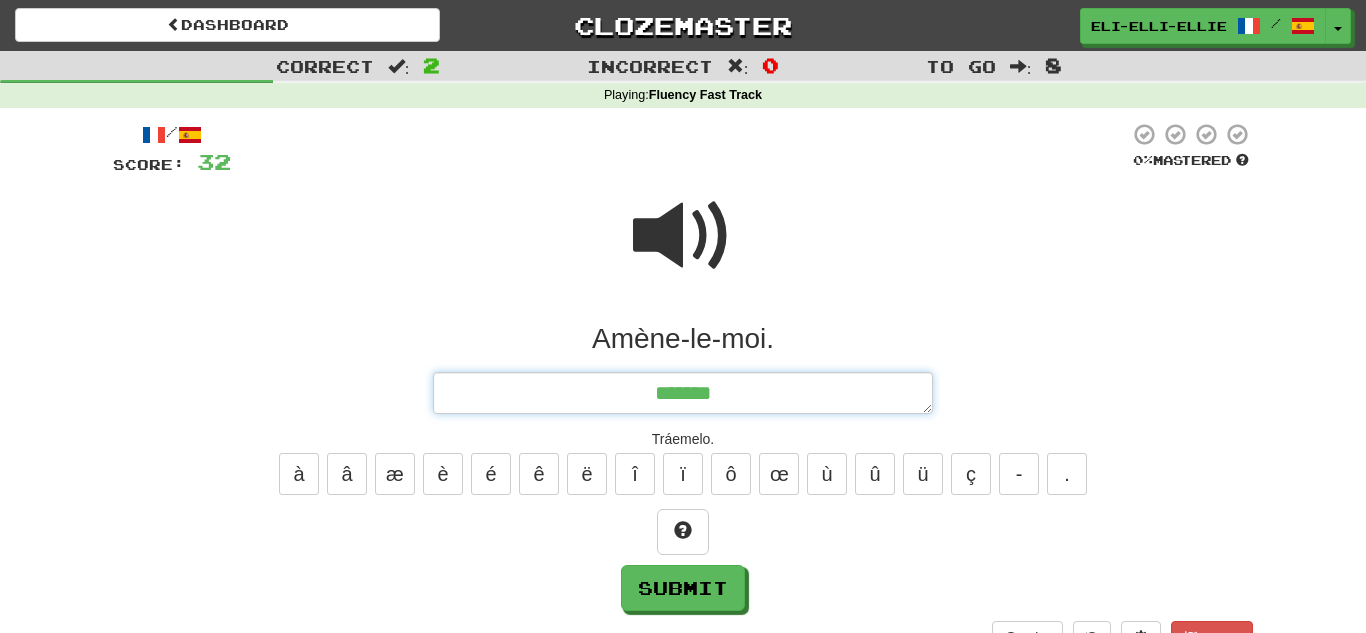type on "*" 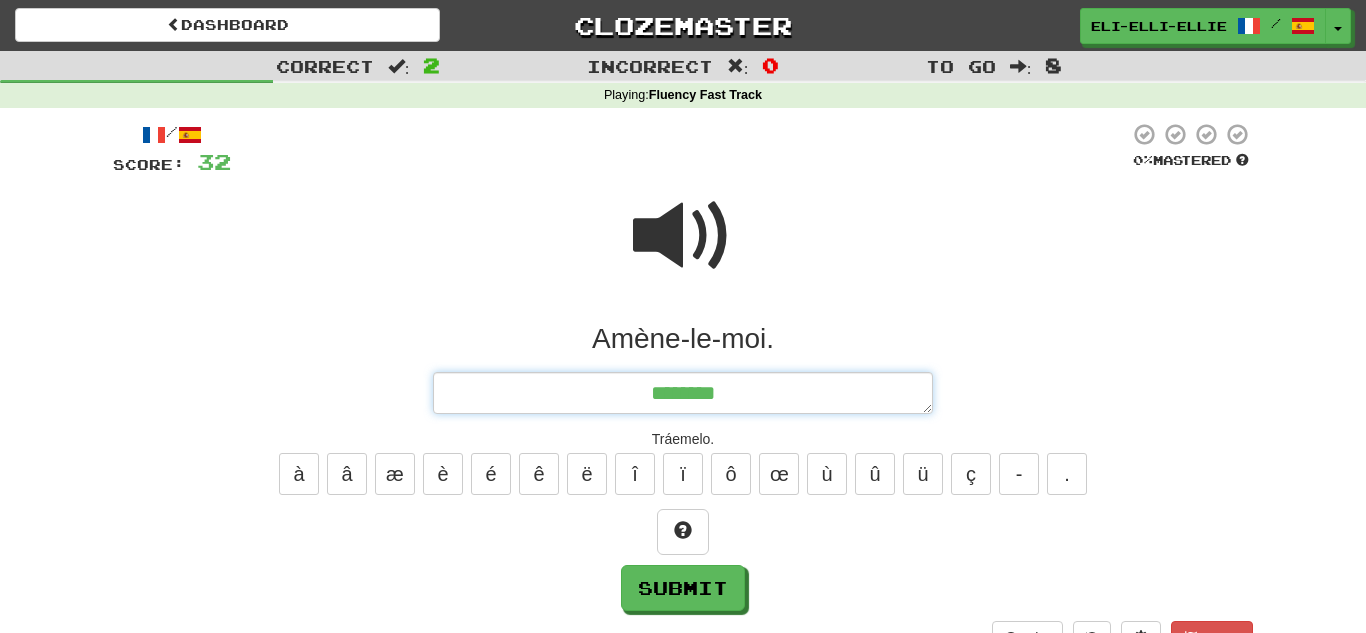 type on "*" 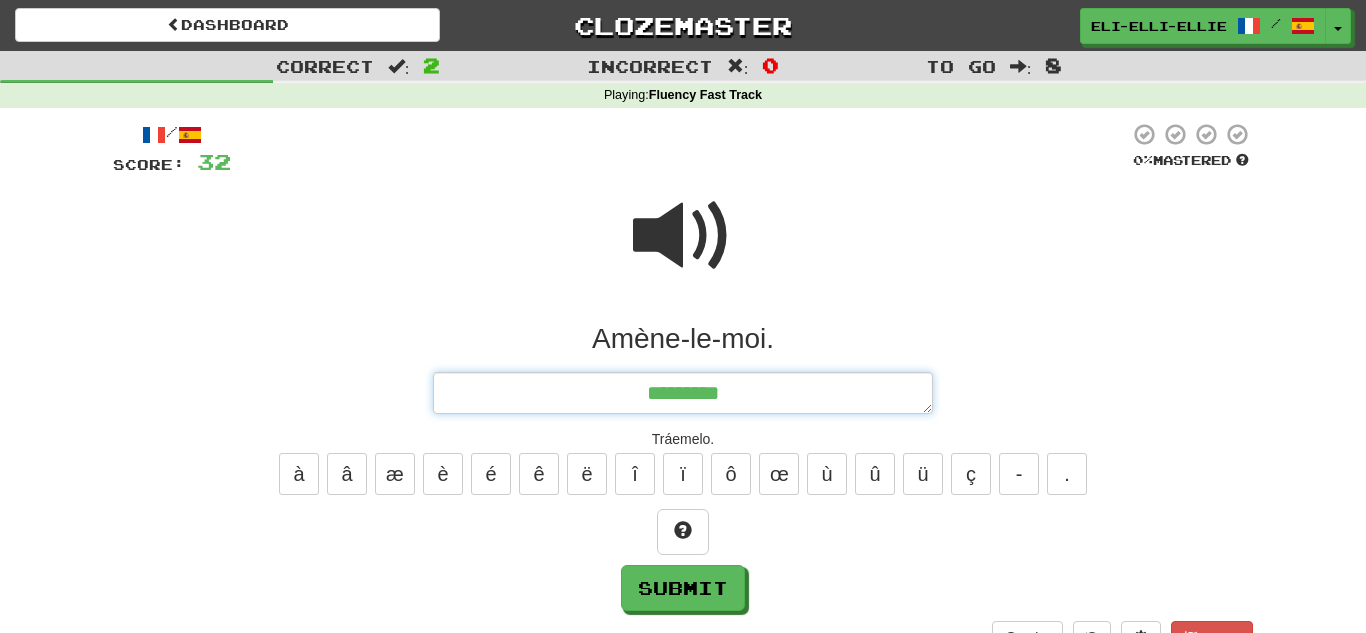 type on "*********" 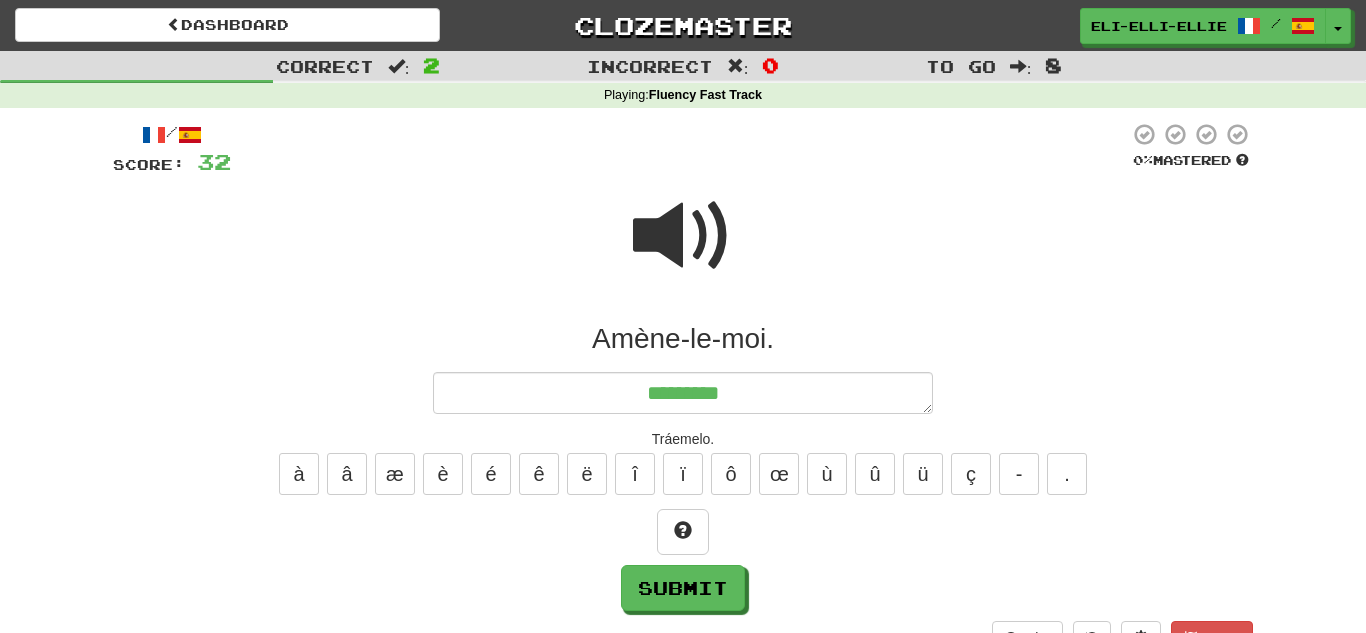 click at bounding box center (683, 236) 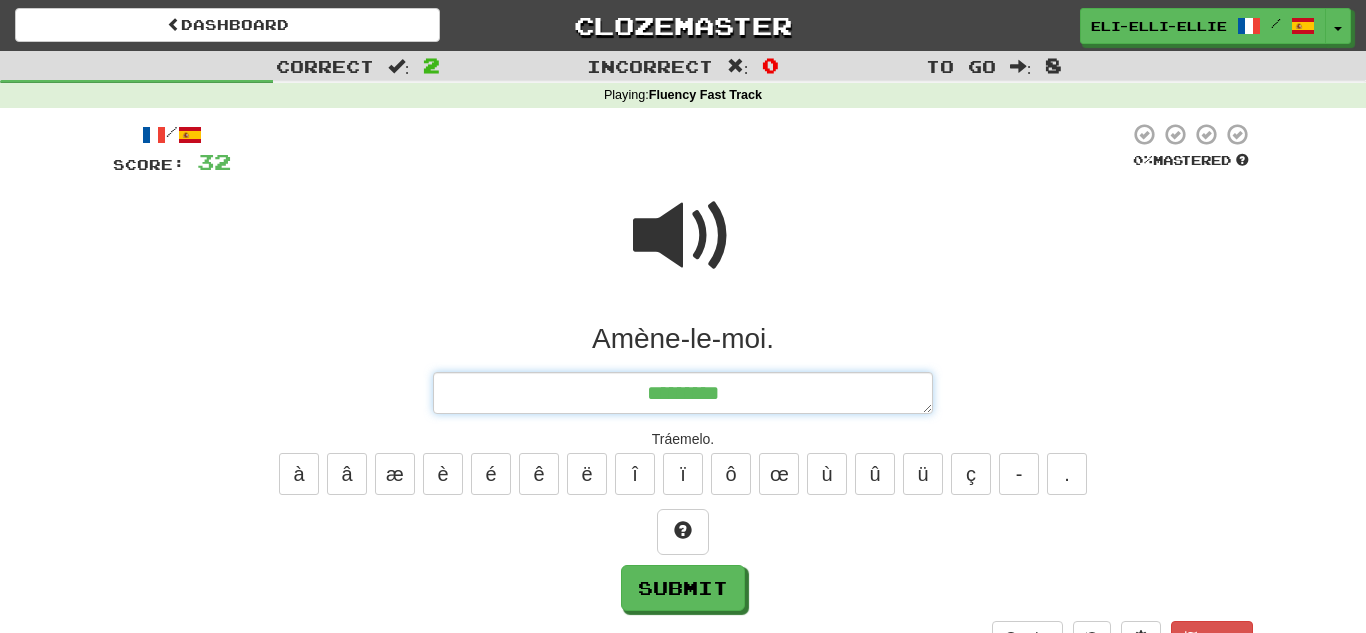 click on "*********" at bounding box center (683, 393) 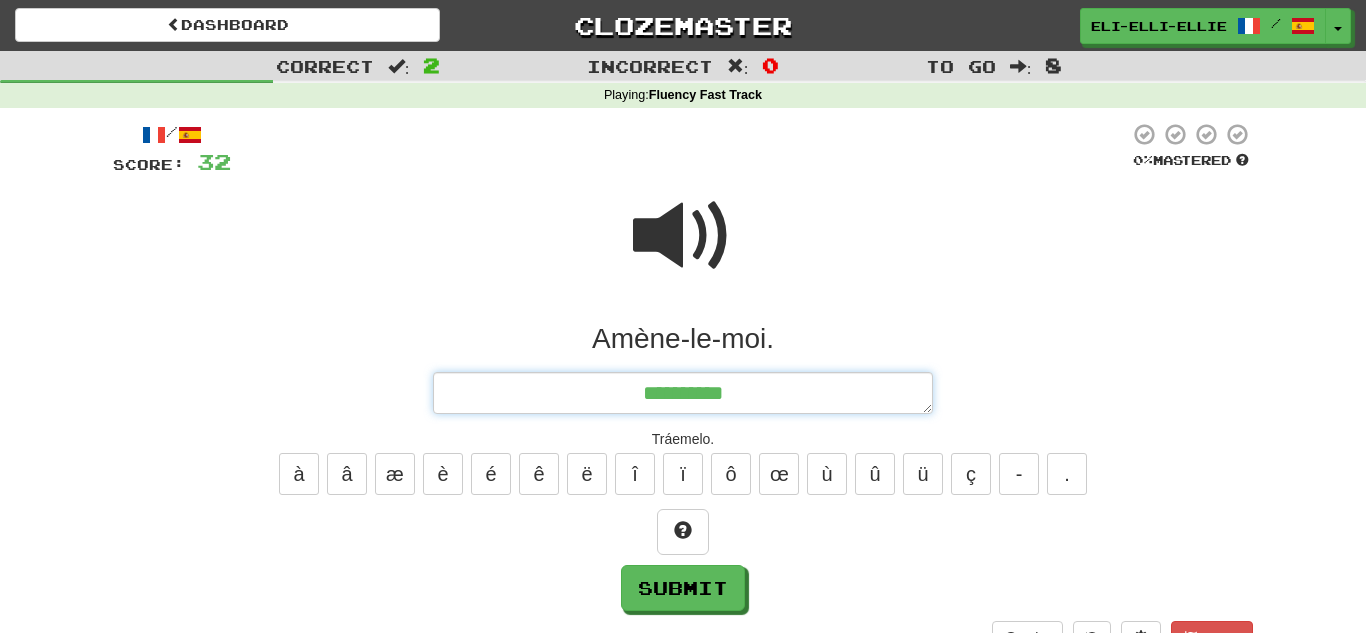 type on "*" 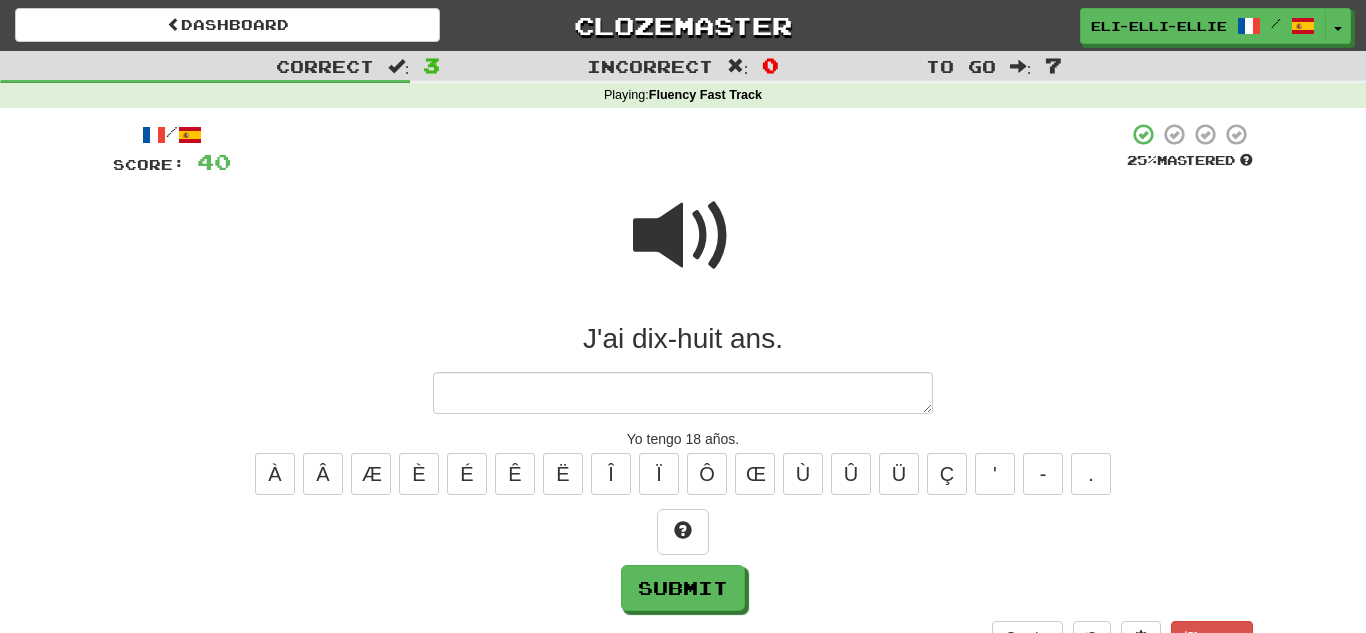 type on "*" 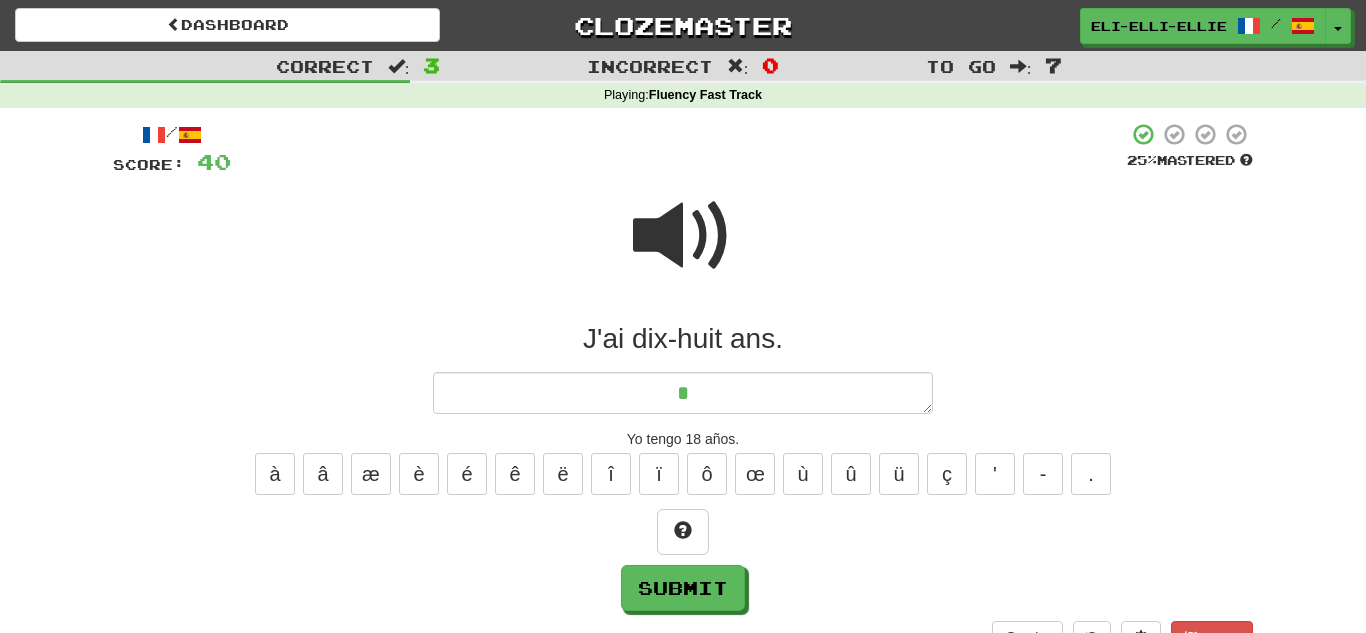 type on "*" 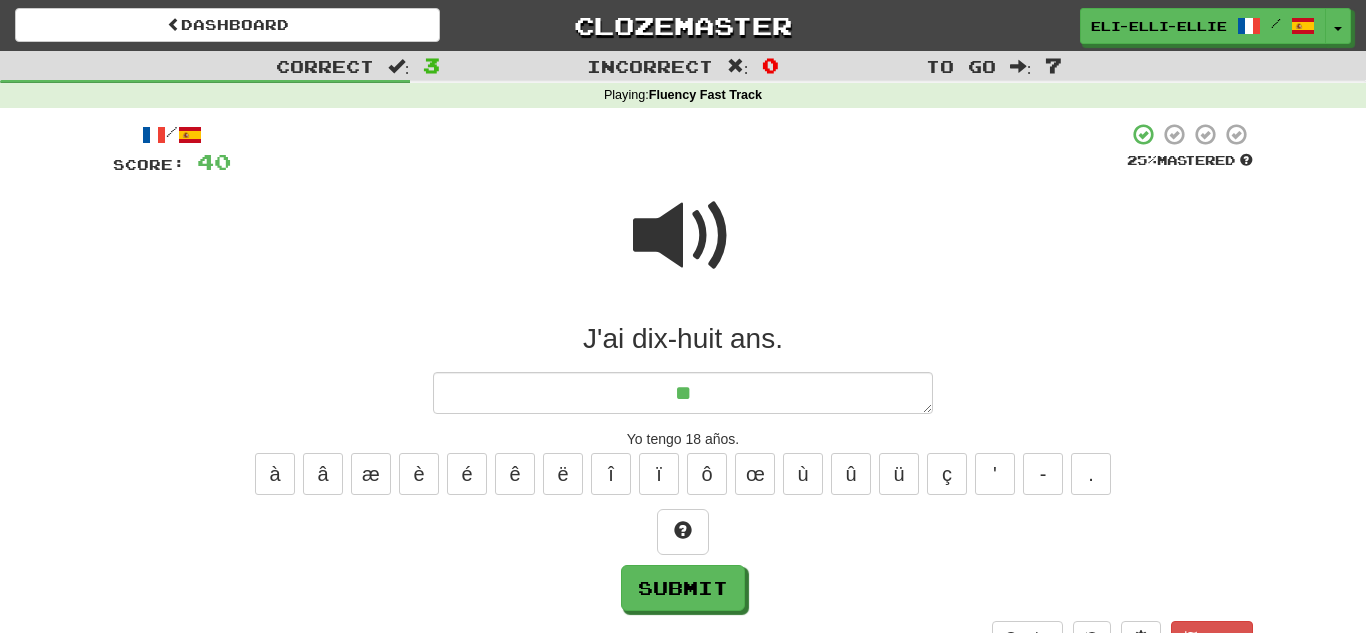 type on "*" 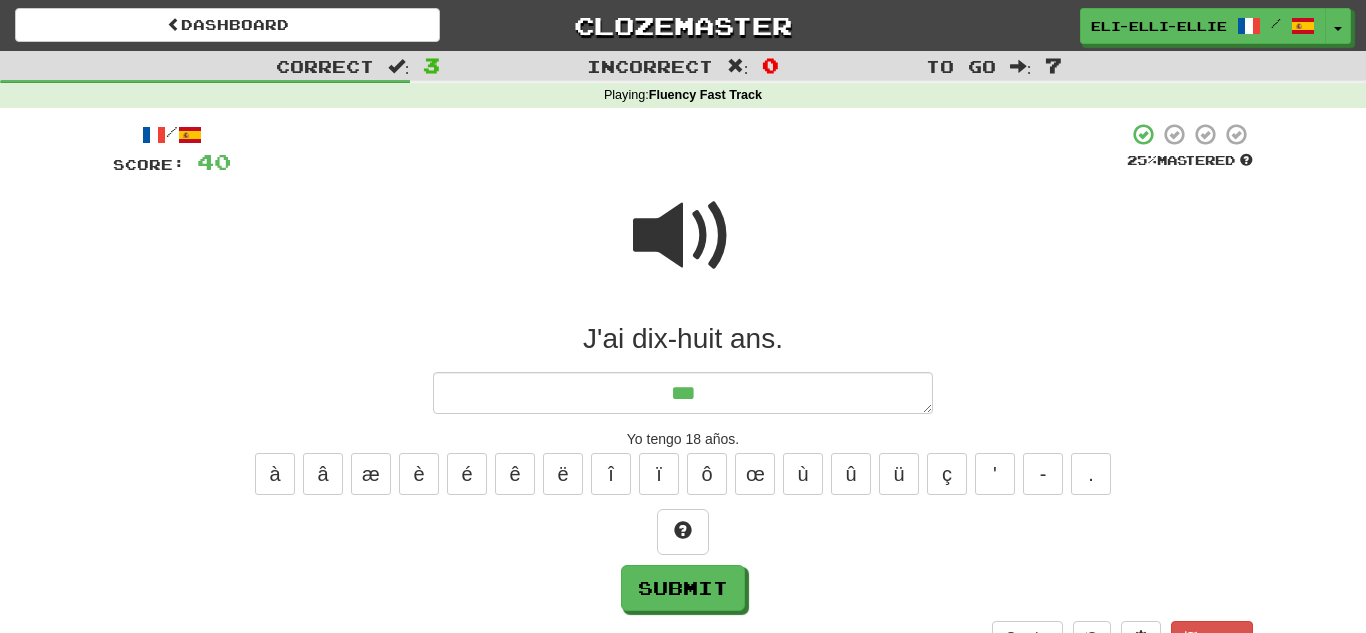 type on "*" 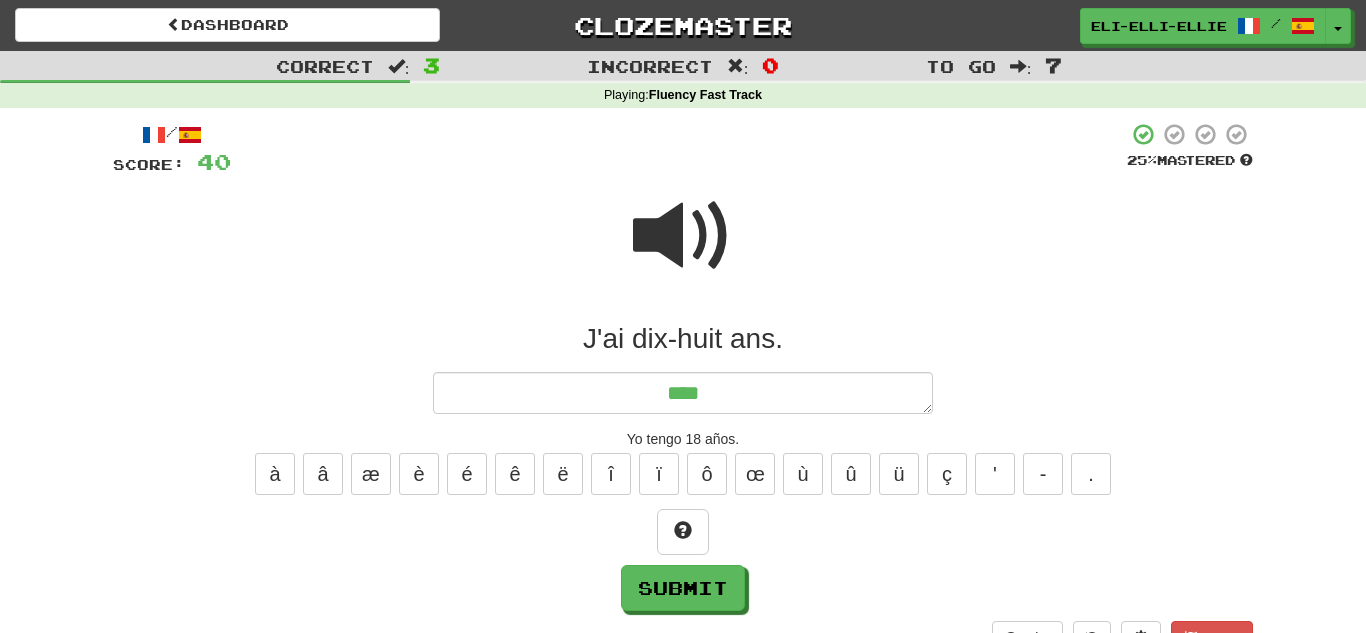 type on "*" 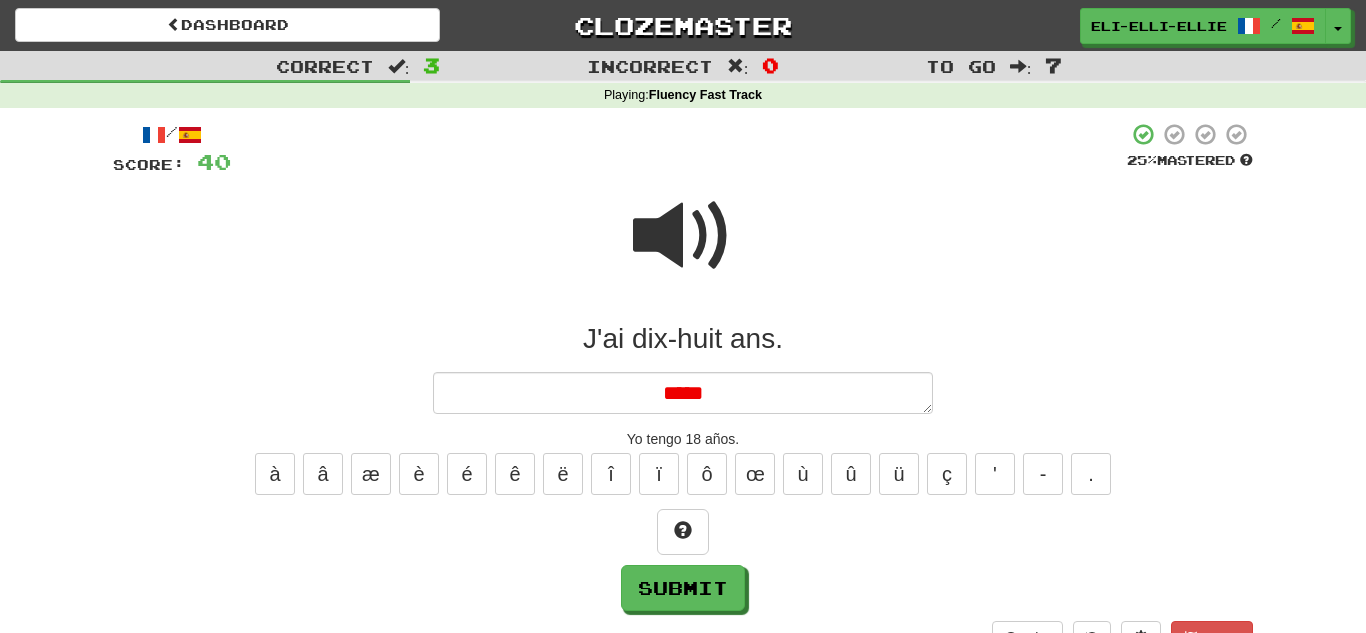 type on "*" 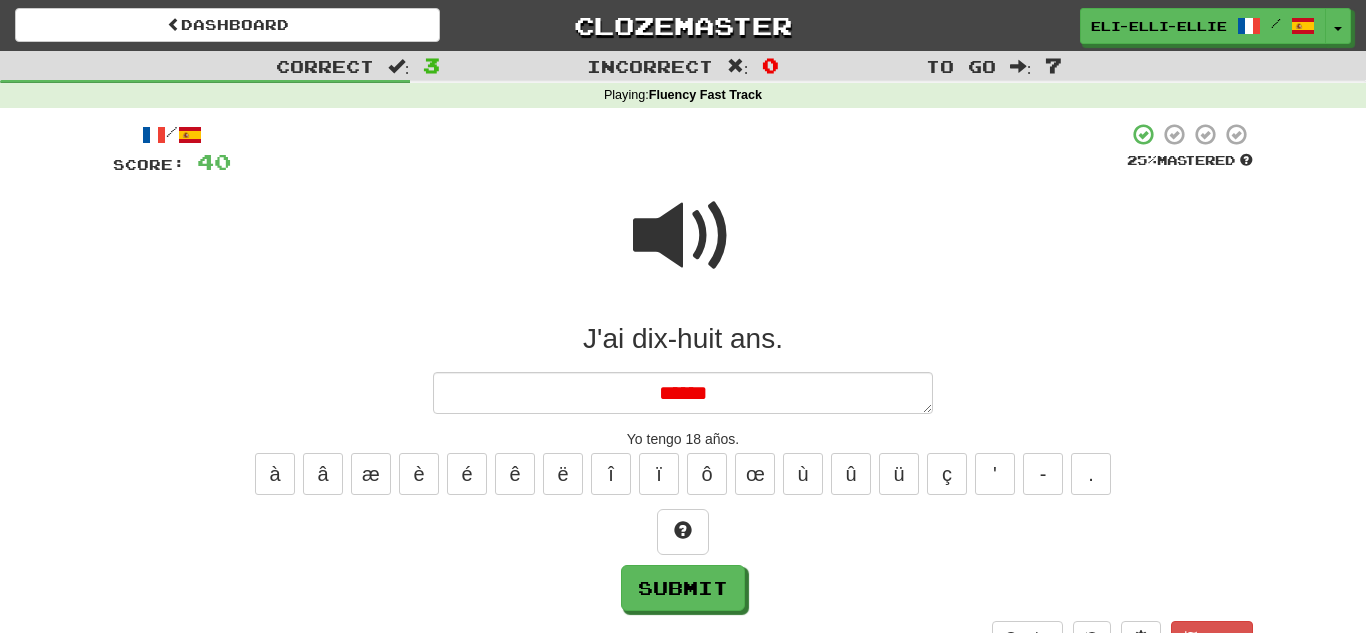 type on "*" 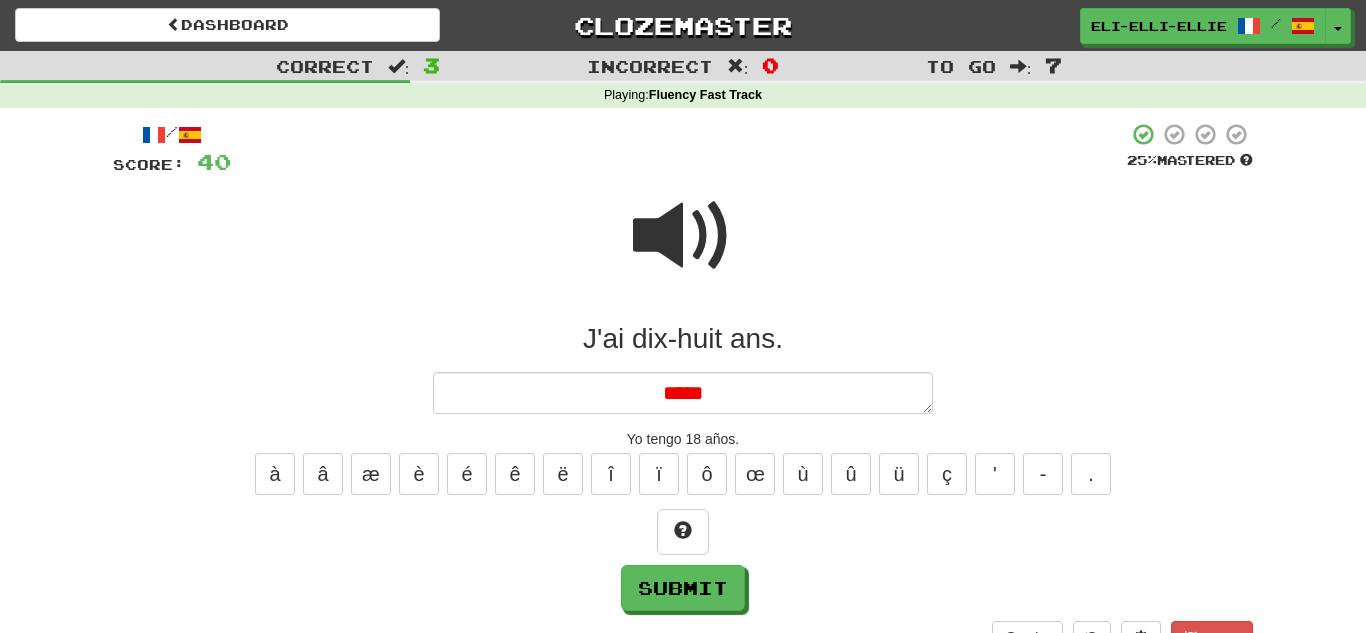 type on "*" 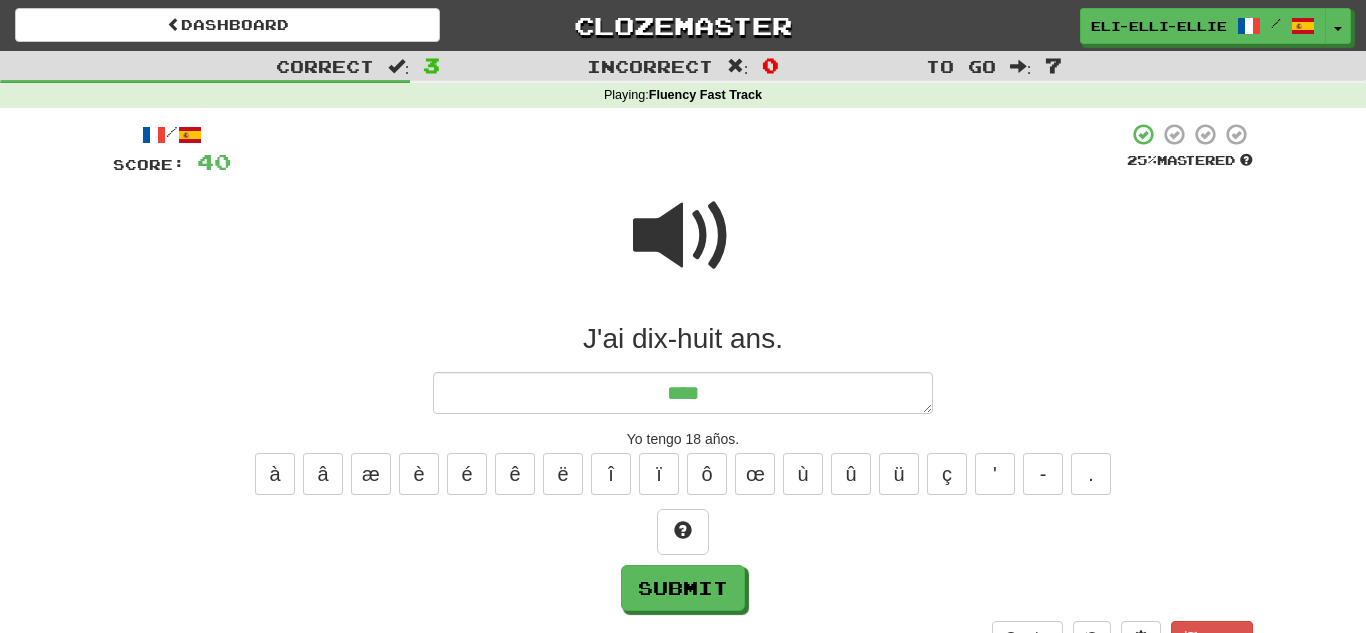 type on "*" 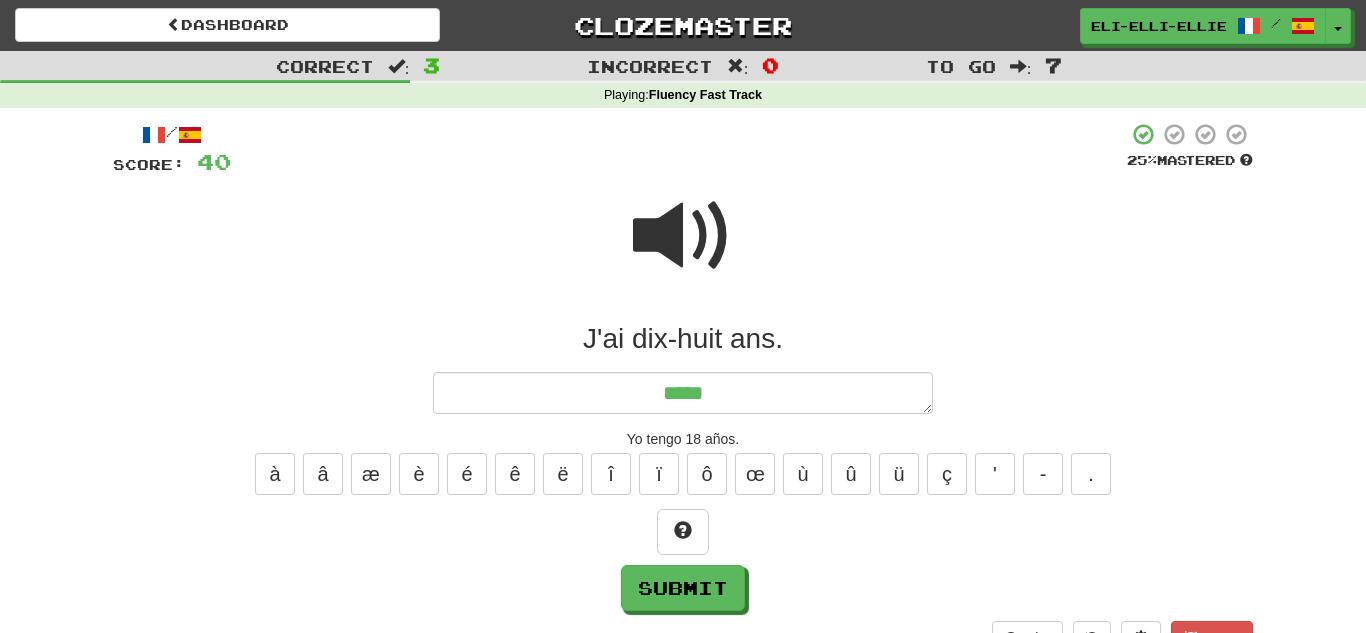 type on "*" 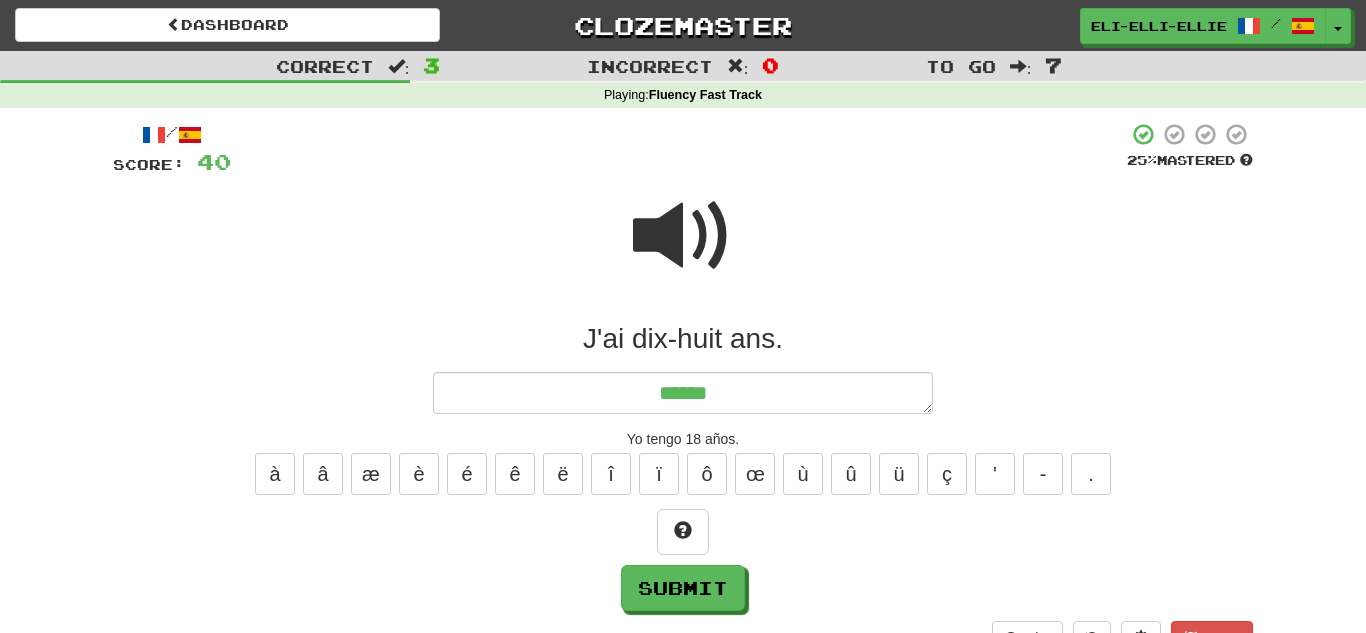 type on "*" 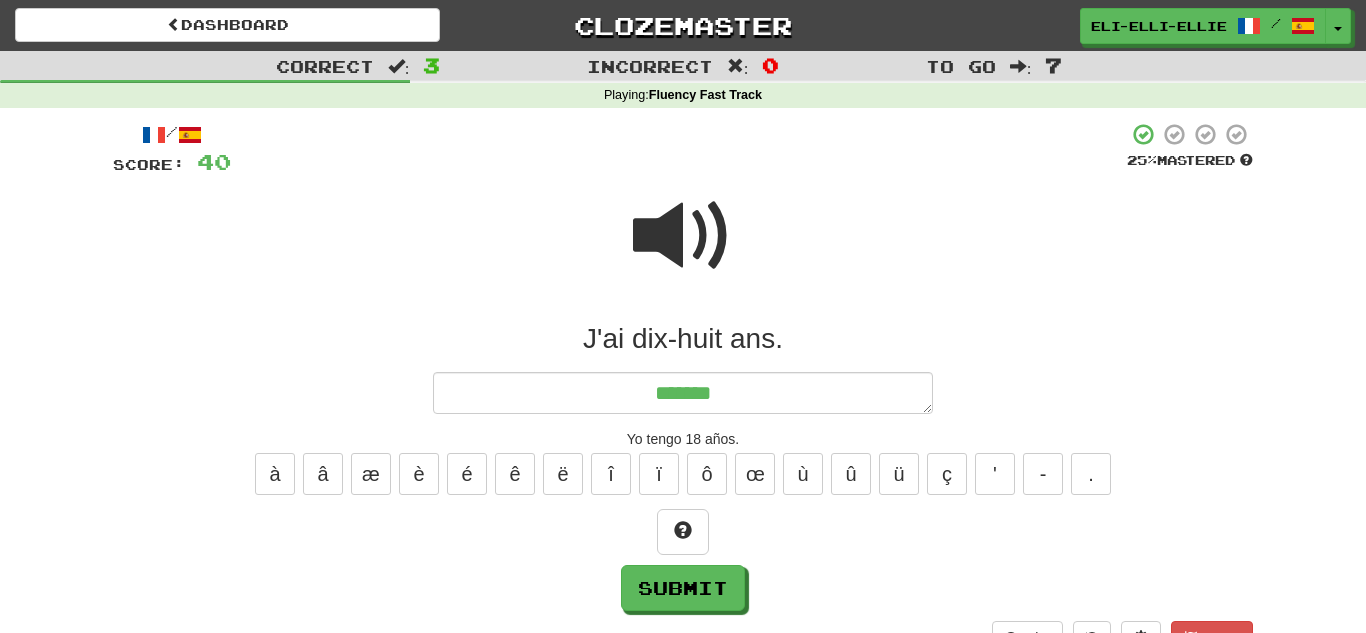 type on "*" 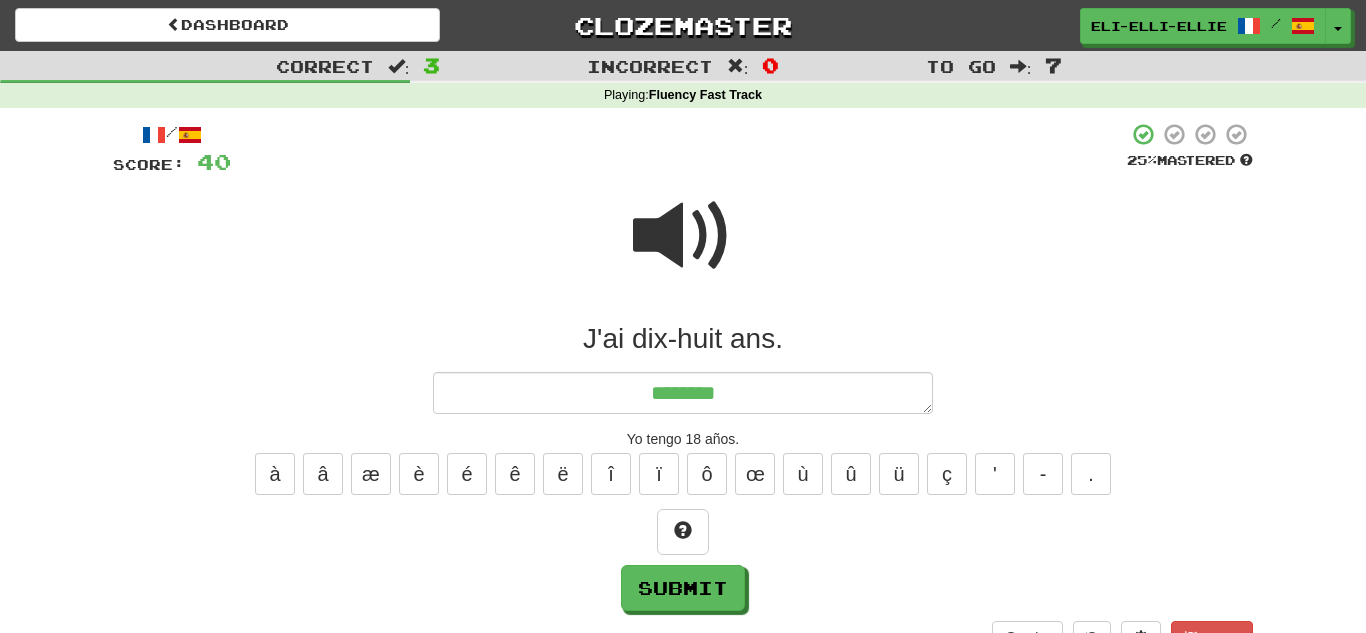 type on "*" 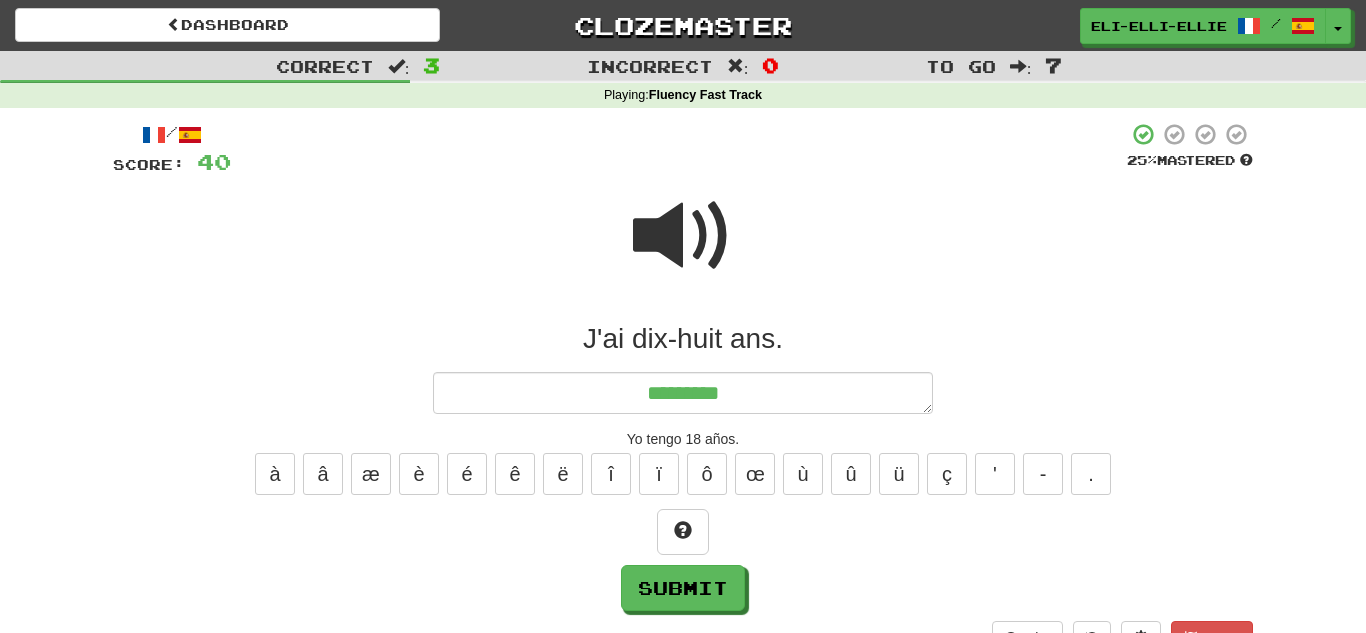type 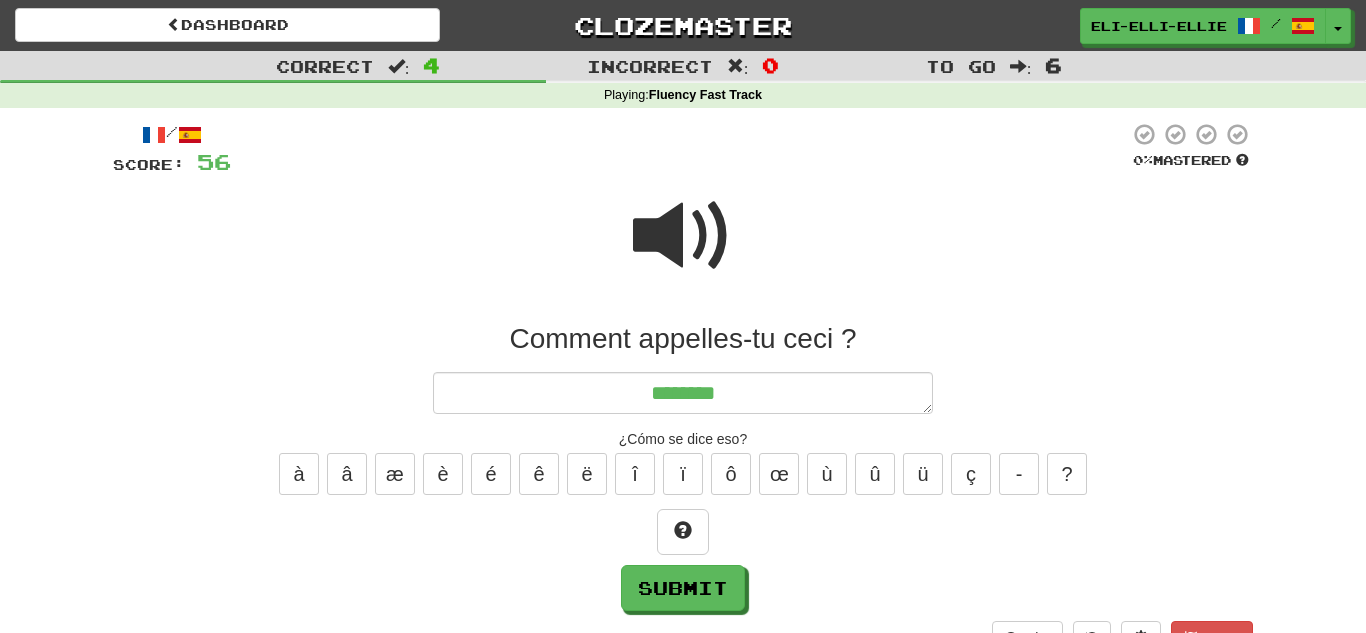 click at bounding box center [683, 236] 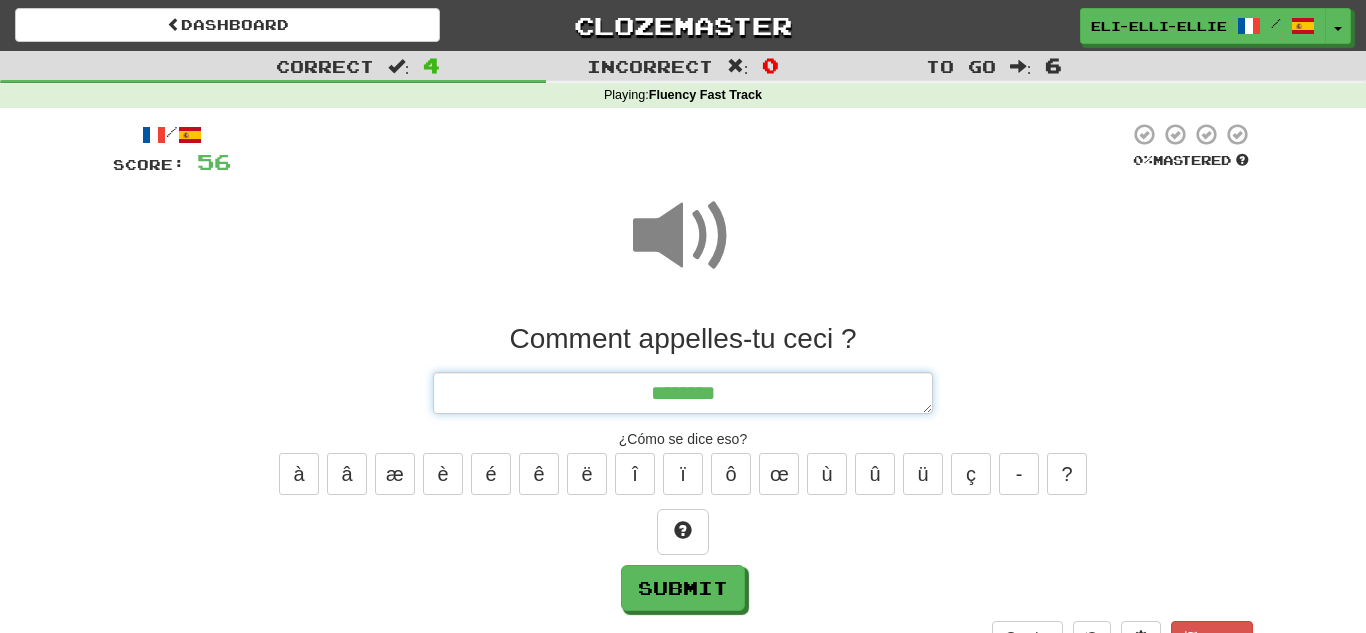 click on "*******" at bounding box center (683, 393) 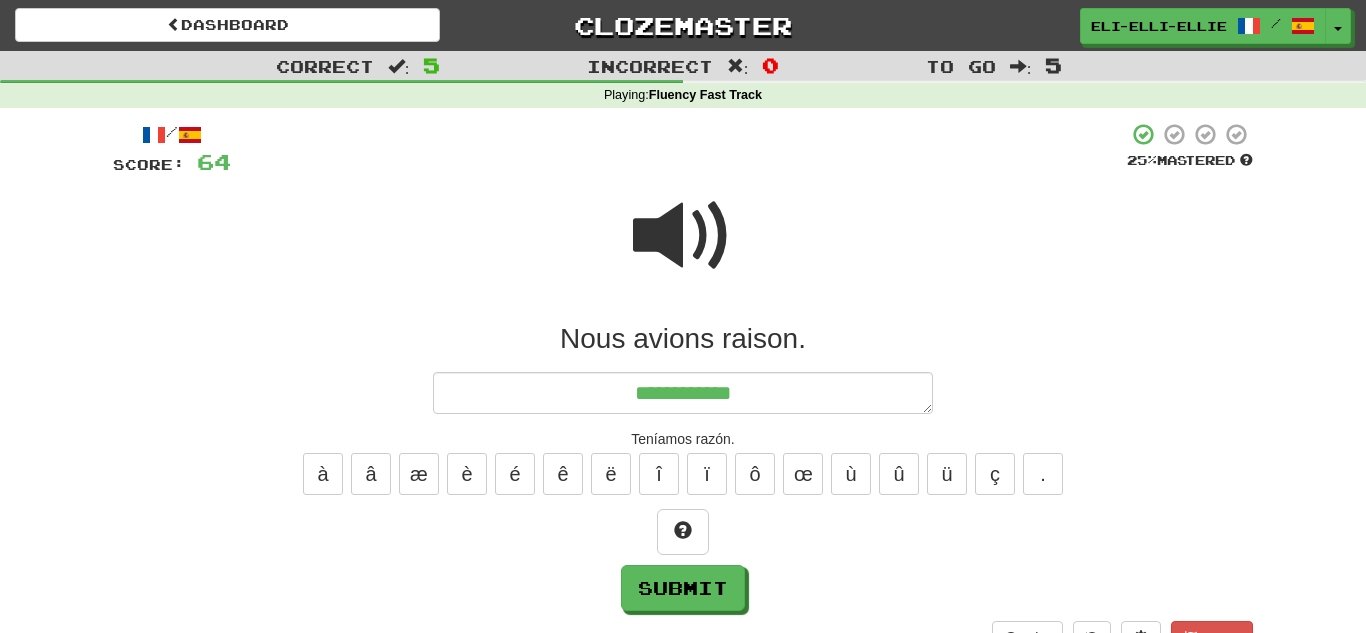 click at bounding box center [683, 236] 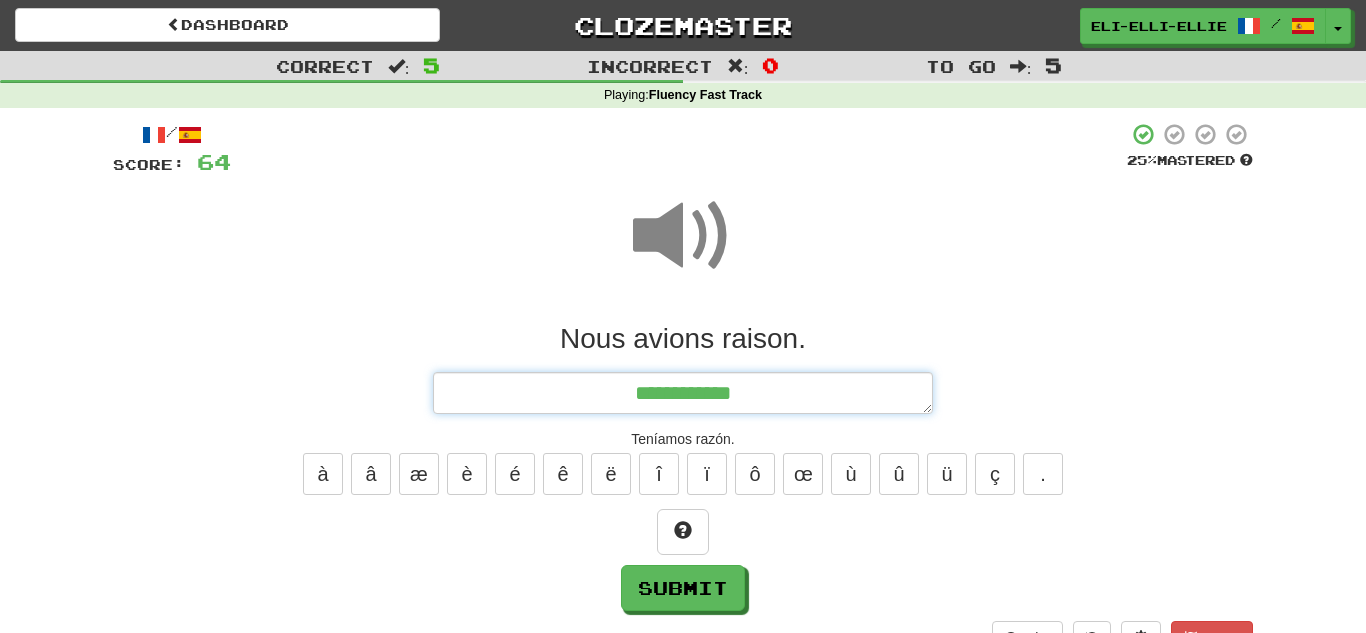 click on "**********" at bounding box center (683, 393) 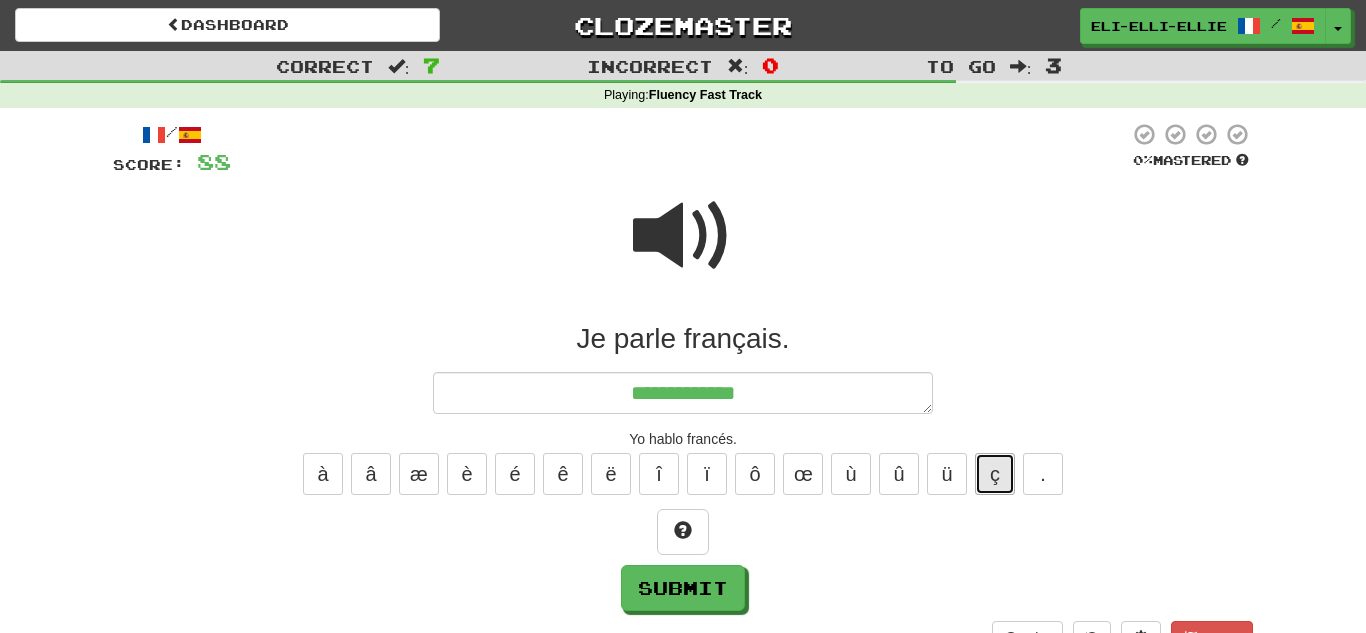 click on "ç" at bounding box center (995, 474) 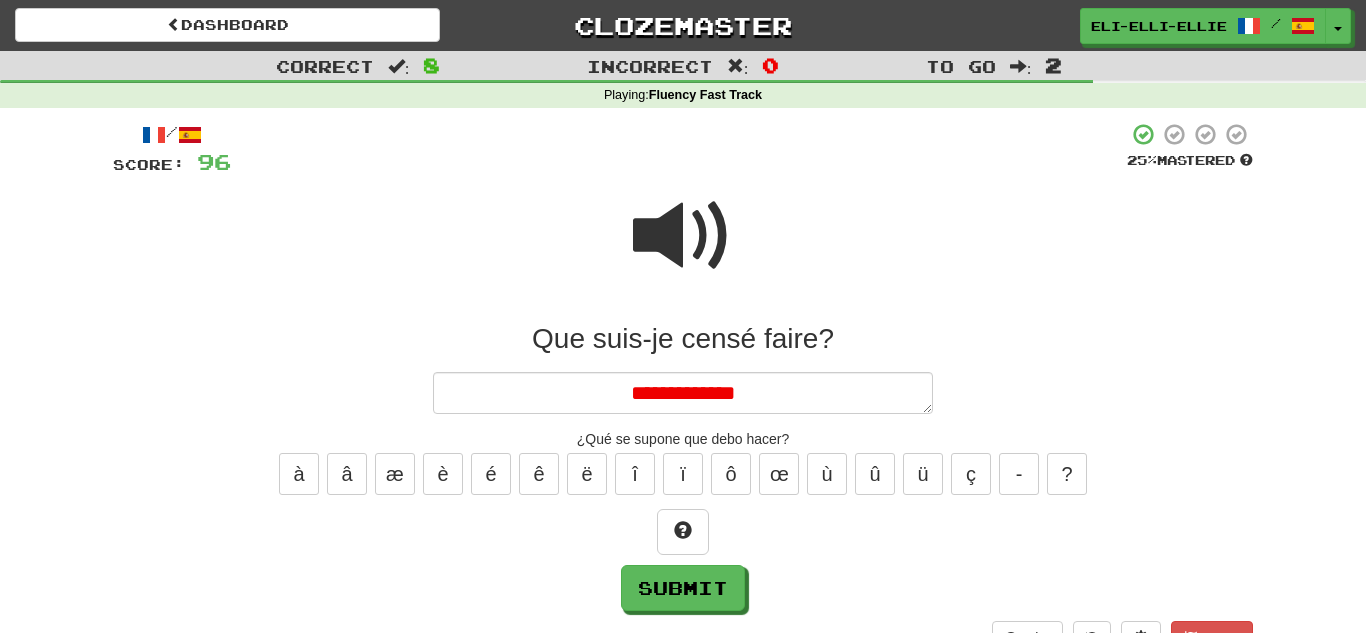 click at bounding box center [683, 236] 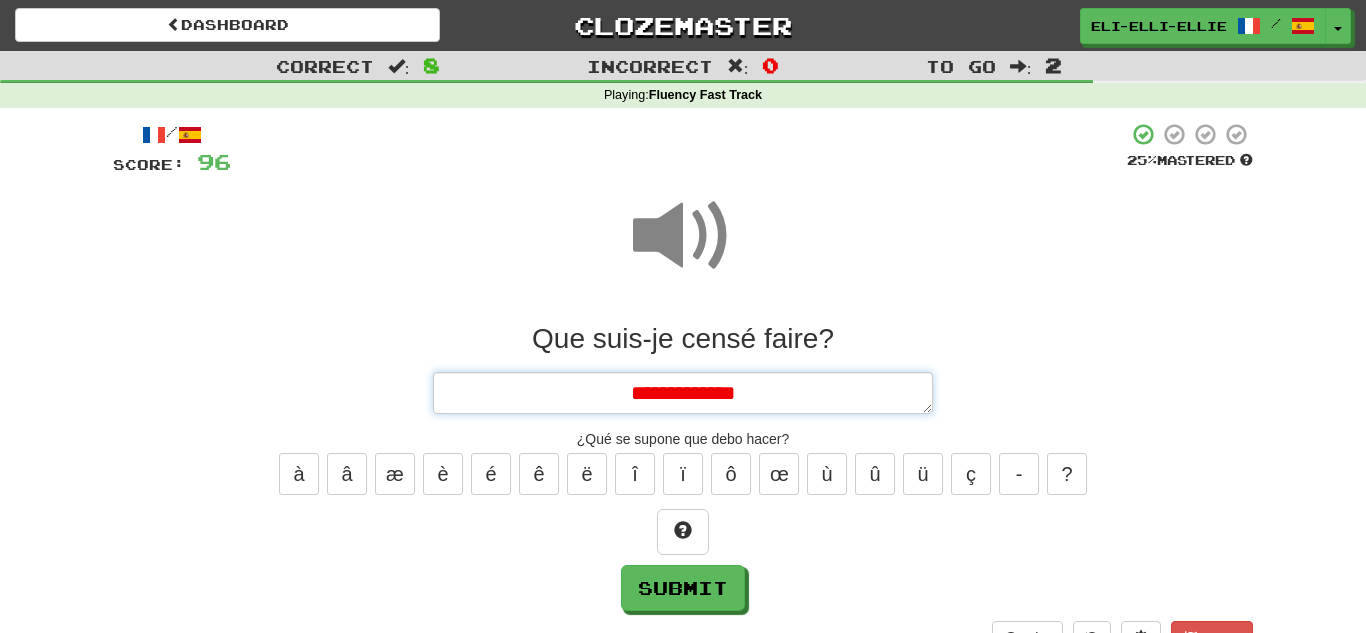 click on "**********" at bounding box center (683, 393) 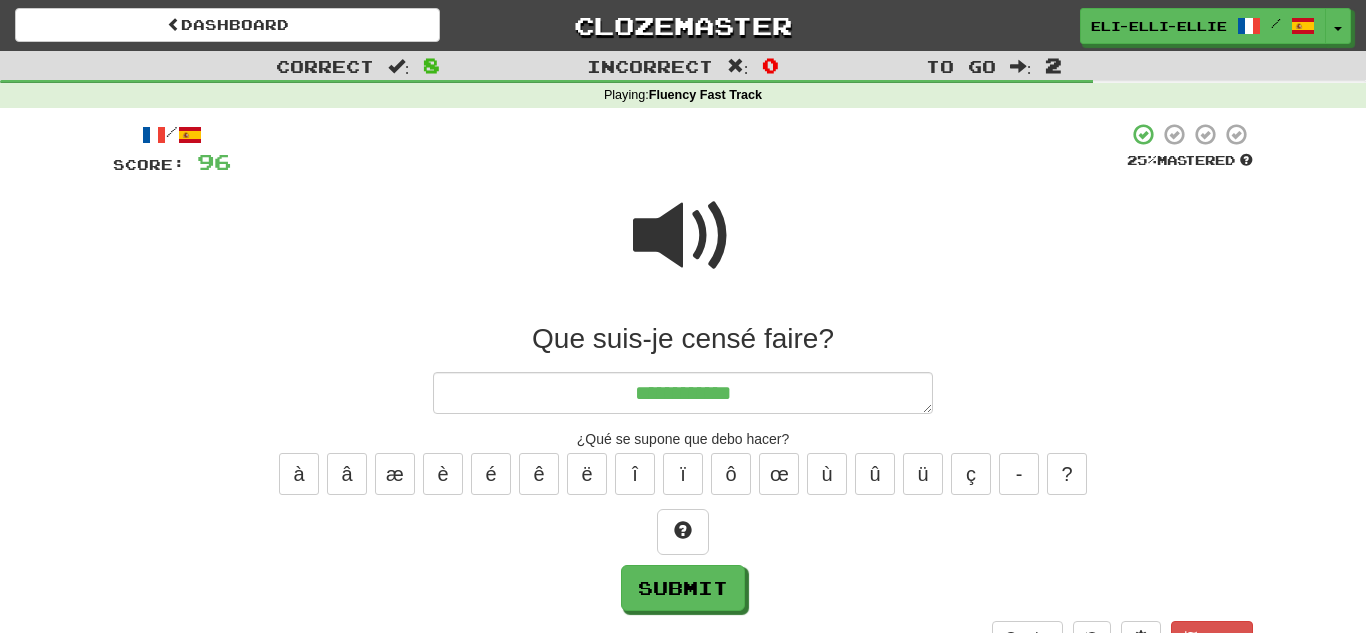 click at bounding box center (683, 236) 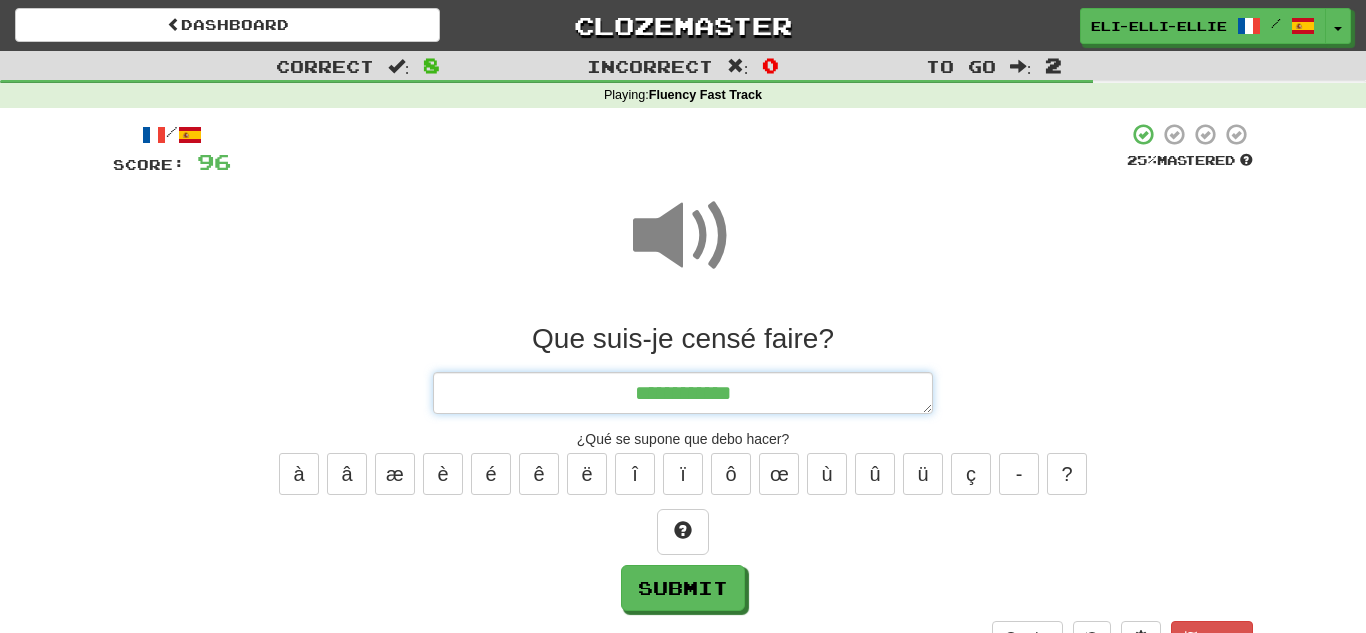click on "**********" at bounding box center (683, 393) 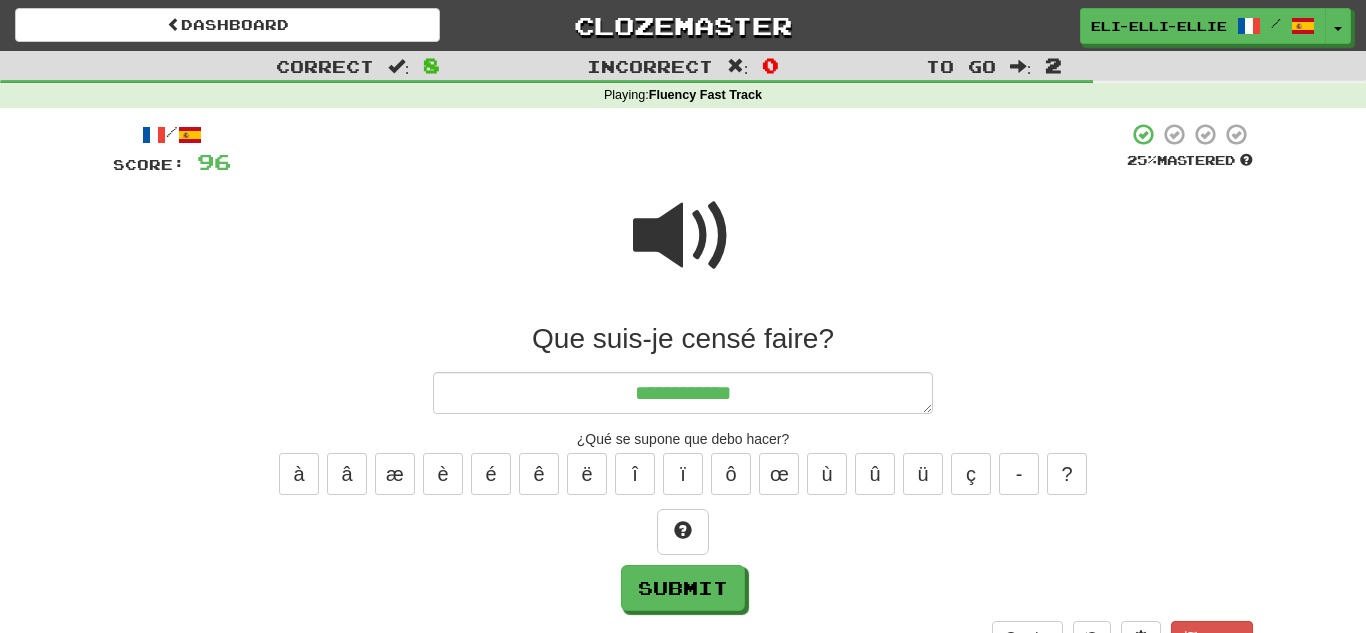 click at bounding box center (683, 236) 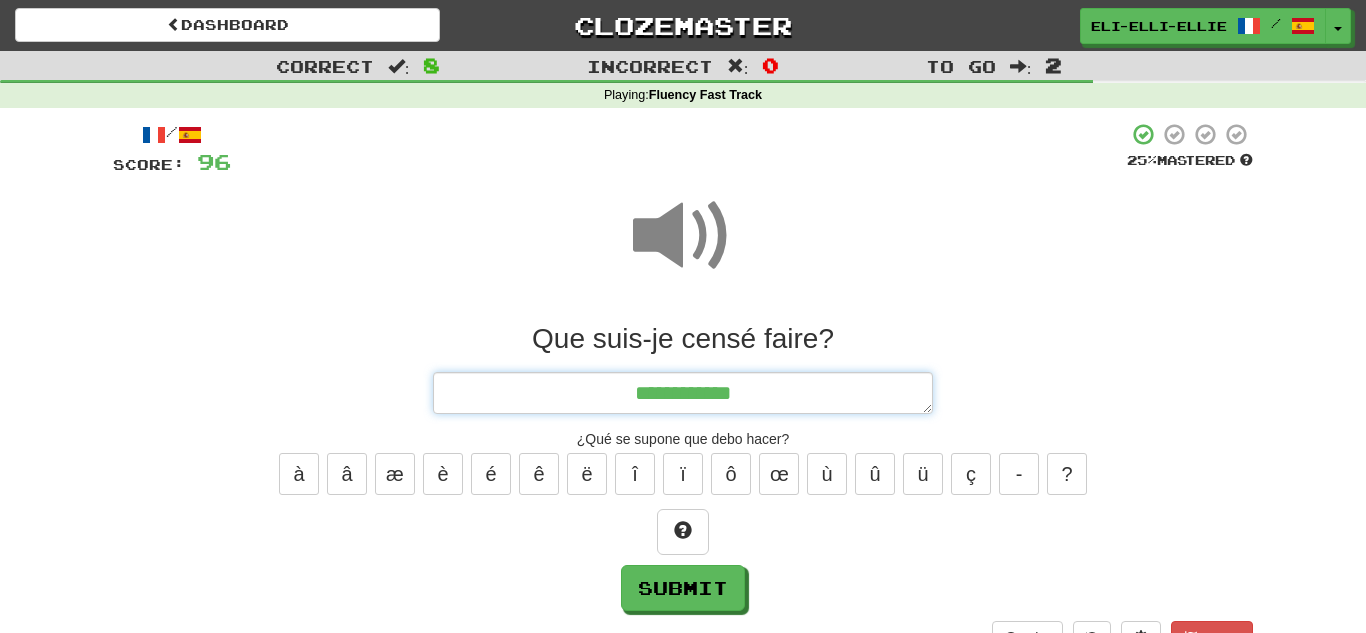 click on "**********" at bounding box center [683, 393] 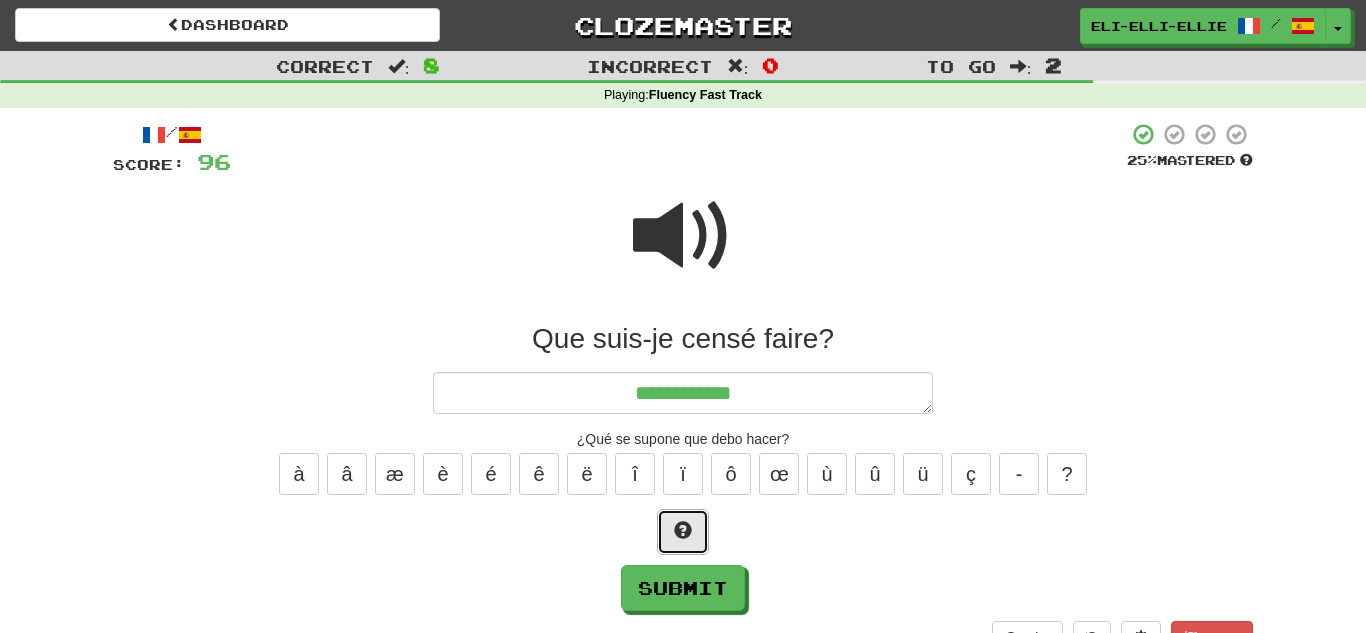 click at bounding box center (683, 532) 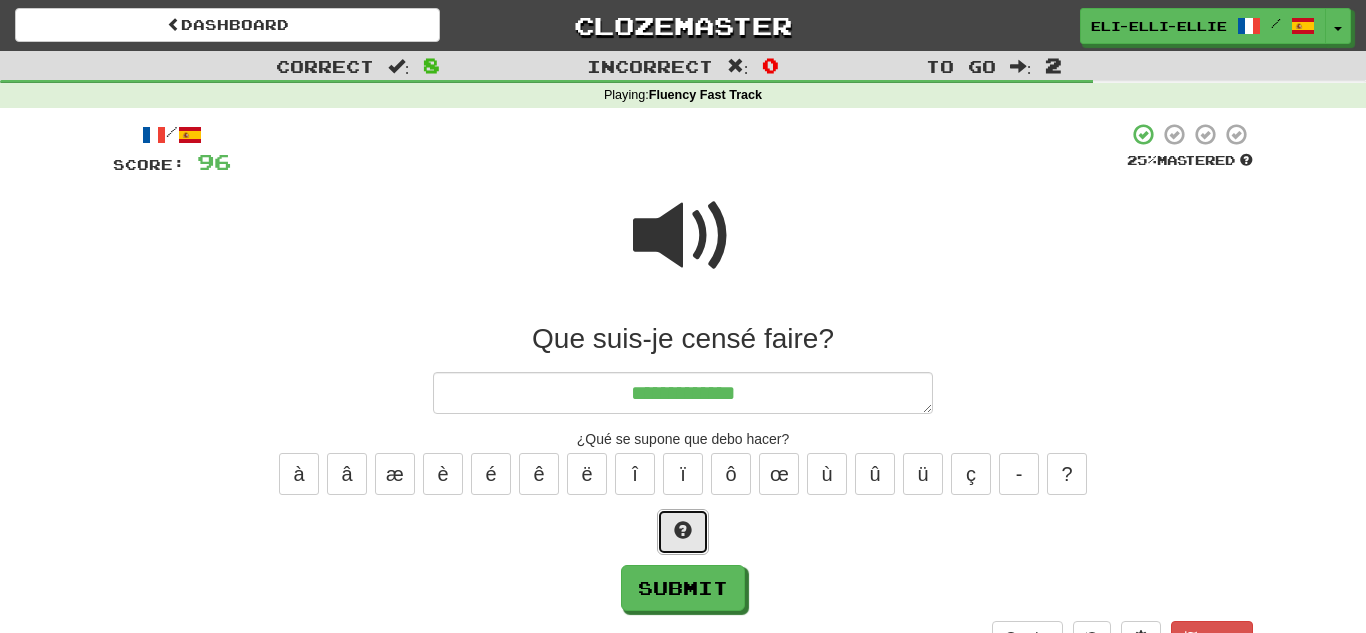 click at bounding box center [683, 532] 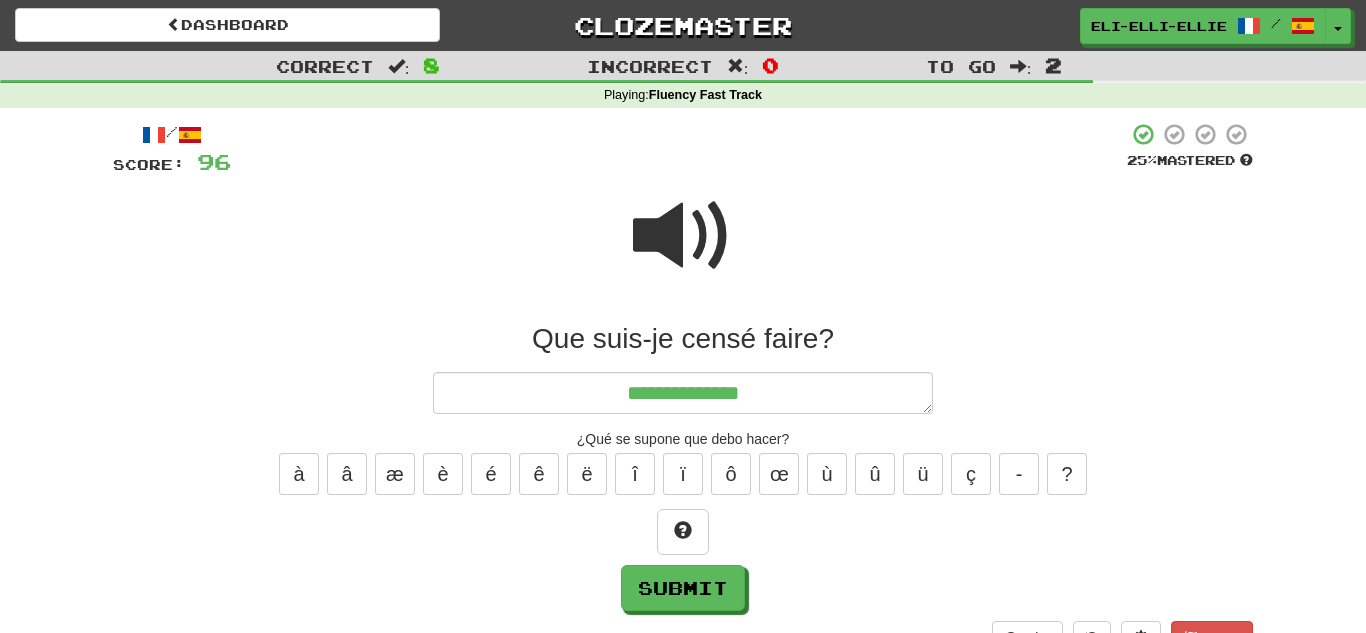click at bounding box center [683, 236] 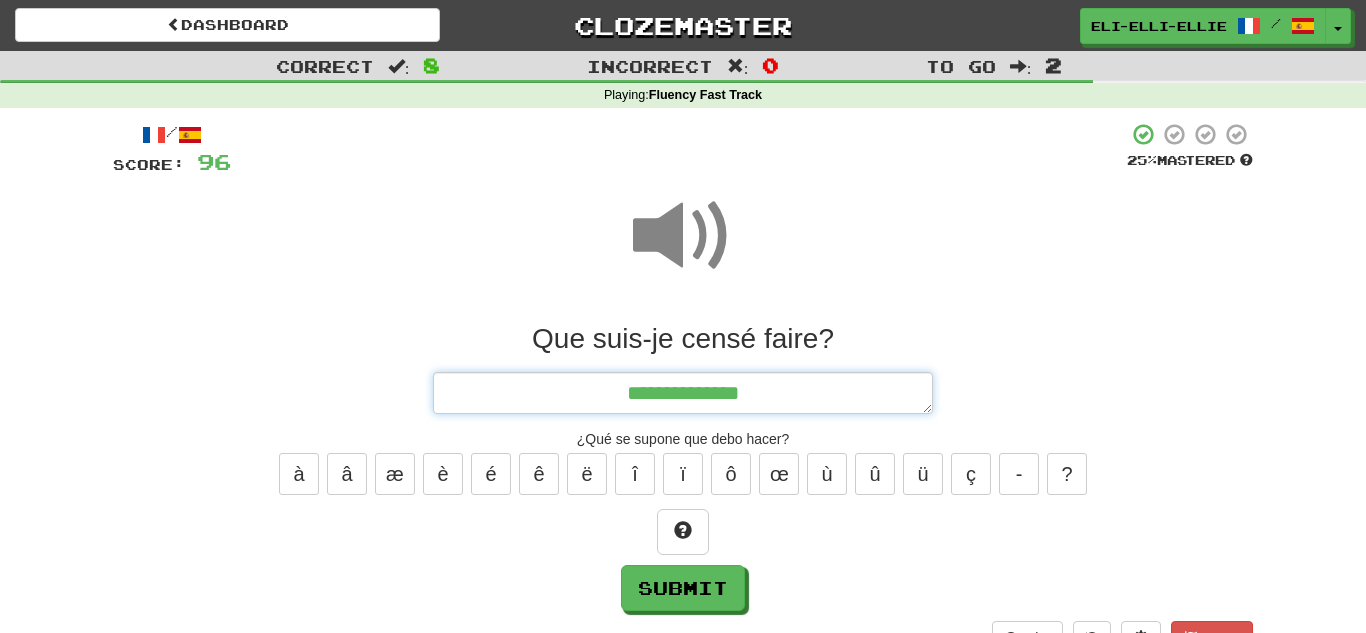 click on "**********" at bounding box center (683, 393) 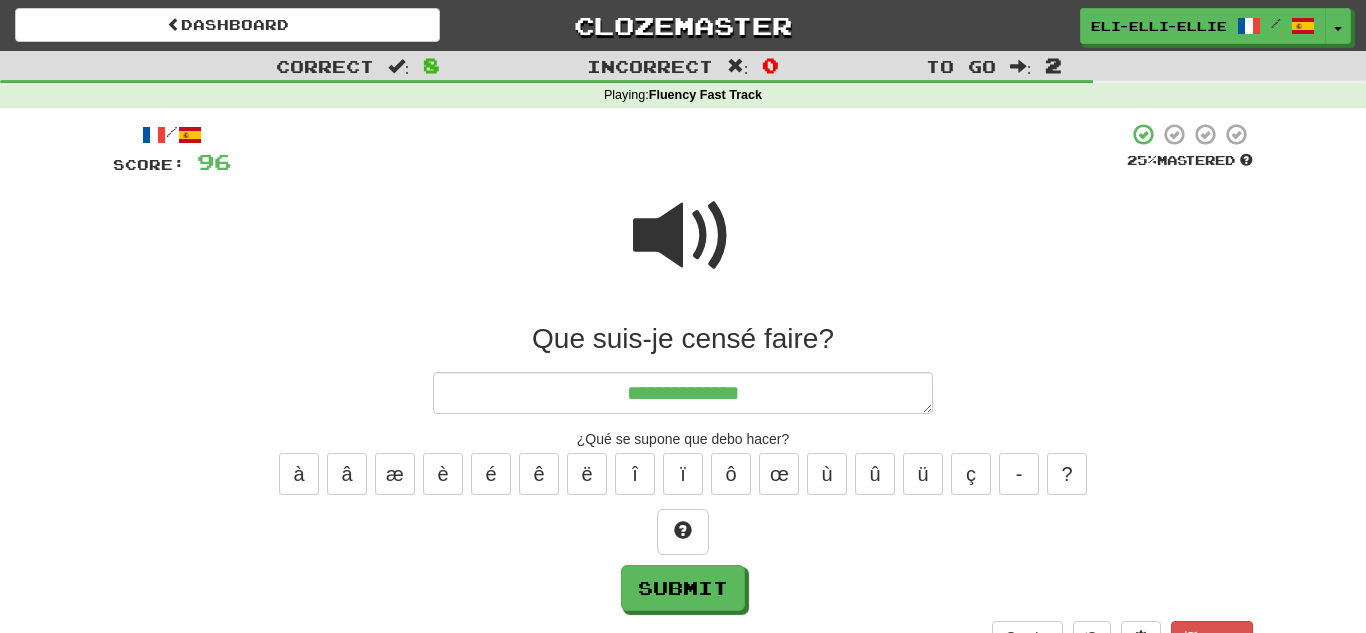 click at bounding box center (683, 236) 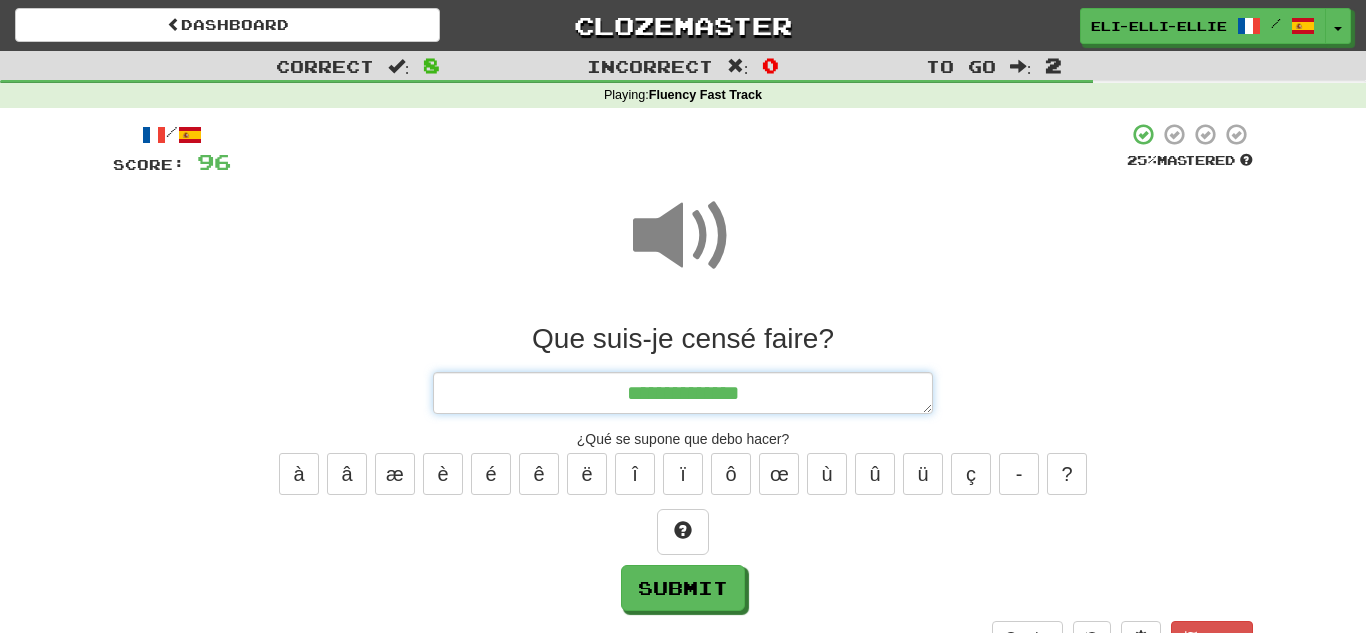 click on "**********" at bounding box center (683, 393) 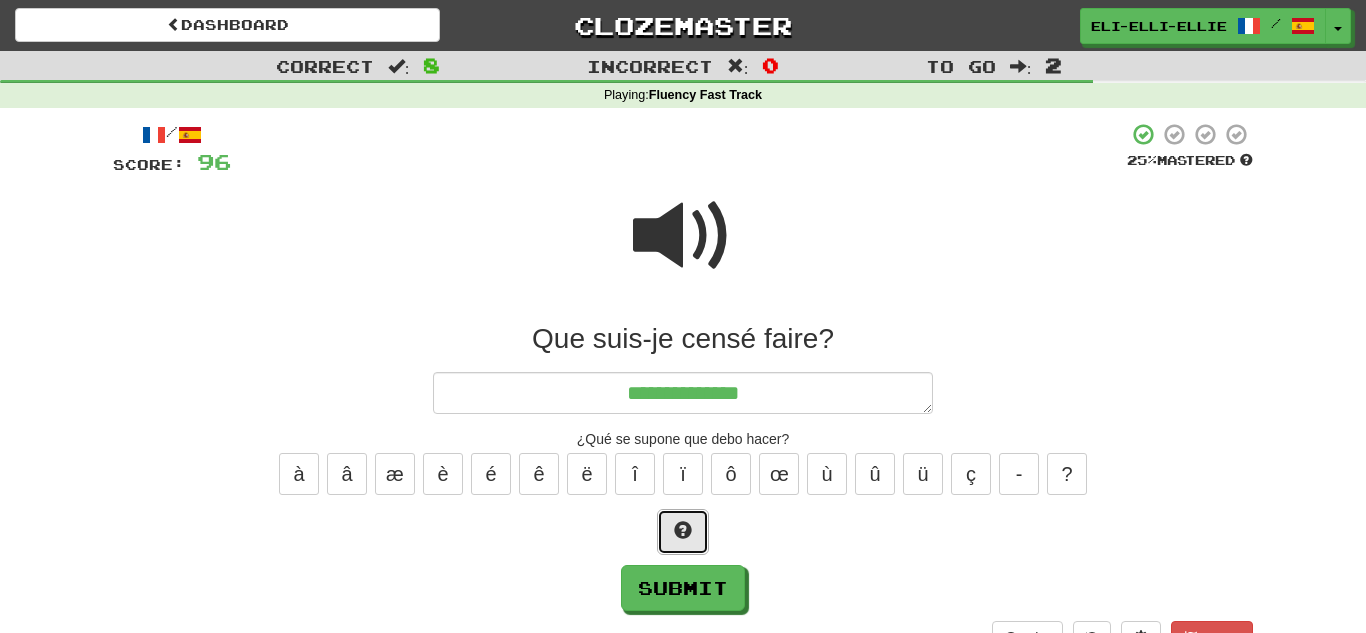 click at bounding box center [683, 530] 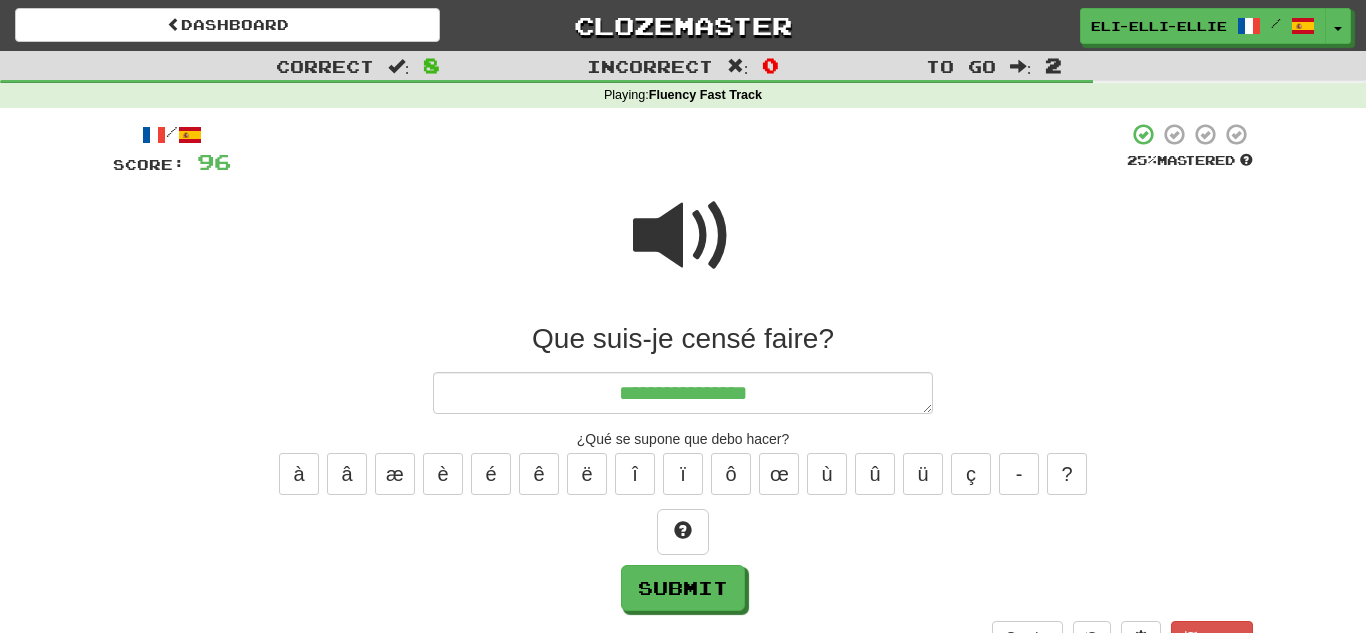 click at bounding box center (683, 236) 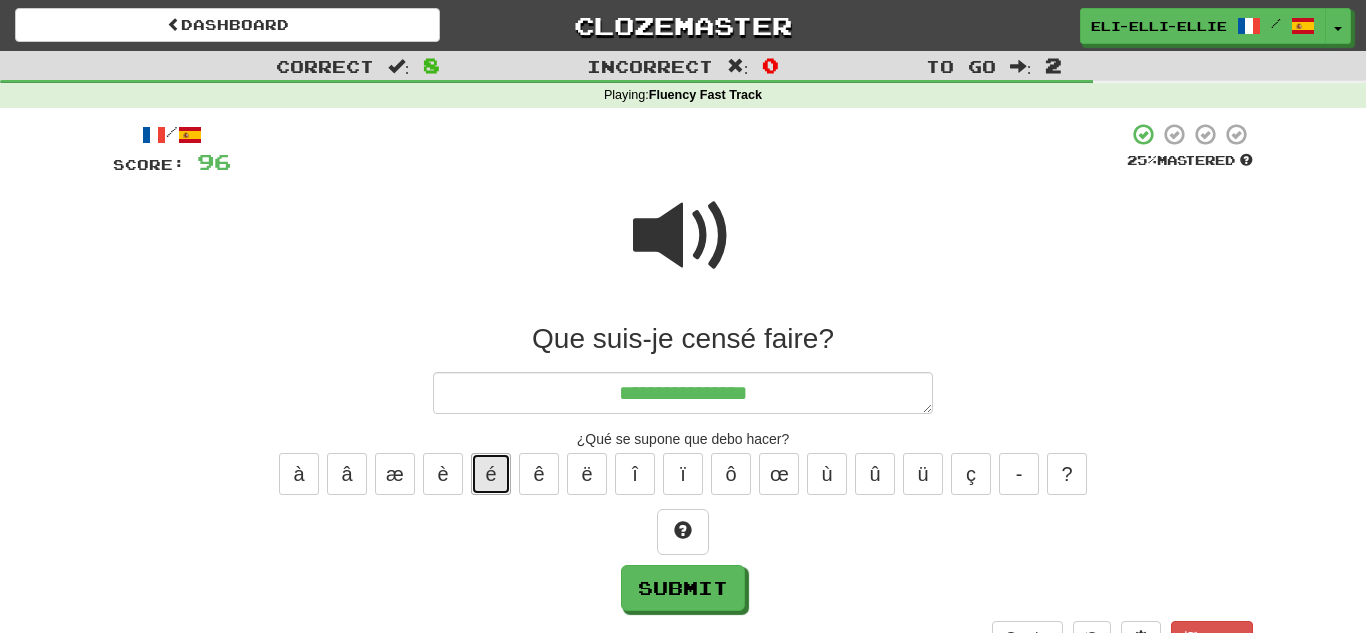 click on "é" at bounding box center (491, 474) 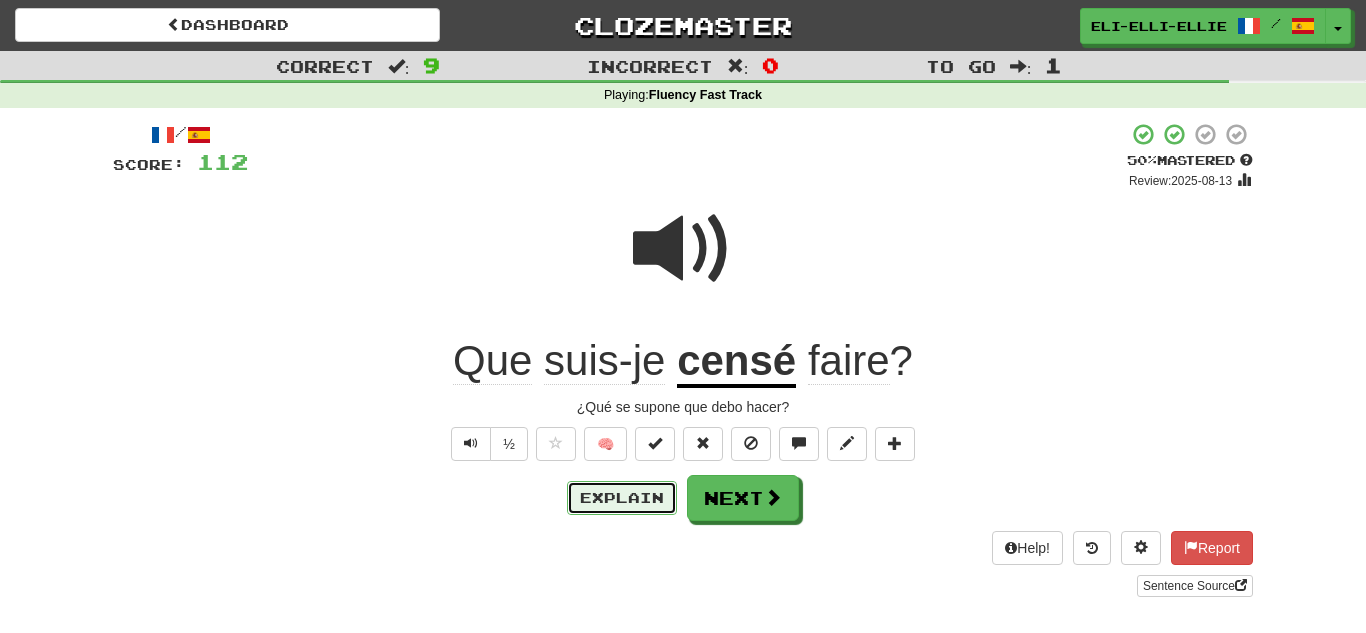 click on "Explain" at bounding box center [622, 498] 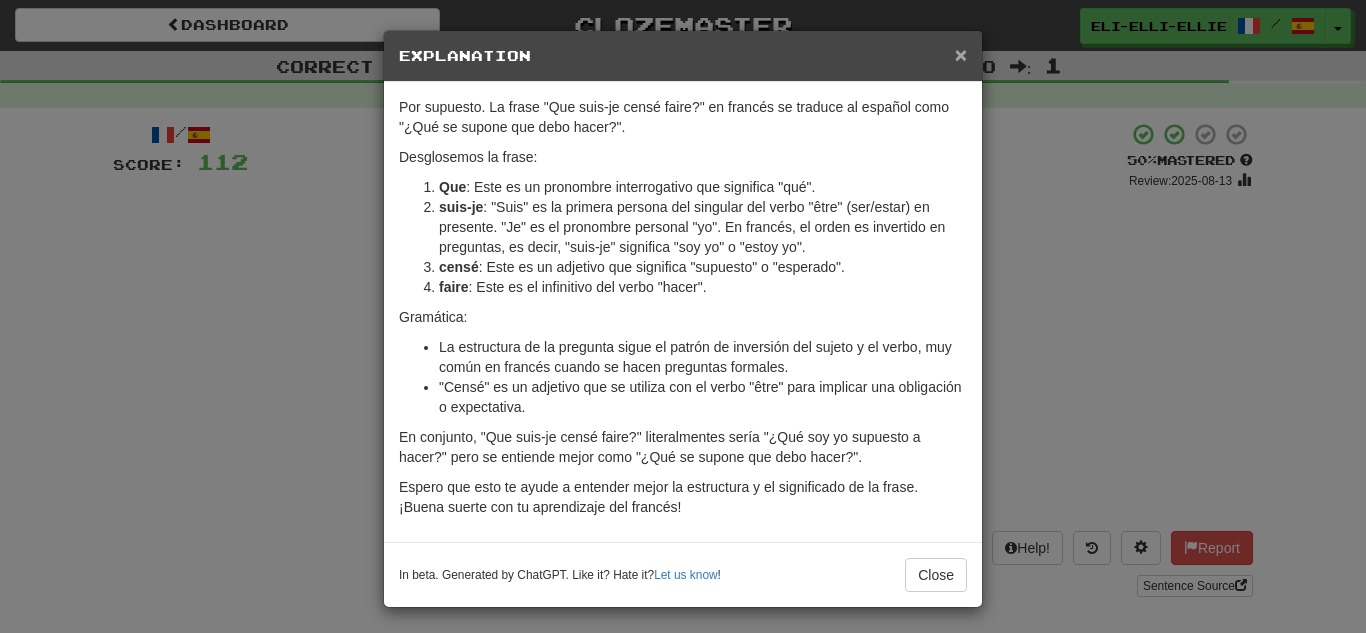click on "×" at bounding box center [961, 54] 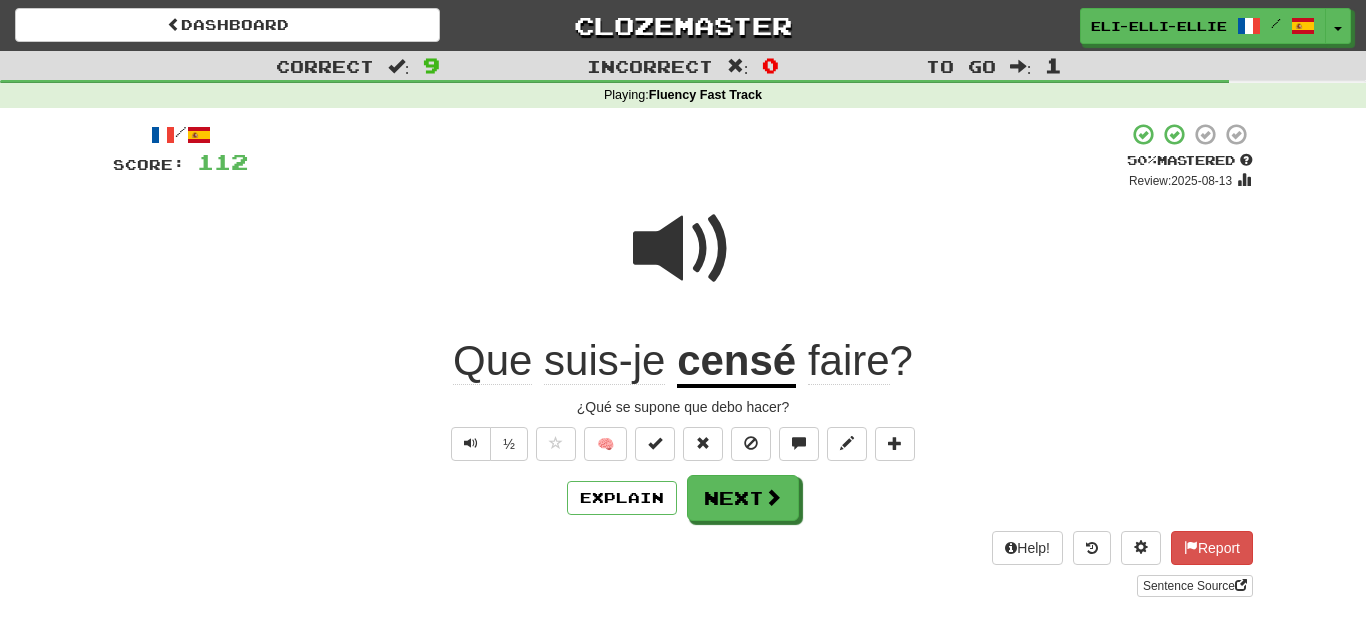 click at bounding box center (683, 249) 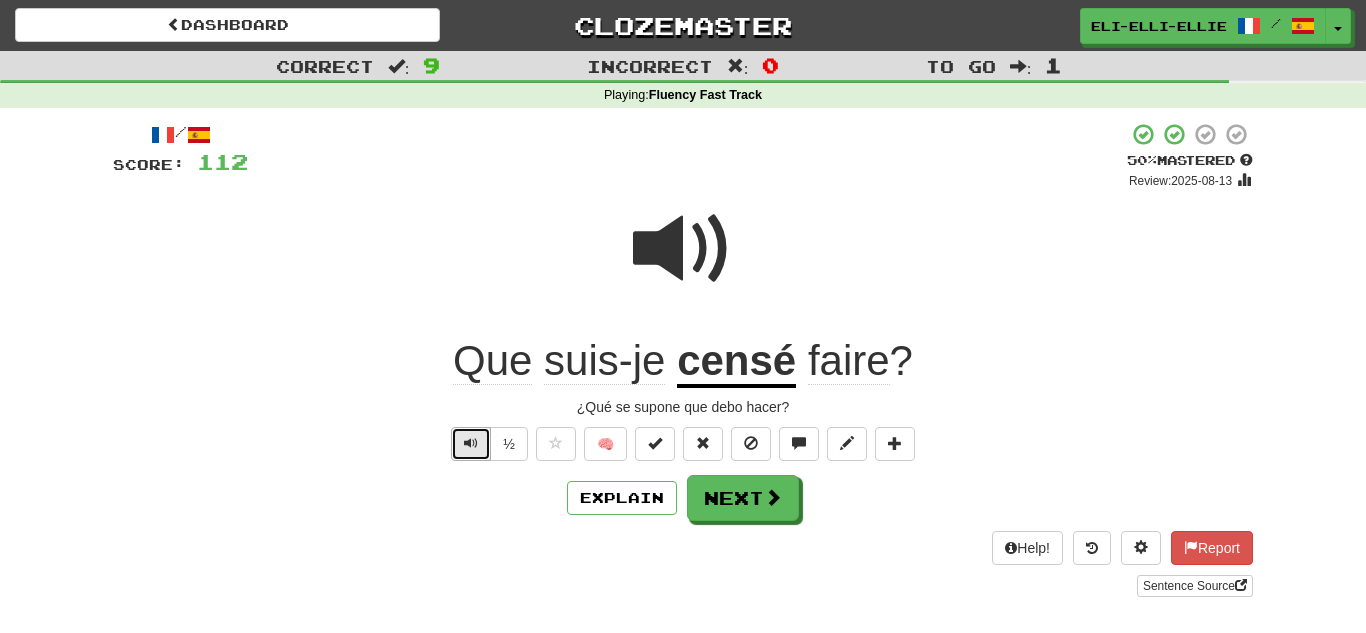 click at bounding box center (471, 443) 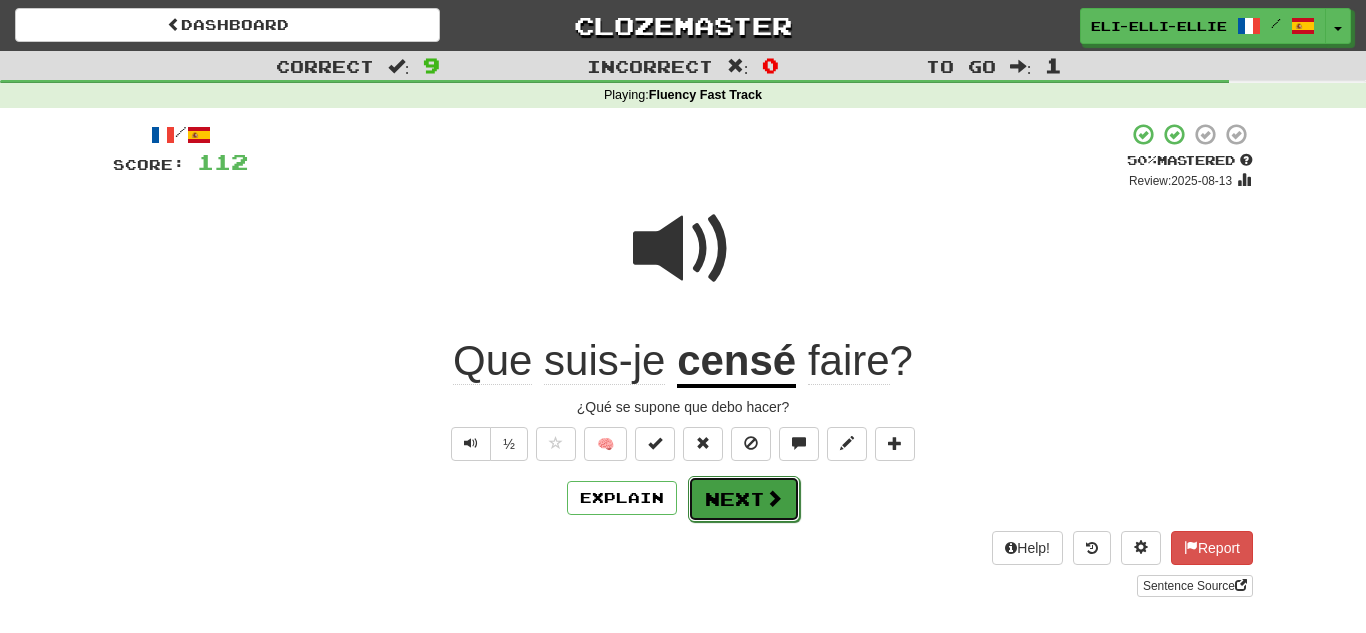 click on "Next" at bounding box center [744, 499] 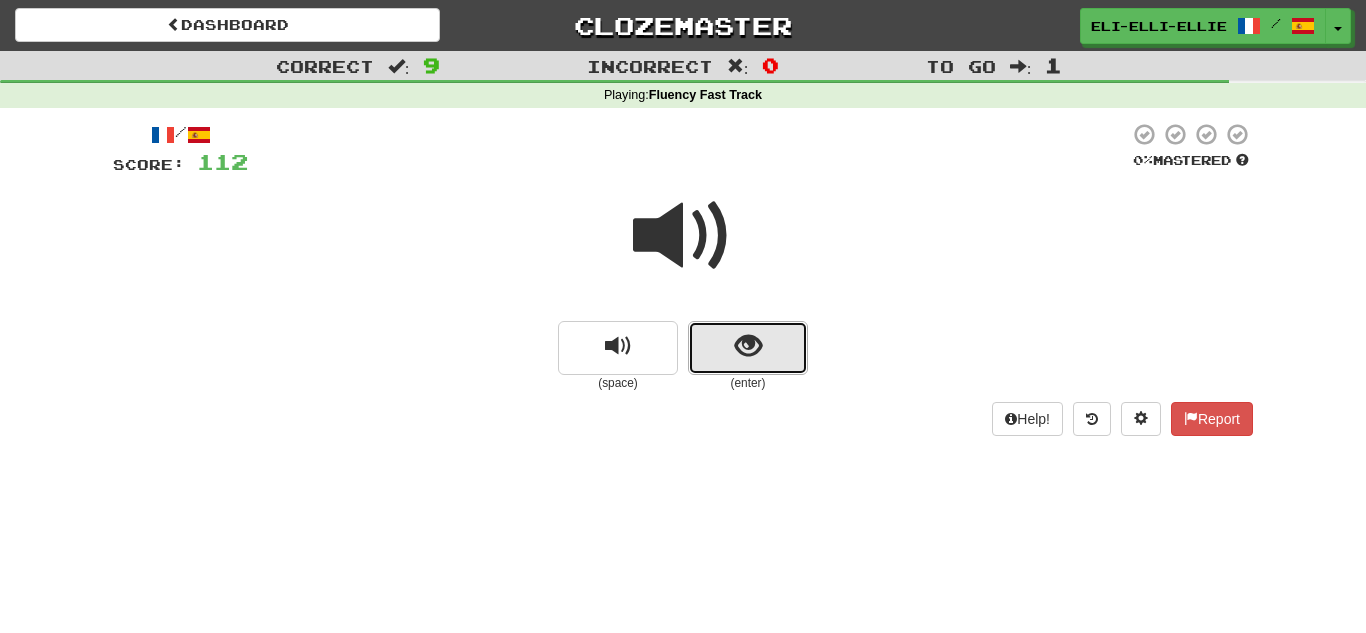 click at bounding box center [748, 346] 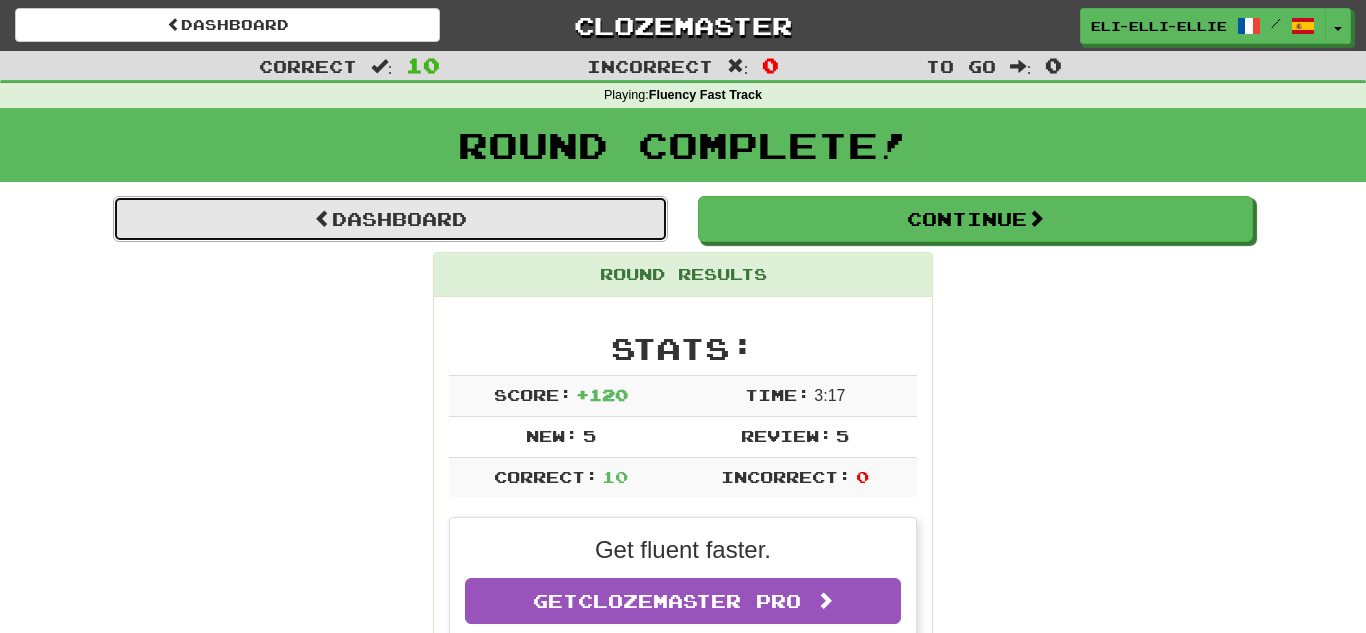 click at bounding box center (323, 218) 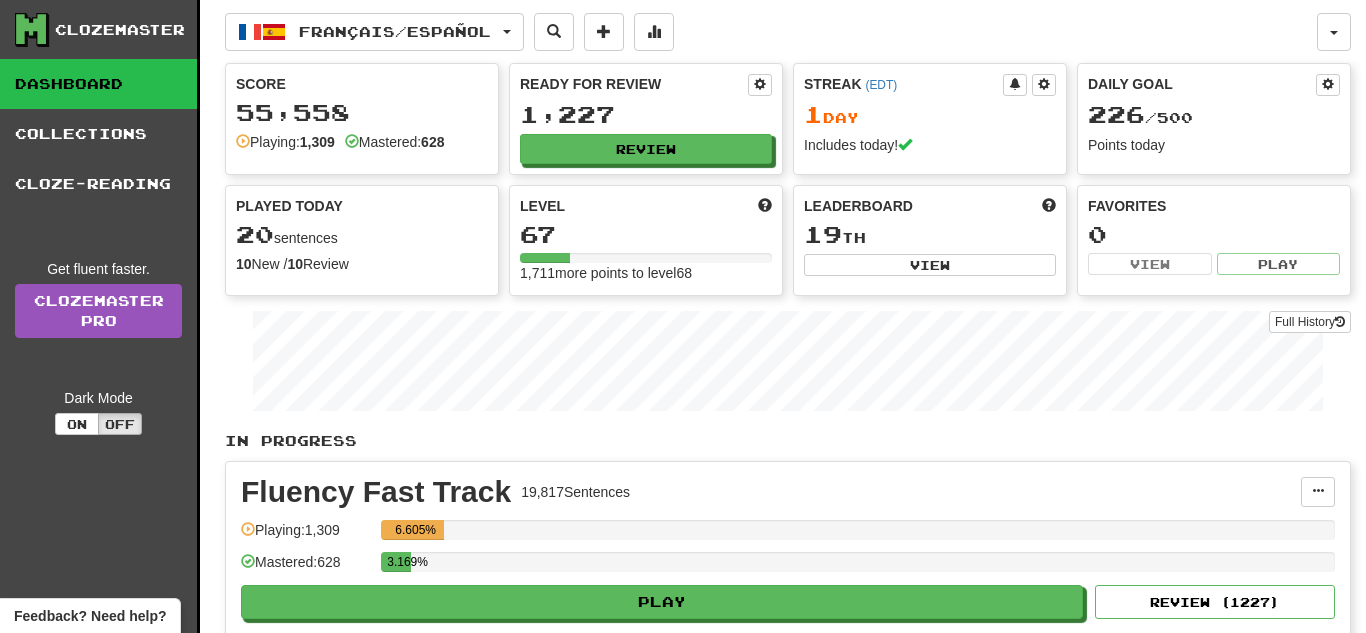 scroll, scrollTop: 0, scrollLeft: 0, axis: both 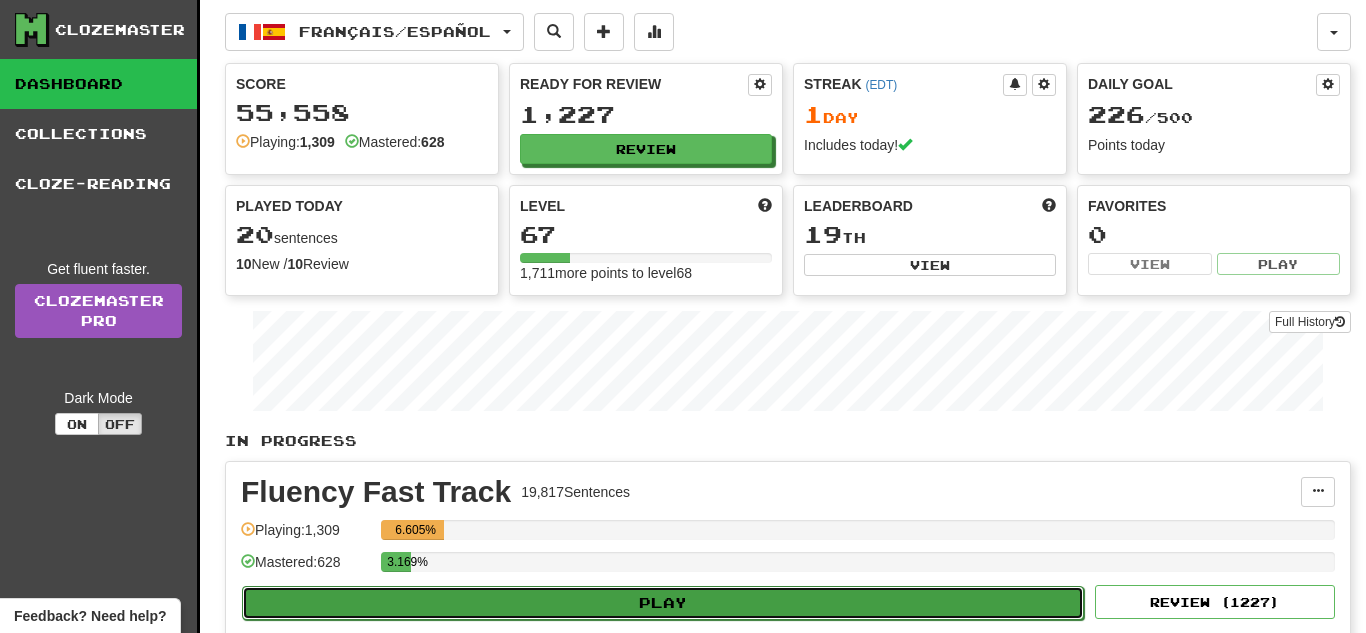 click on "Play" at bounding box center (663, 603) 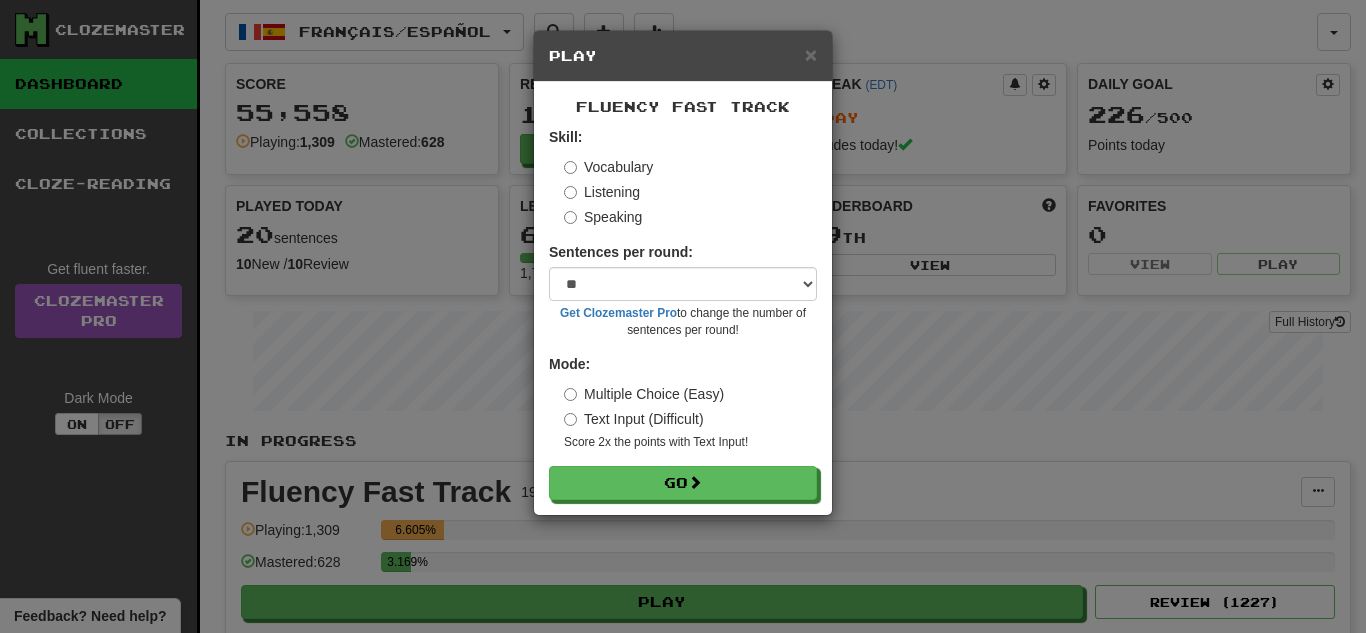 click on "Speaking" at bounding box center [603, 217] 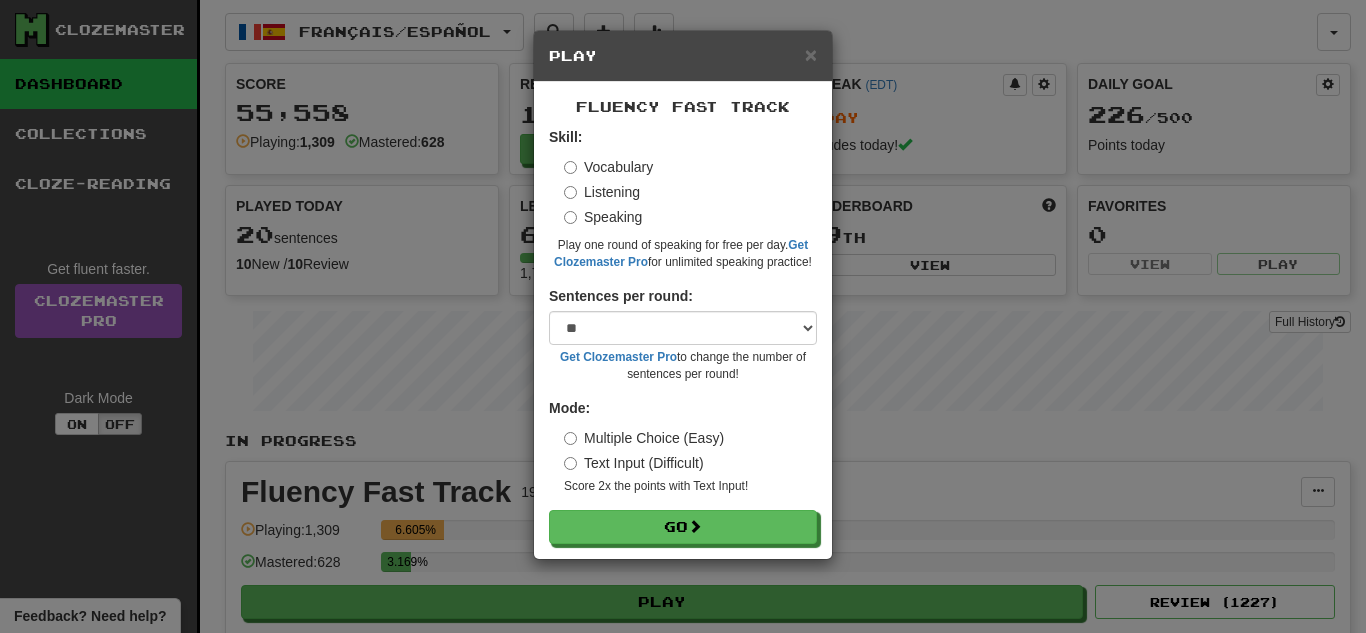 click on "Text Input (Difficult)" at bounding box center [634, 463] 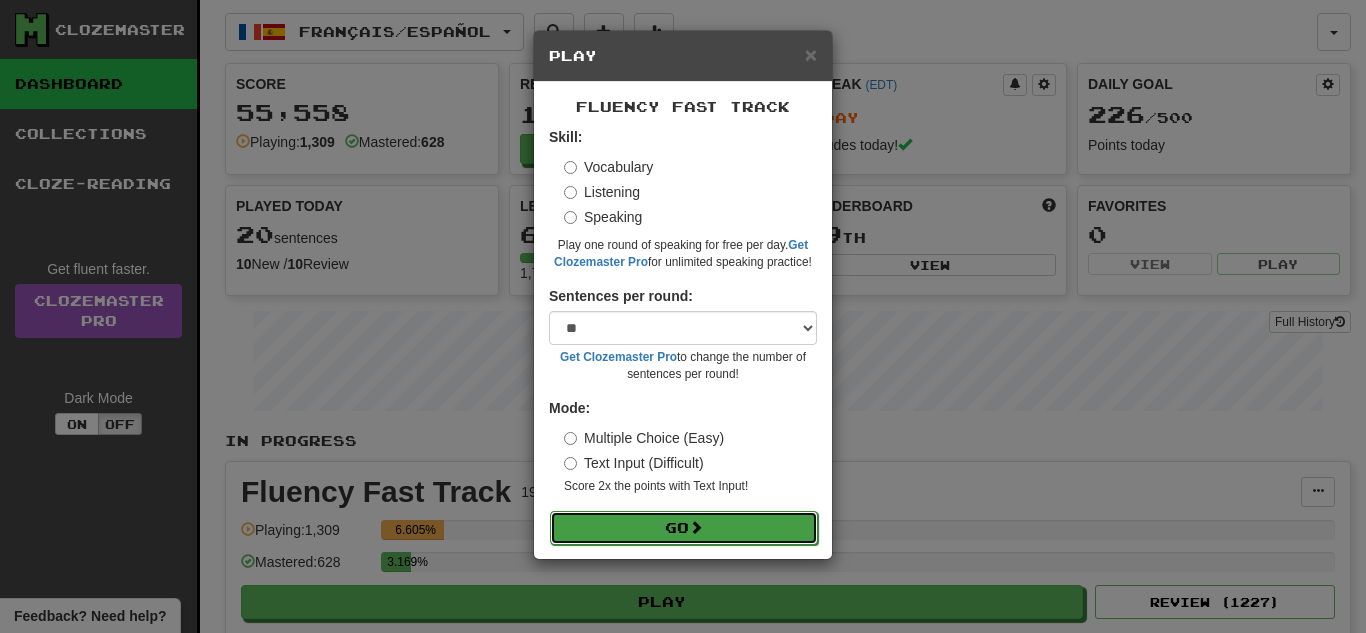 click on "Go" at bounding box center (684, 528) 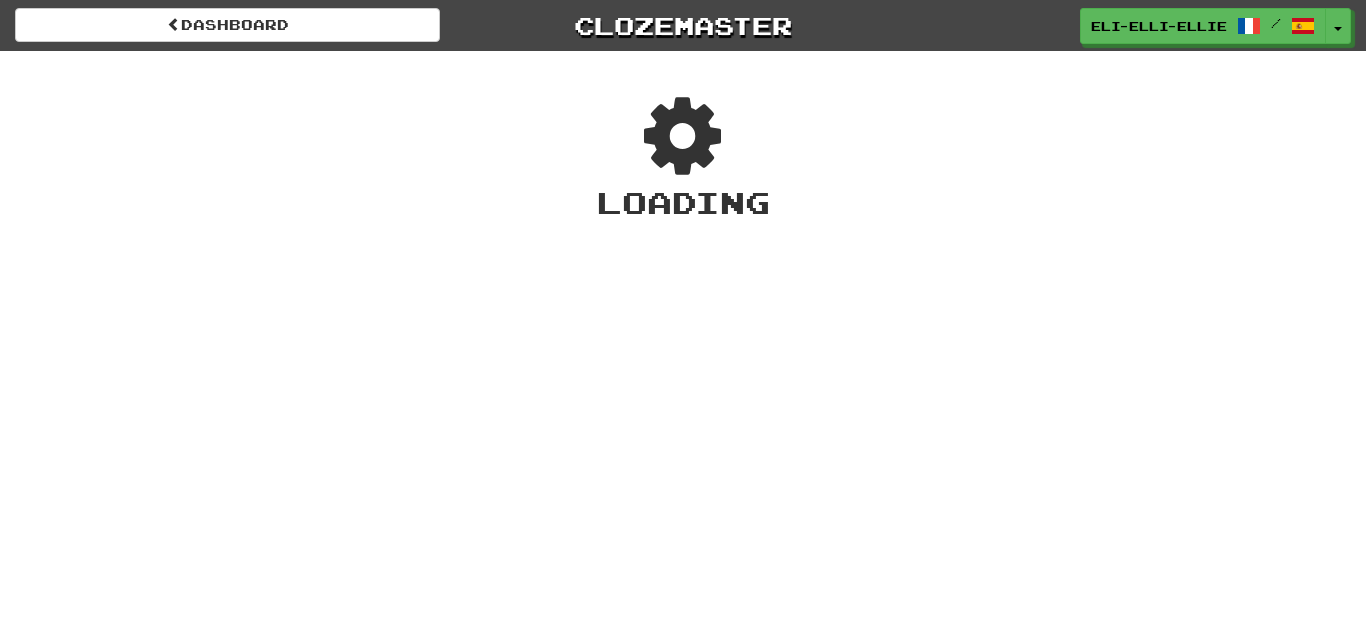 scroll, scrollTop: 0, scrollLeft: 0, axis: both 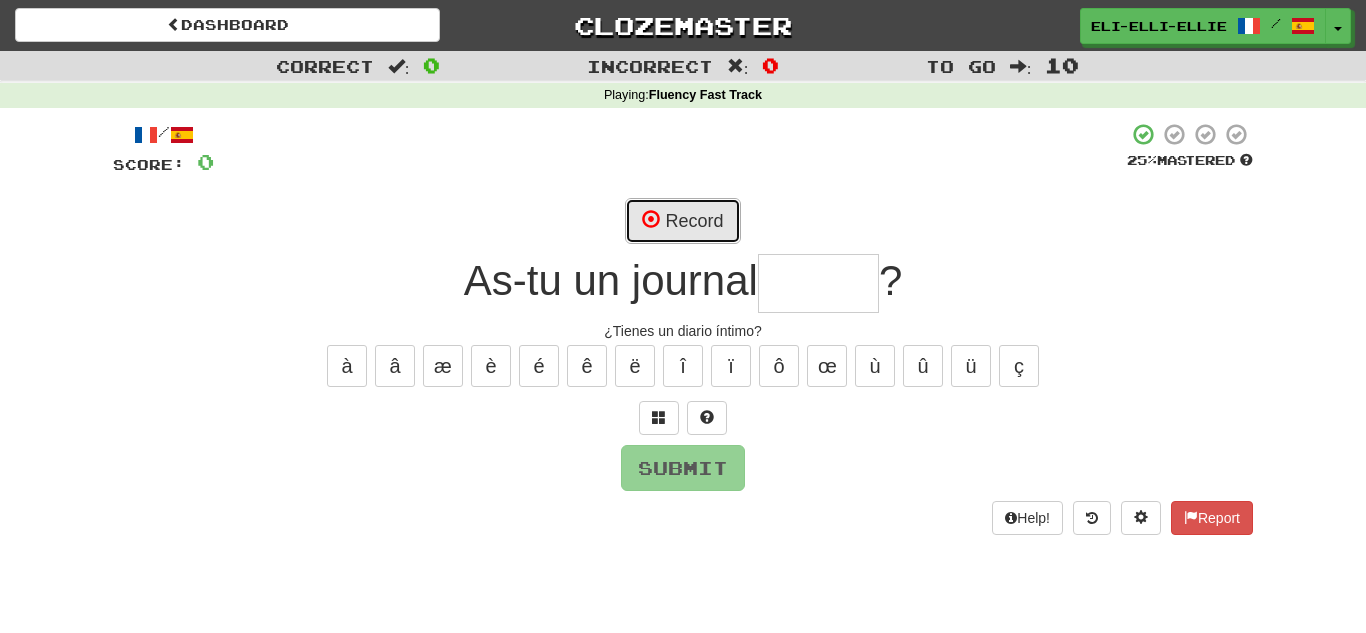 click on "Record" at bounding box center (682, 221) 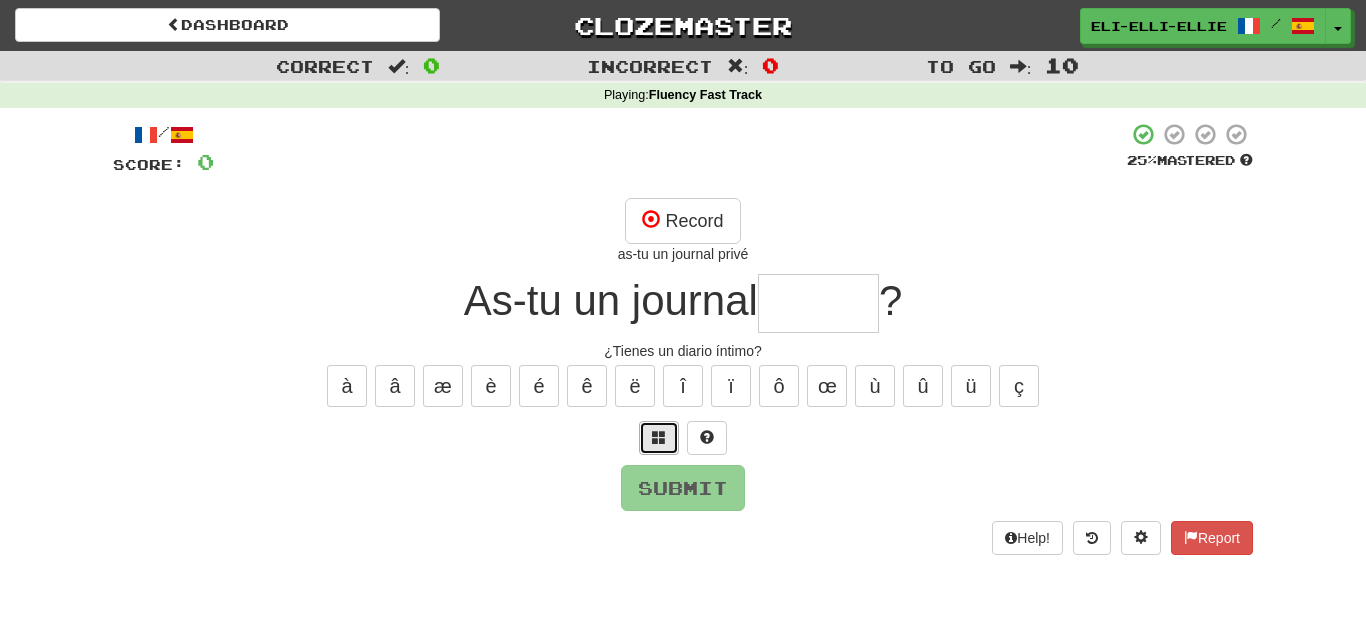 click at bounding box center [659, 437] 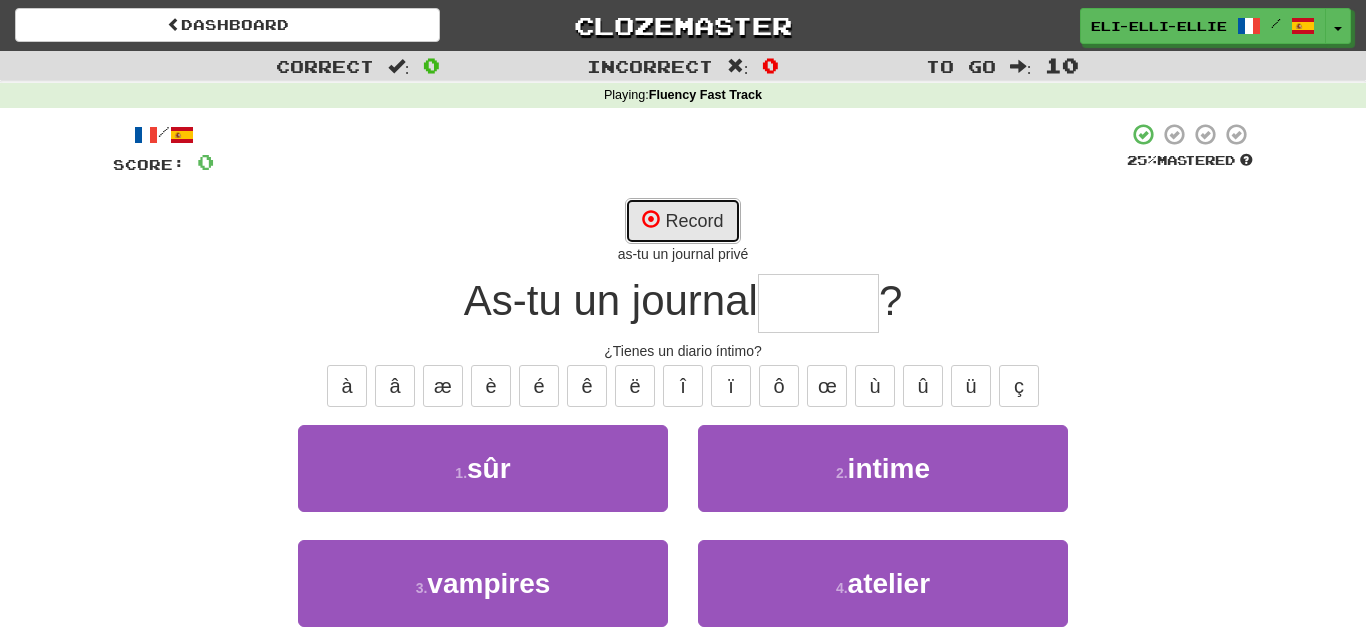 click on "Record" at bounding box center [682, 221] 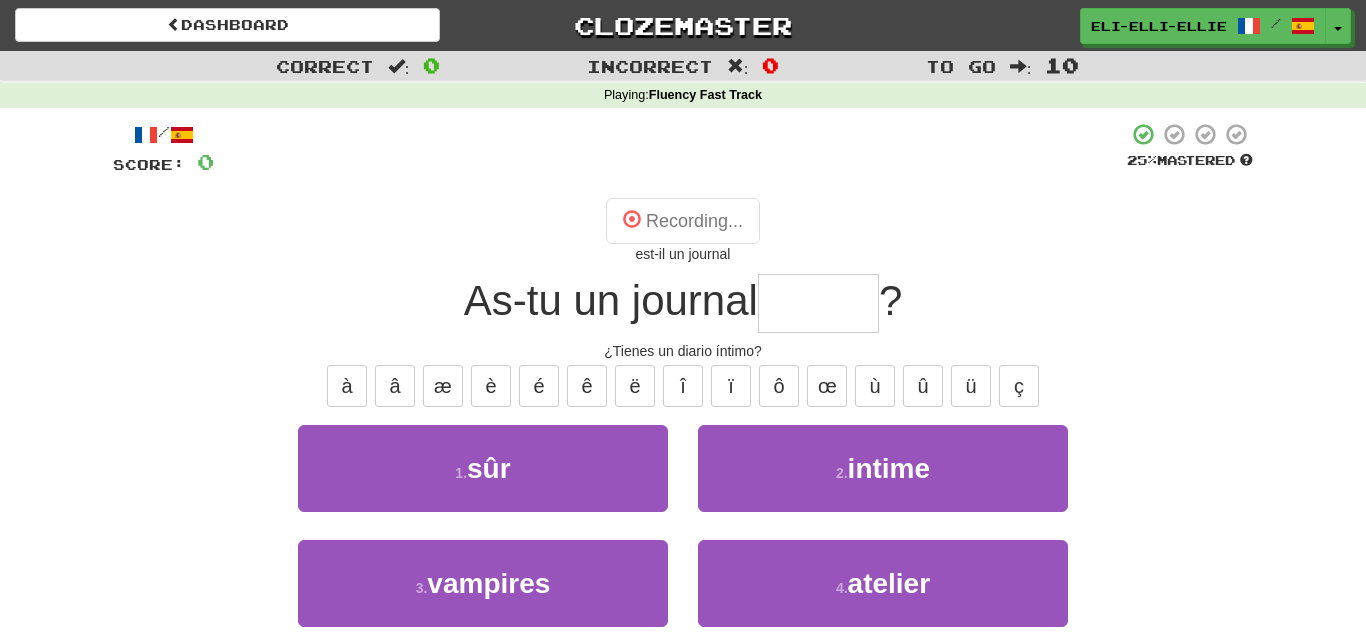 type on "******" 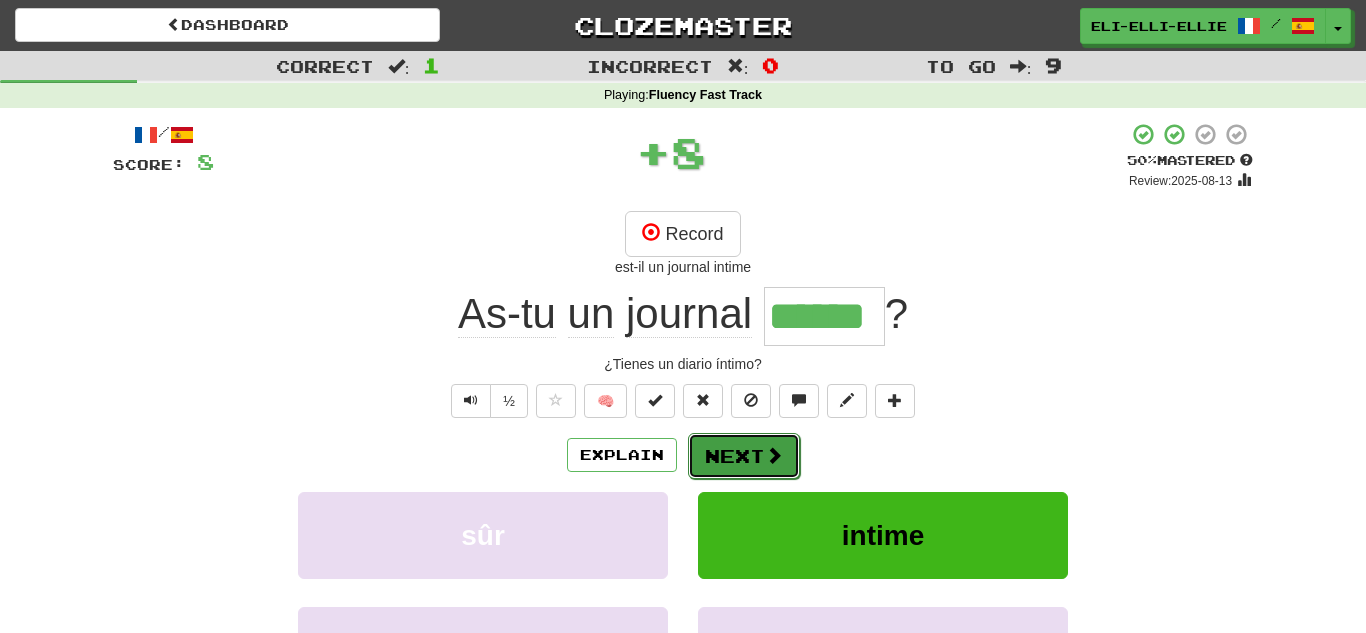 click on "Next" at bounding box center (744, 456) 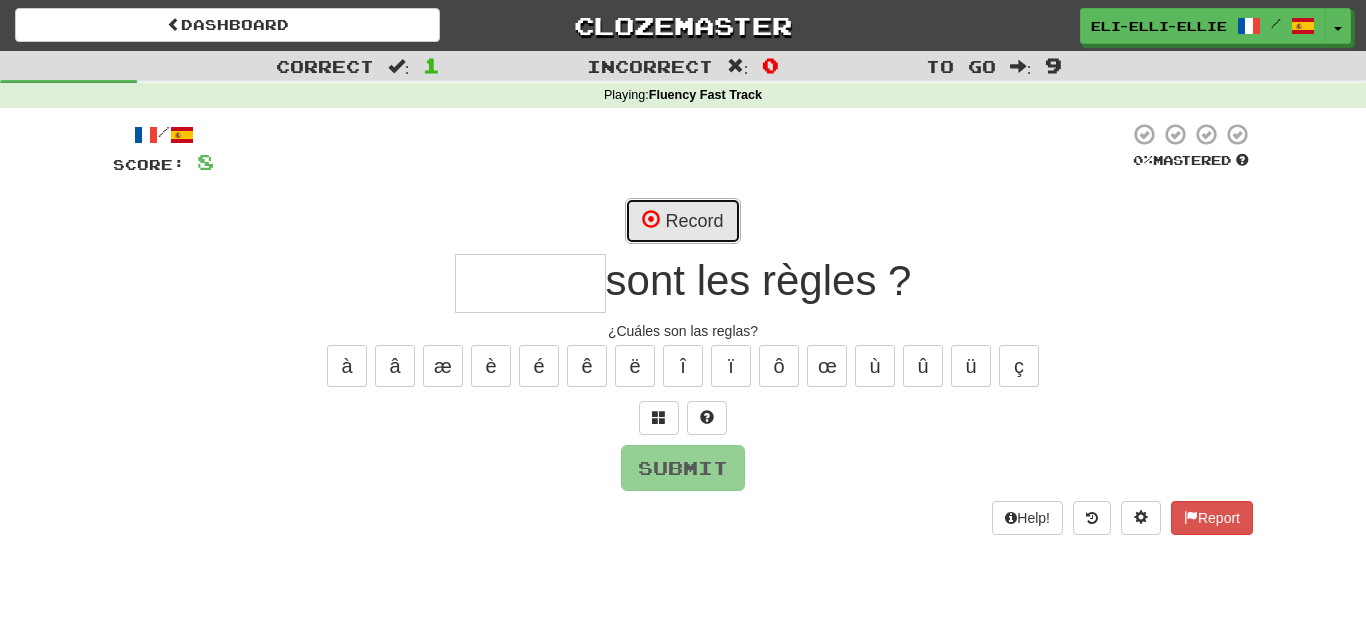 click on "Record" at bounding box center (682, 221) 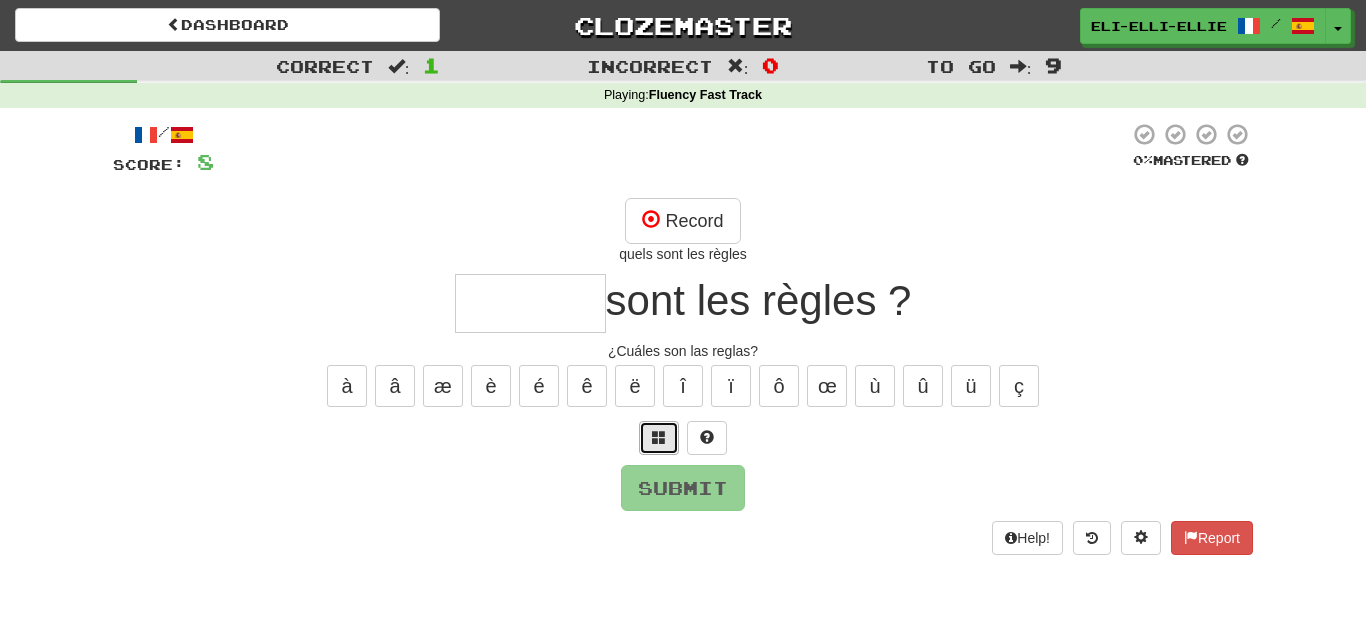 click at bounding box center [659, 437] 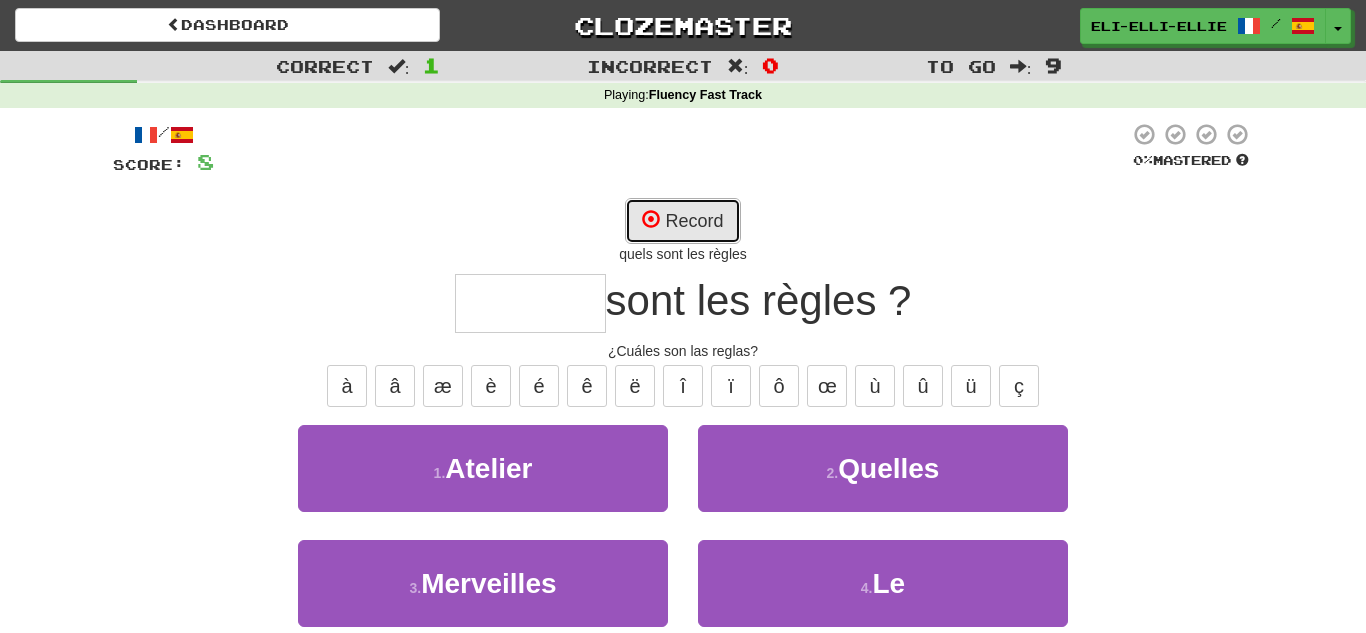click on "Record" at bounding box center [682, 221] 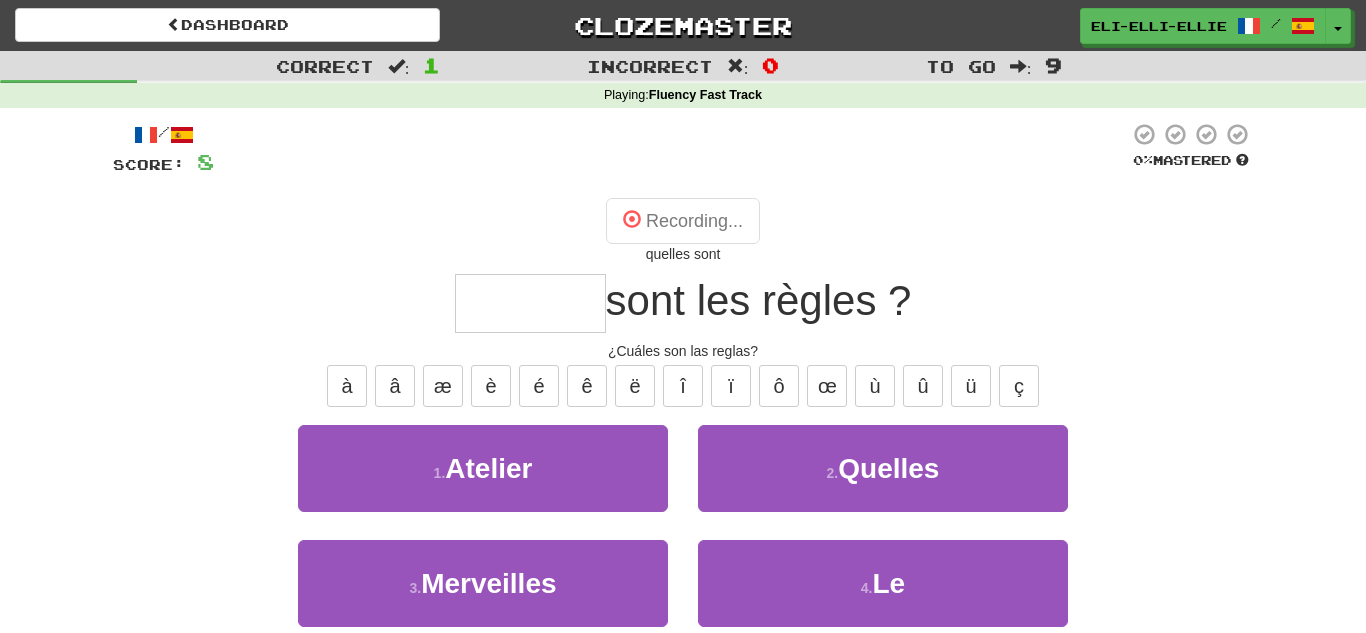 type on "*******" 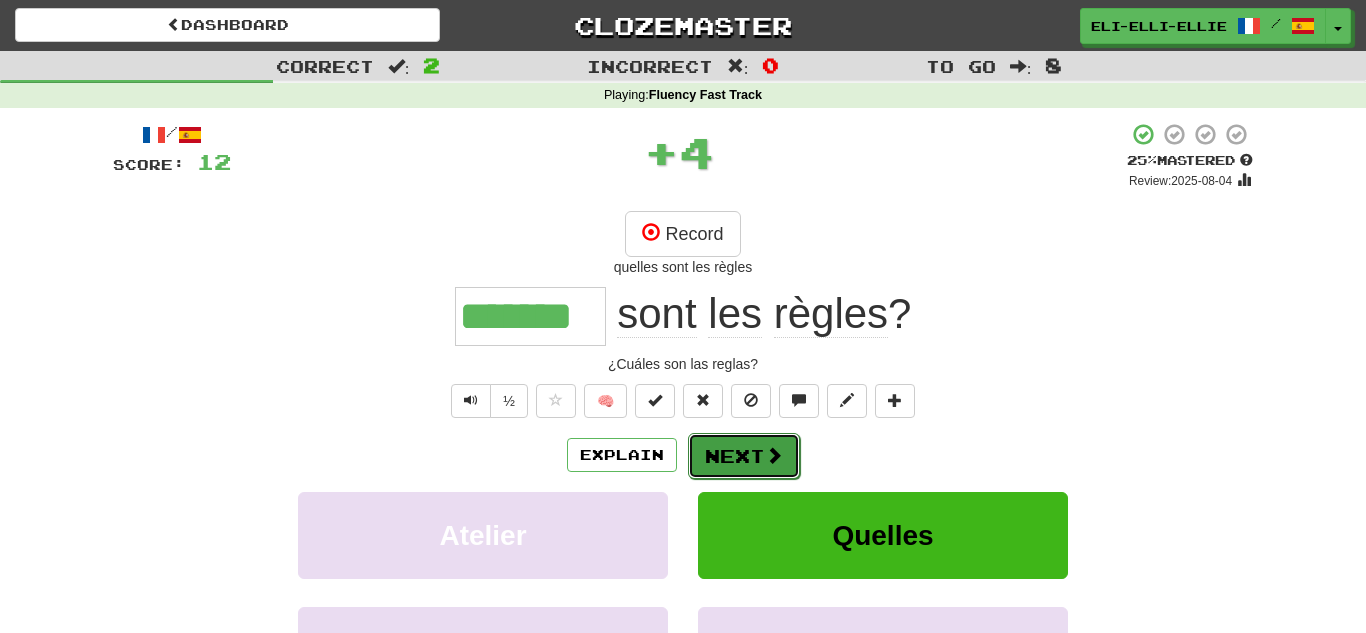 click on "Next" at bounding box center [744, 456] 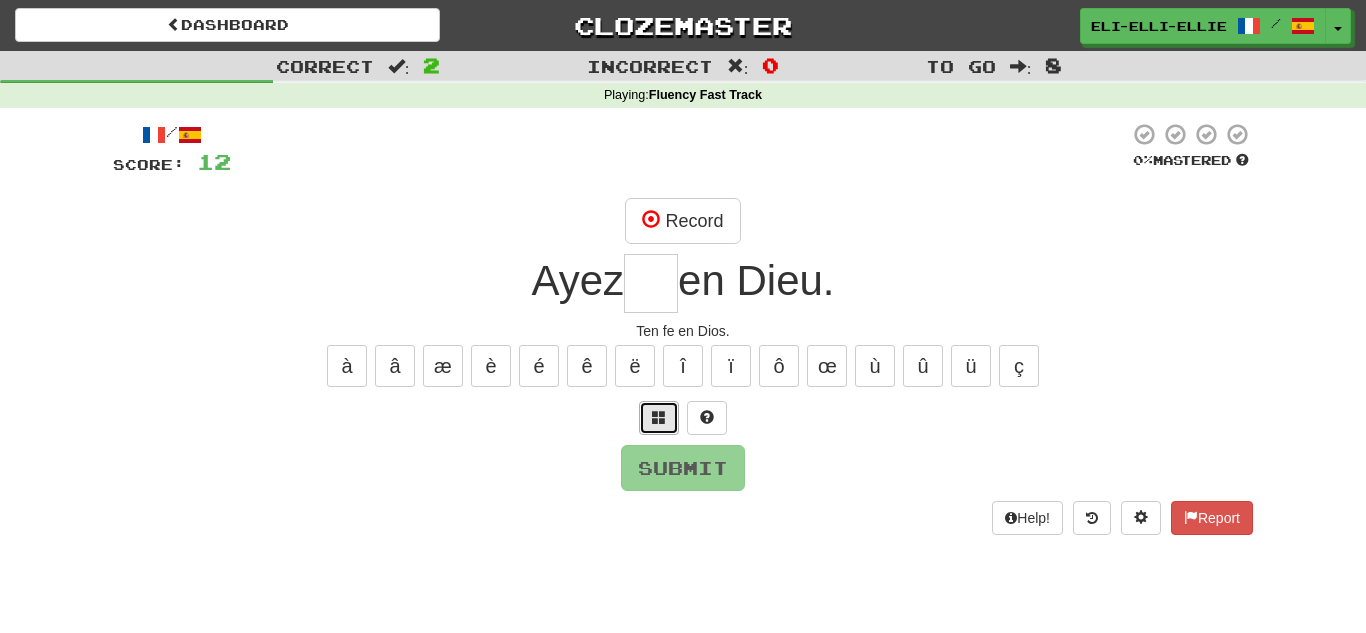 click at bounding box center (659, 418) 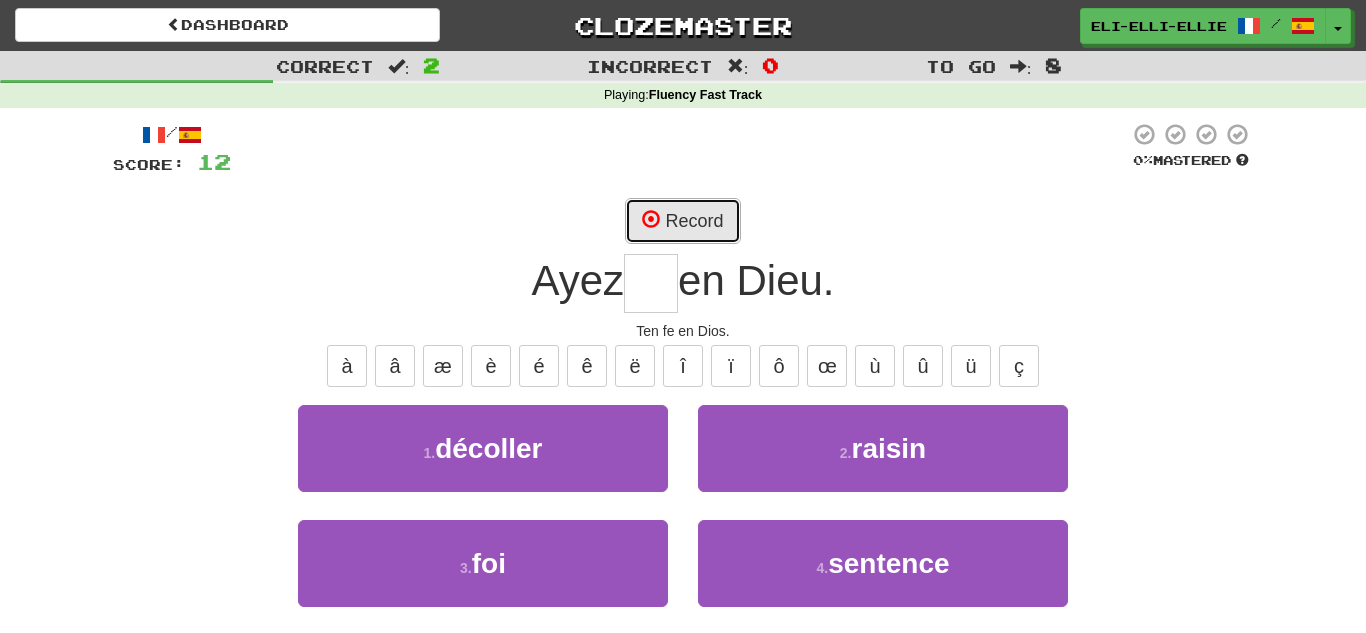 click on "Record" at bounding box center (682, 221) 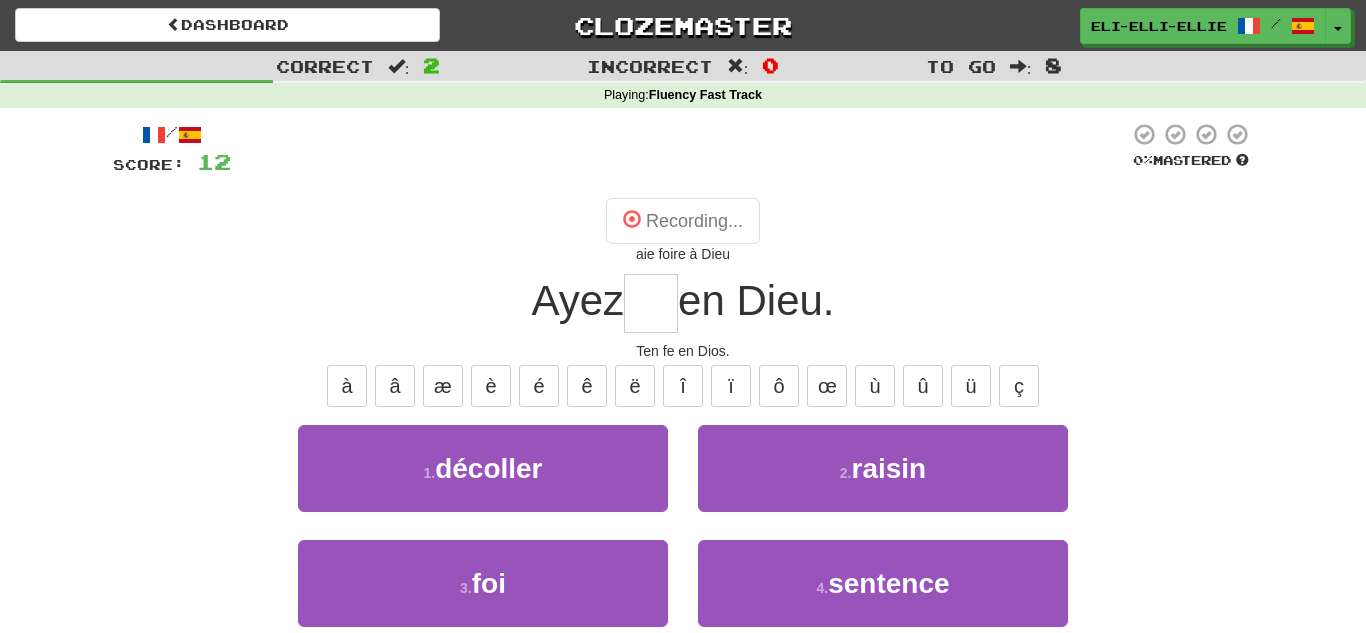 type on "***" 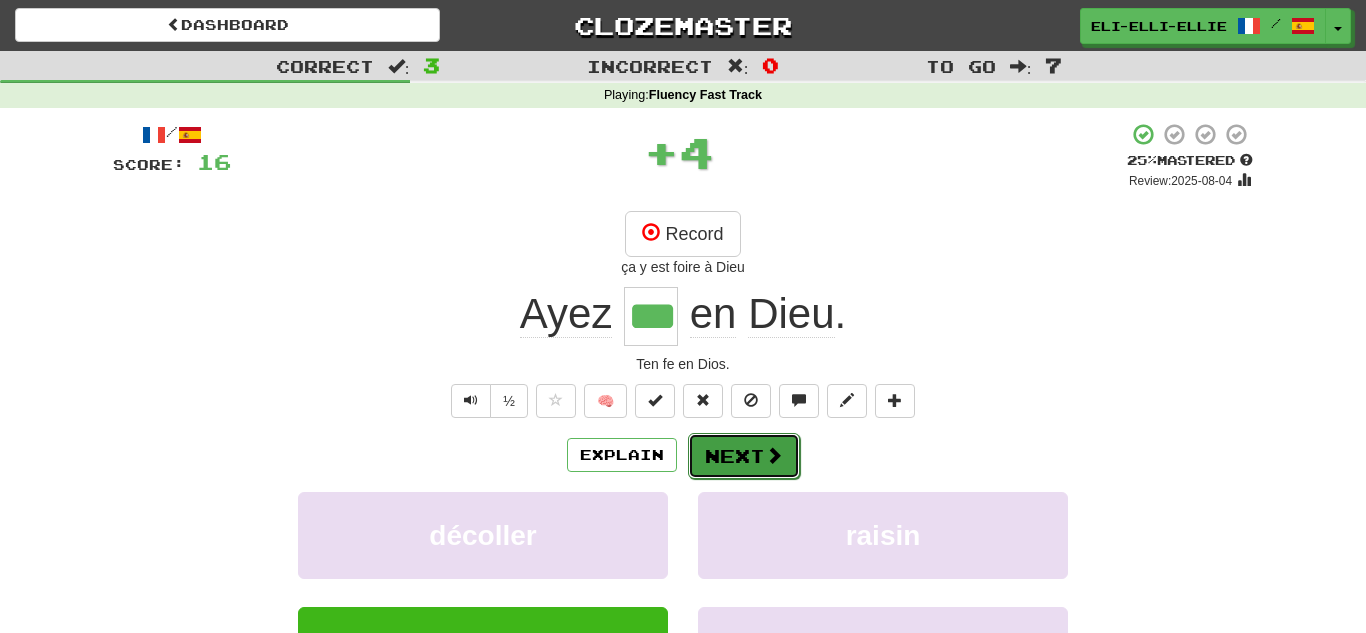 click on "Next" at bounding box center (744, 456) 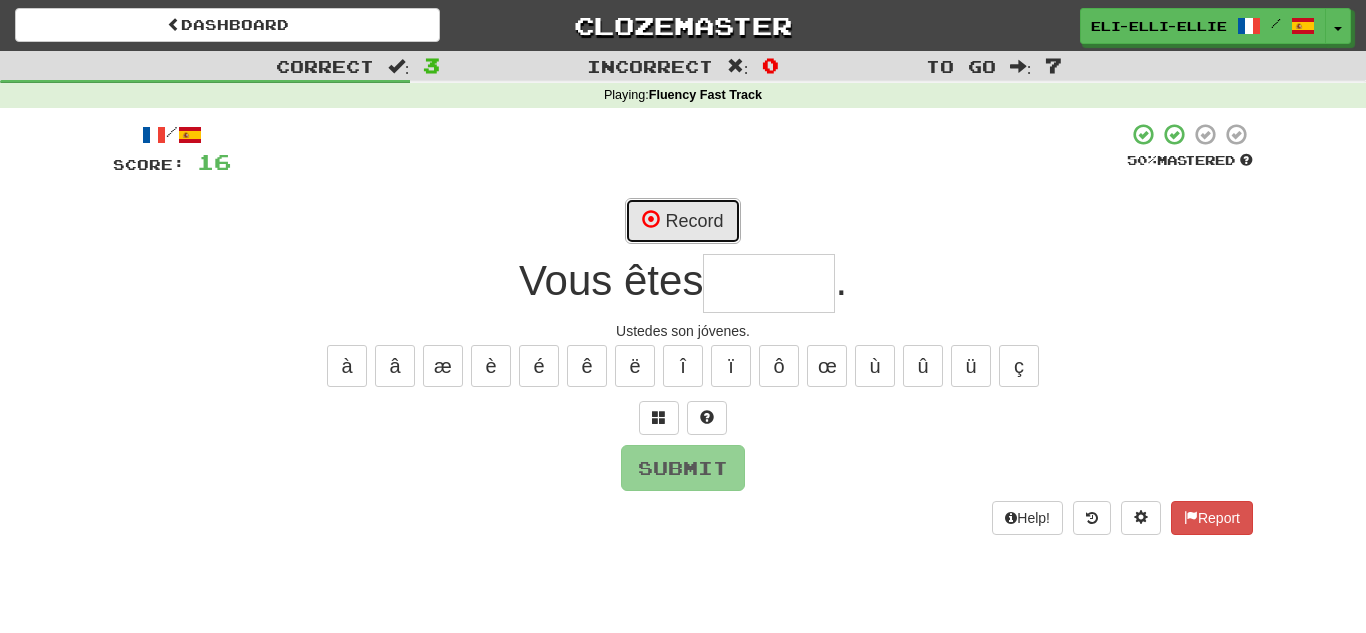 click on "Record" at bounding box center [682, 221] 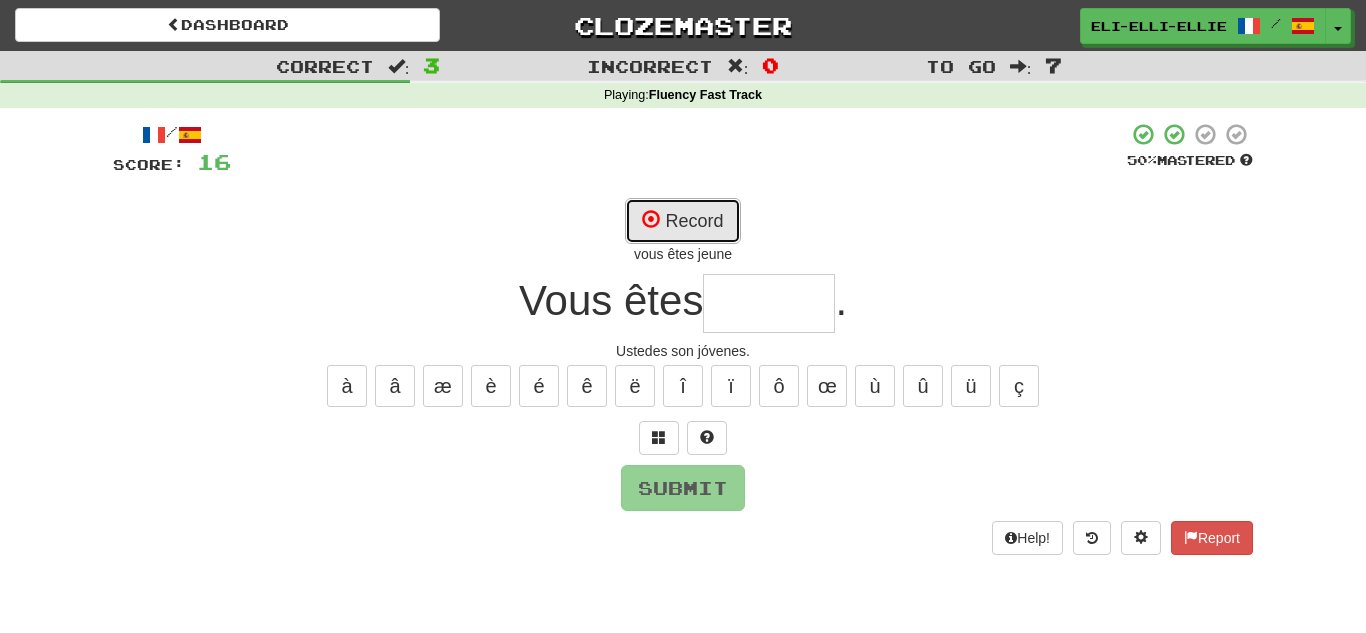 click on "Record" at bounding box center (682, 221) 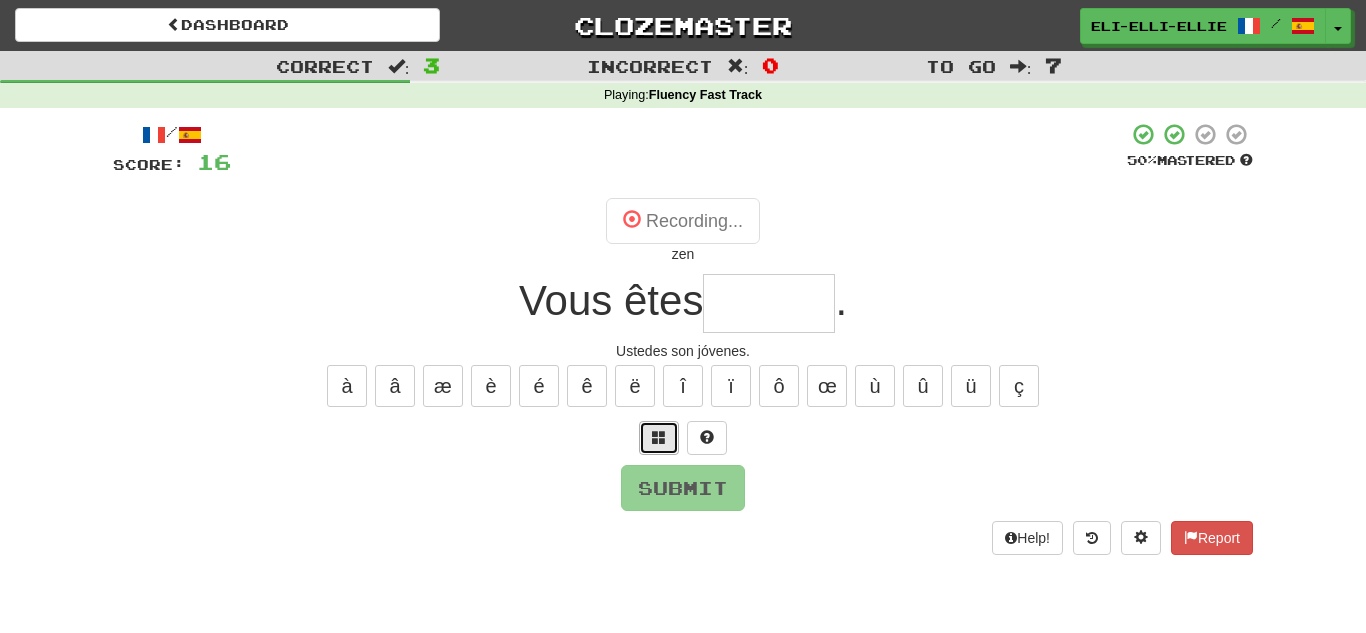 click at bounding box center [659, 438] 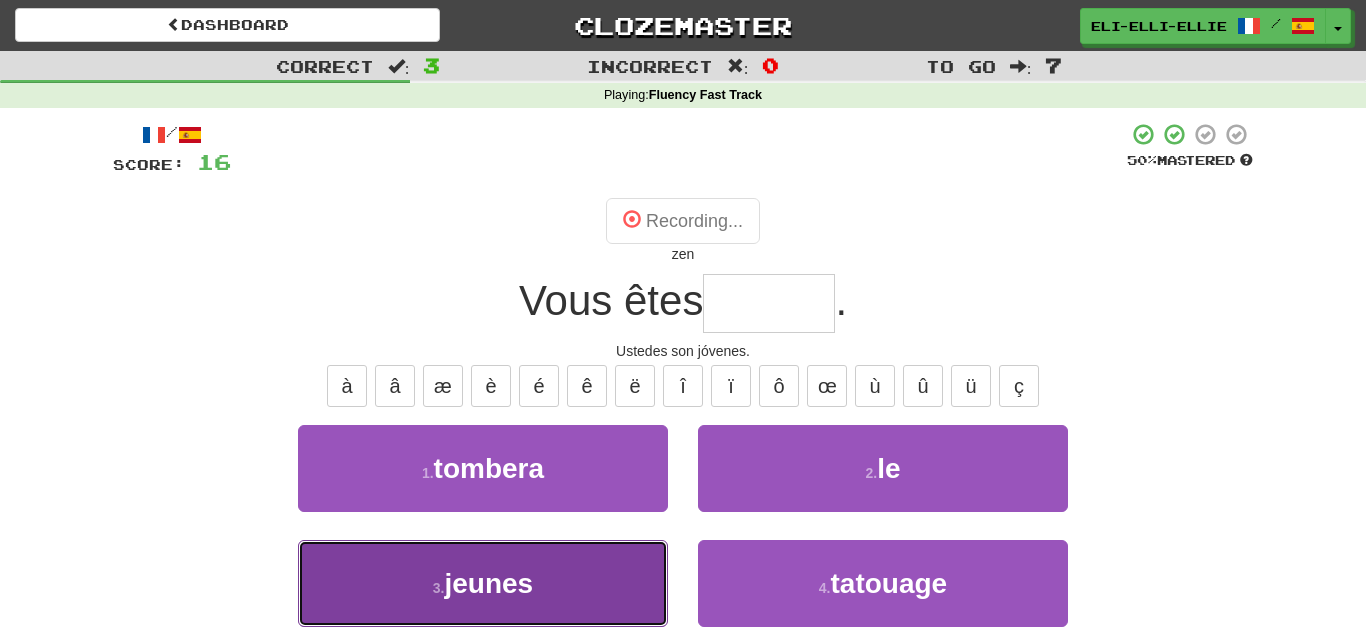 click on "3 .  jeunes" at bounding box center [483, 583] 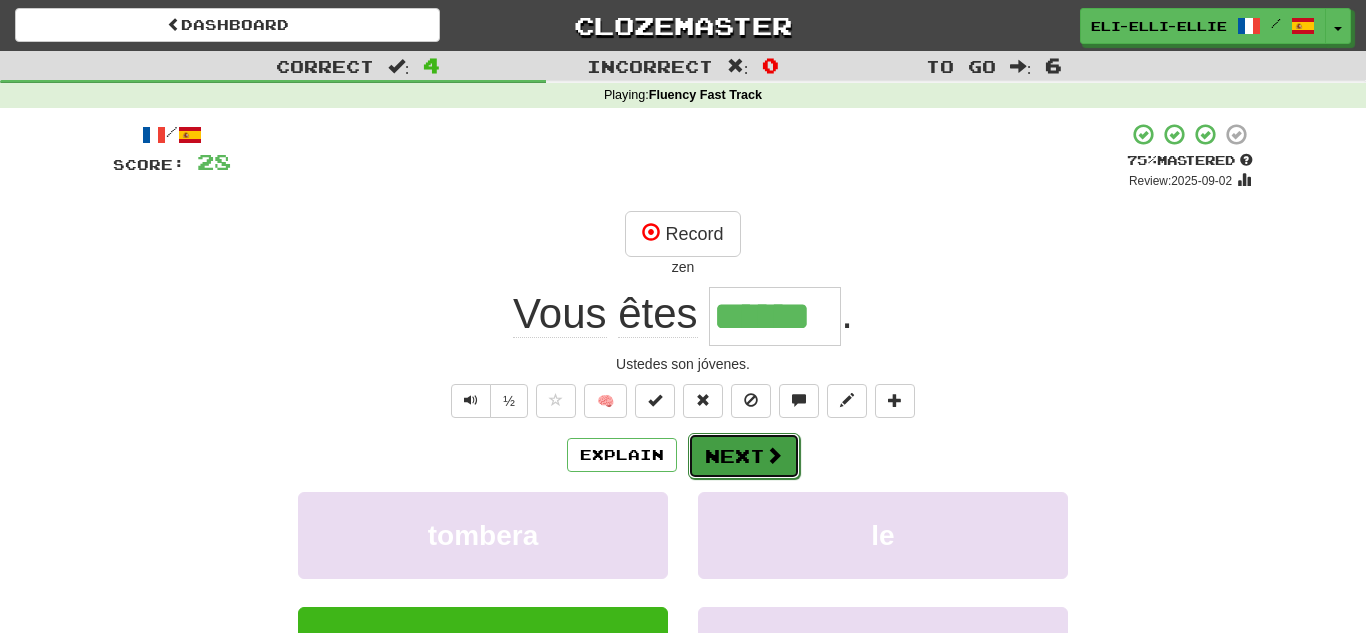 click on "Next" at bounding box center (744, 456) 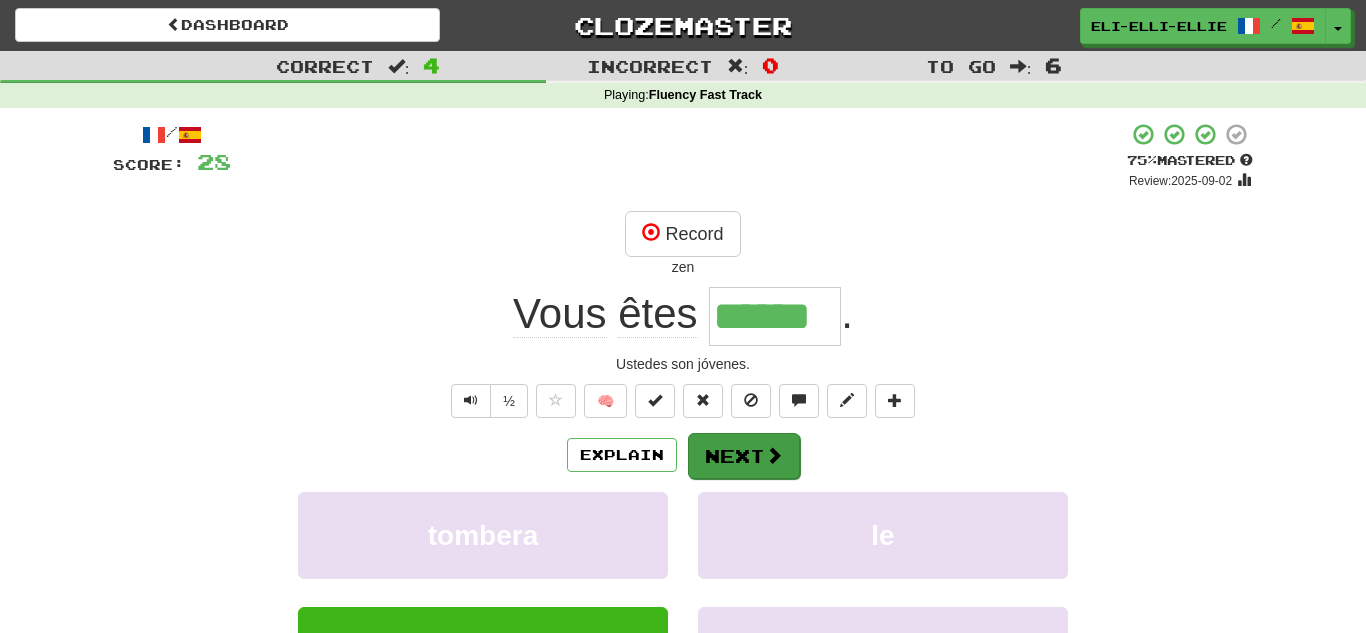 type 